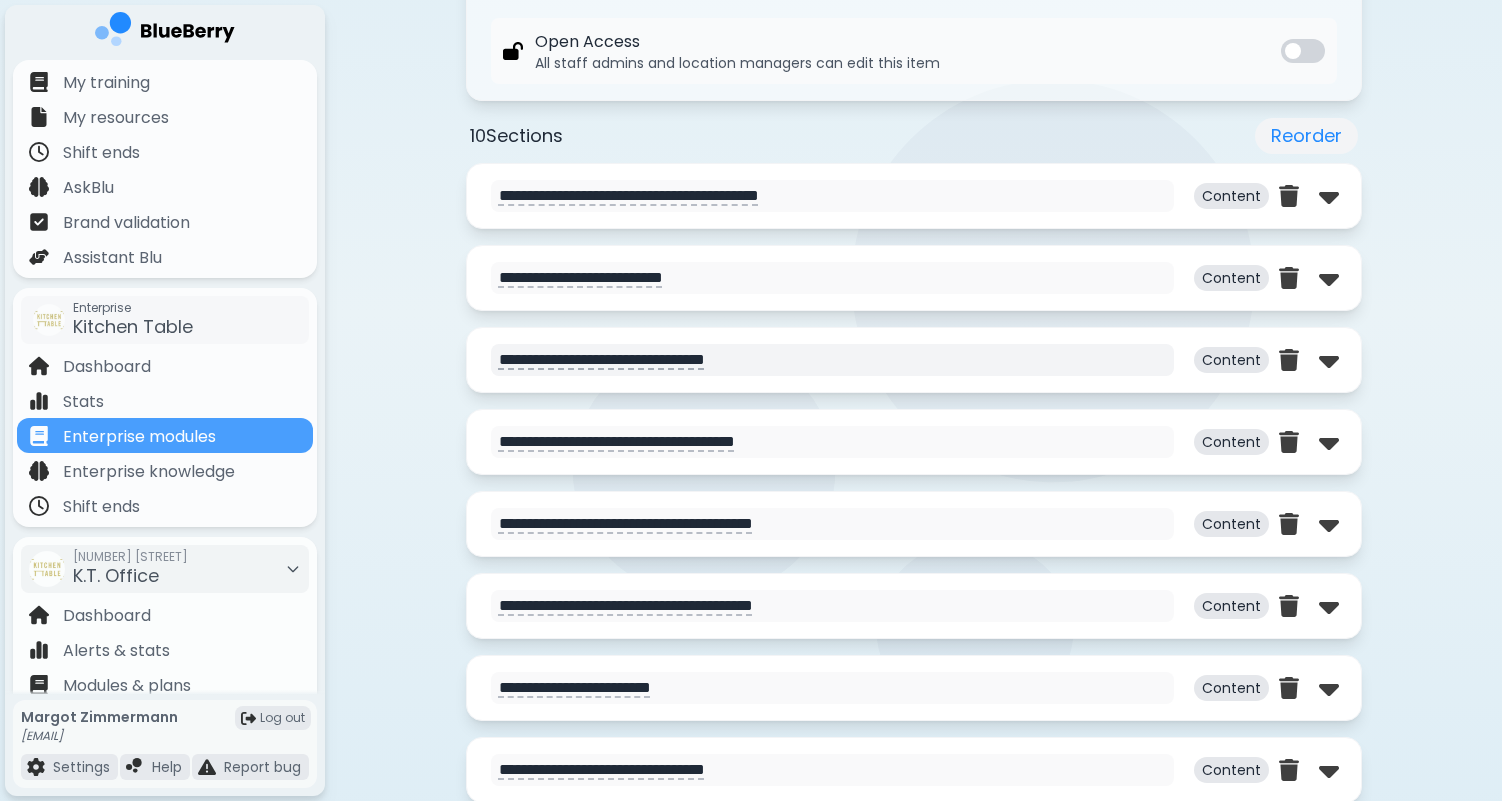 scroll, scrollTop: 865, scrollLeft: 0, axis: vertical 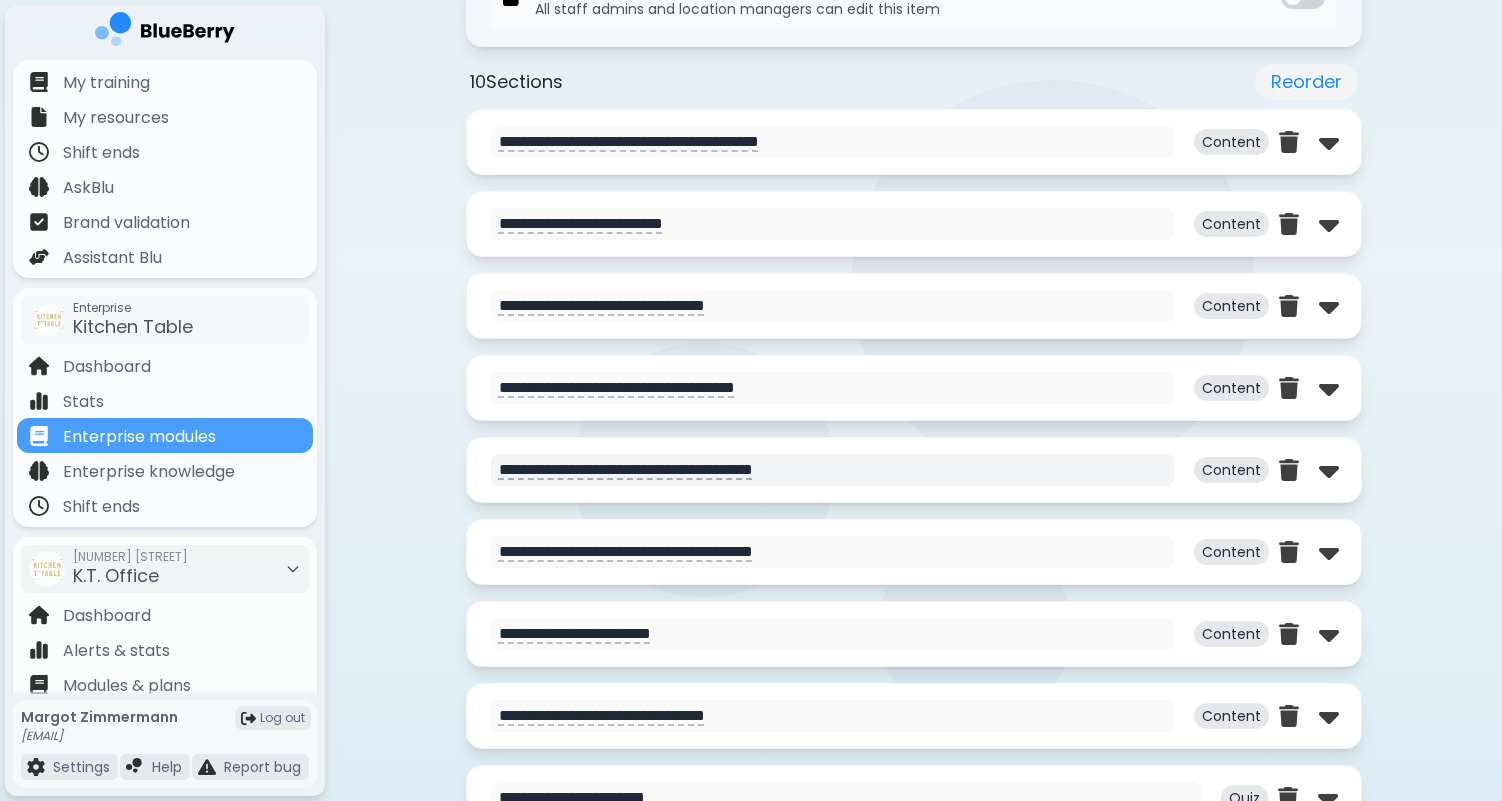 click on "**********" at bounding box center (832, 470) 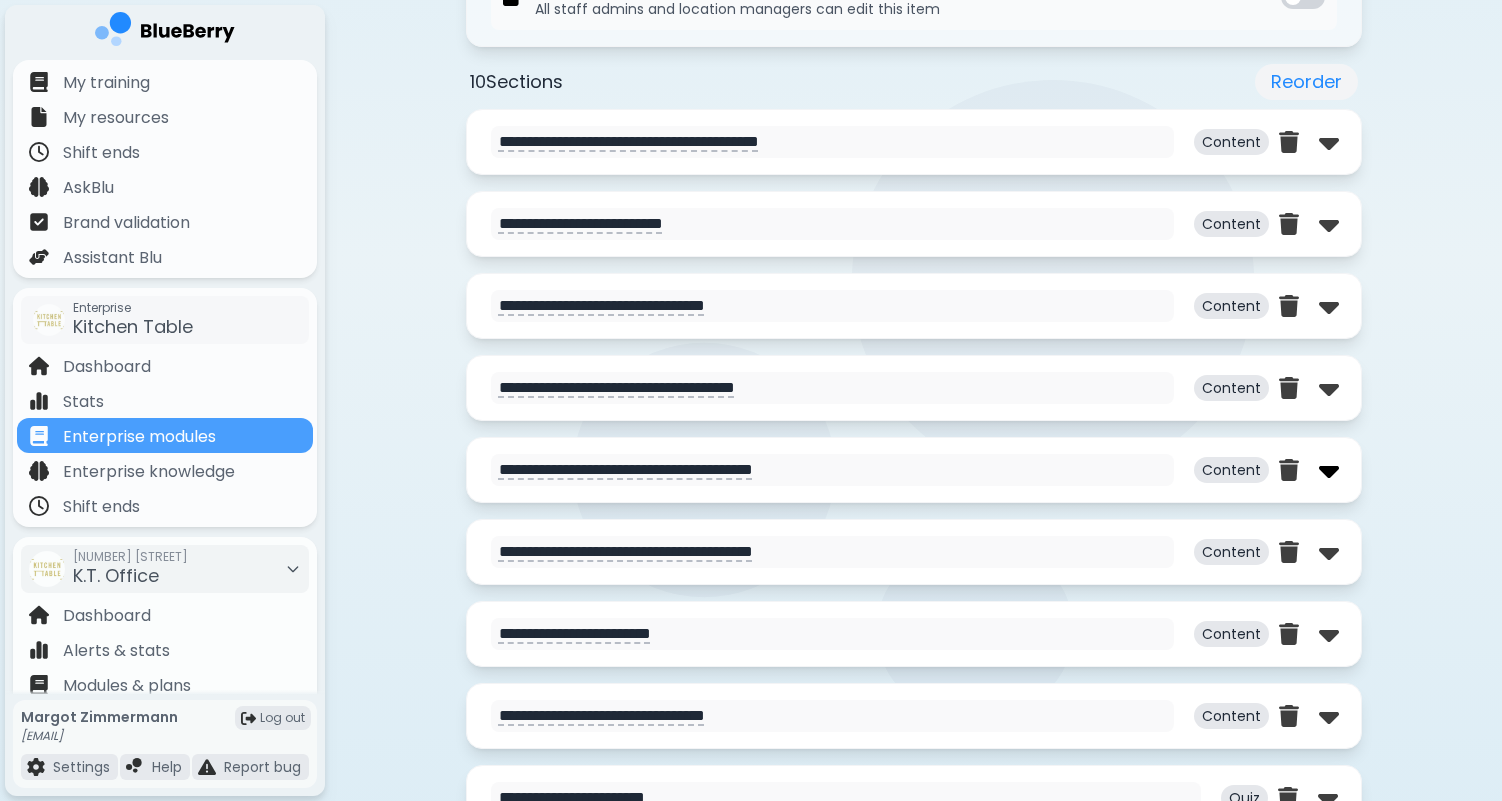 click at bounding box center (1329, 470) 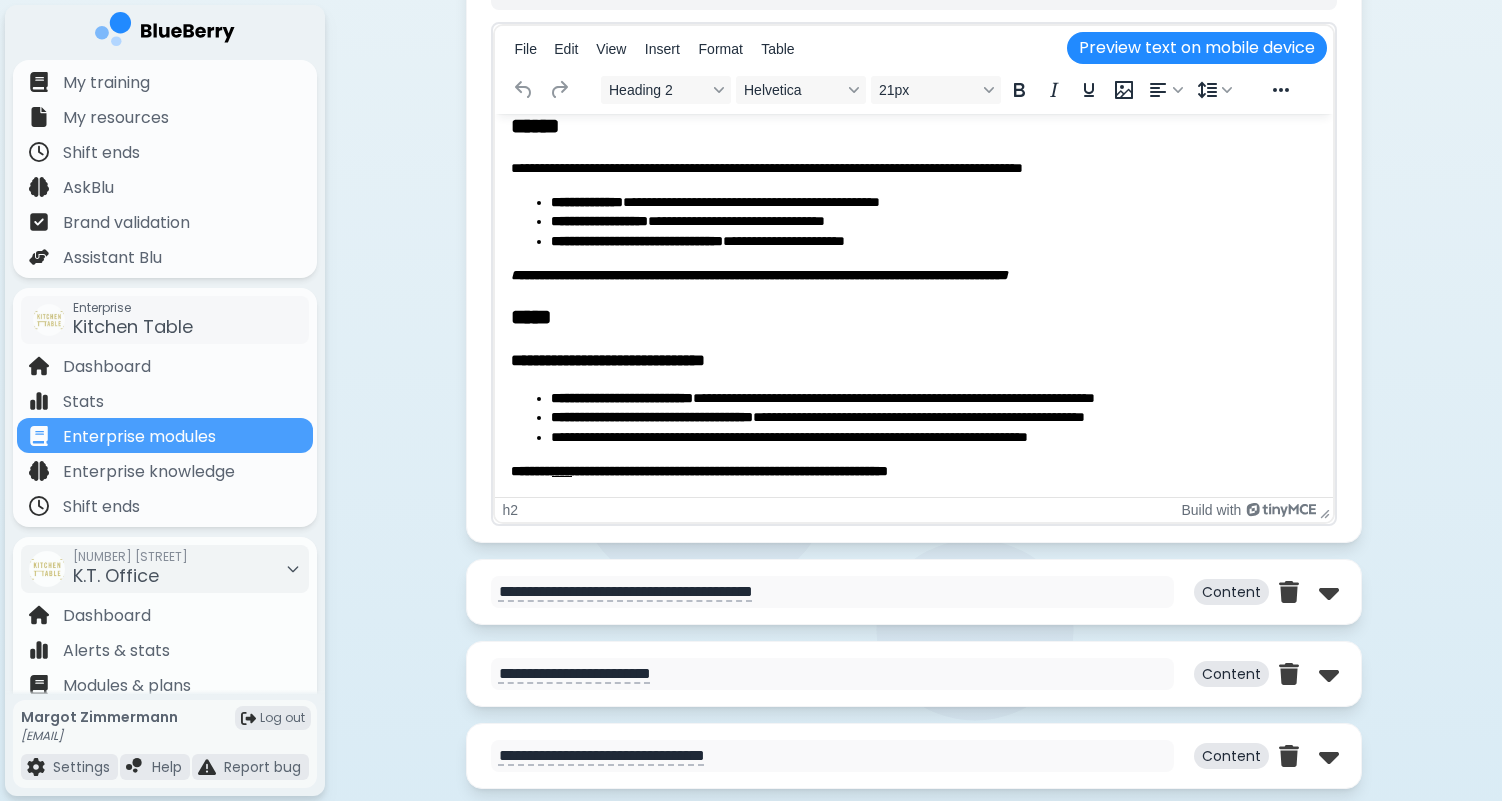 scroll, scrollTop: 1795, scrollLeft: 0, axis: vertical 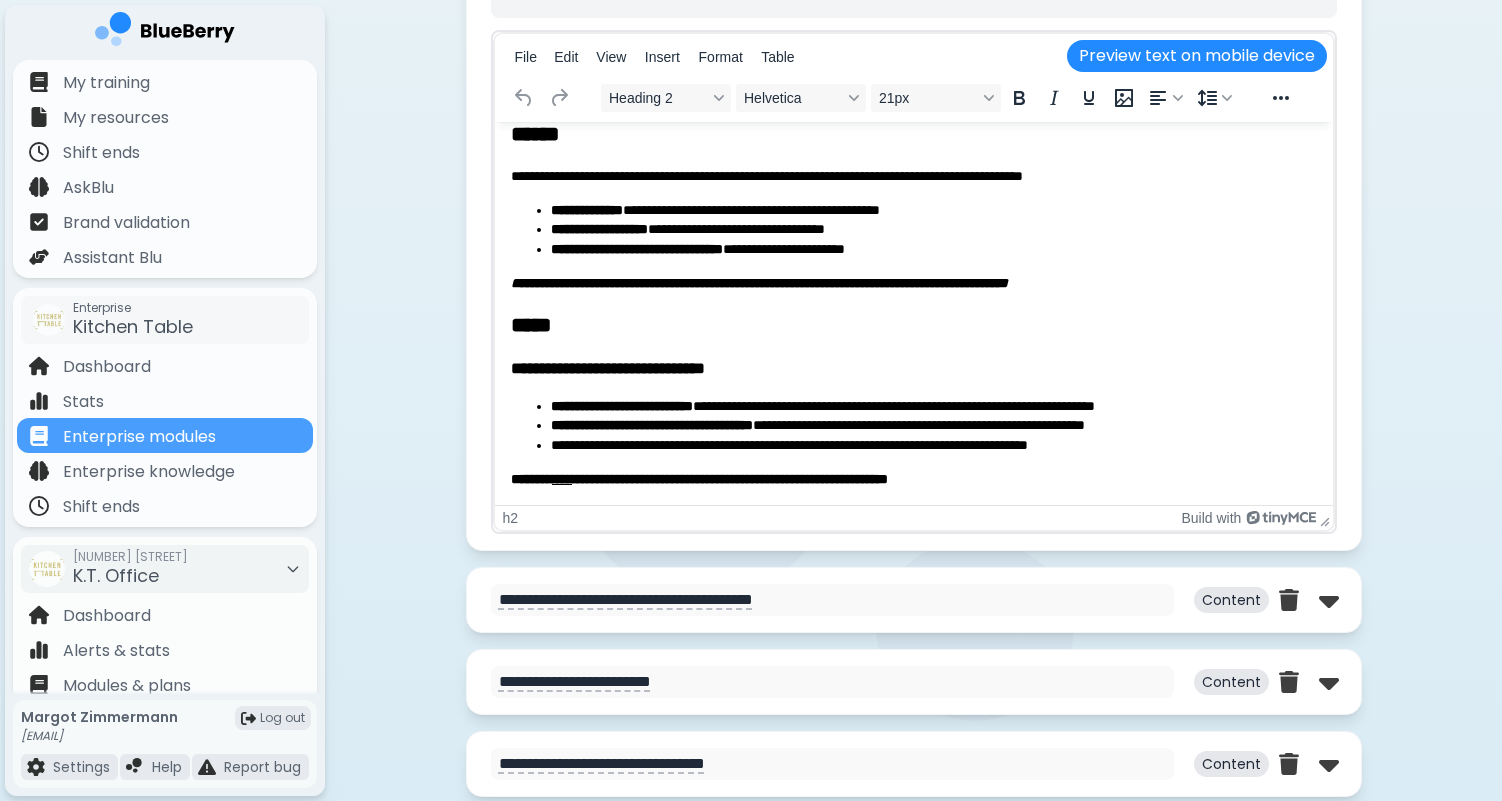 click on "**********" at bounding box center [933, 230] 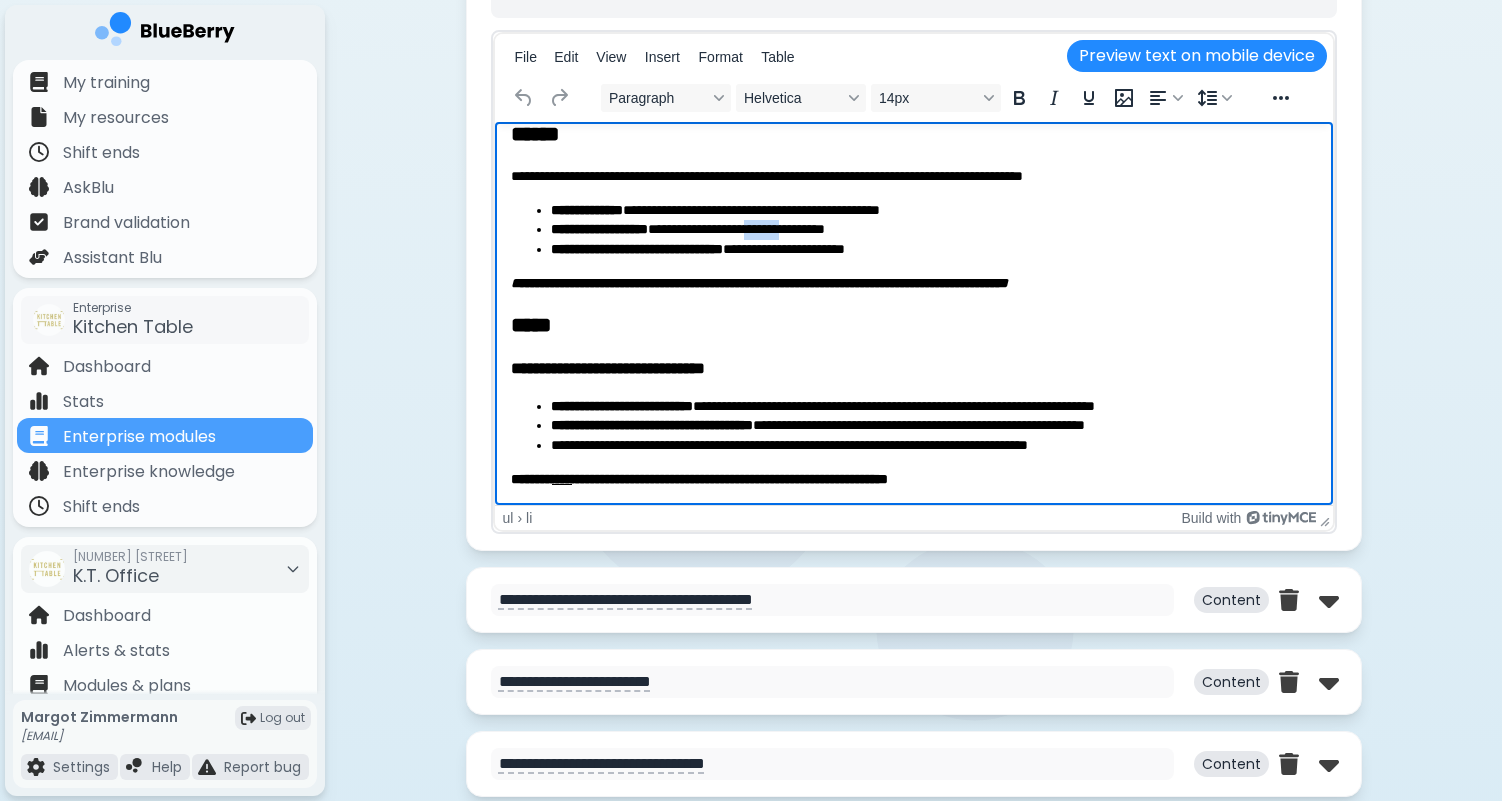 click on "**********" at bounding box center [933, 230] 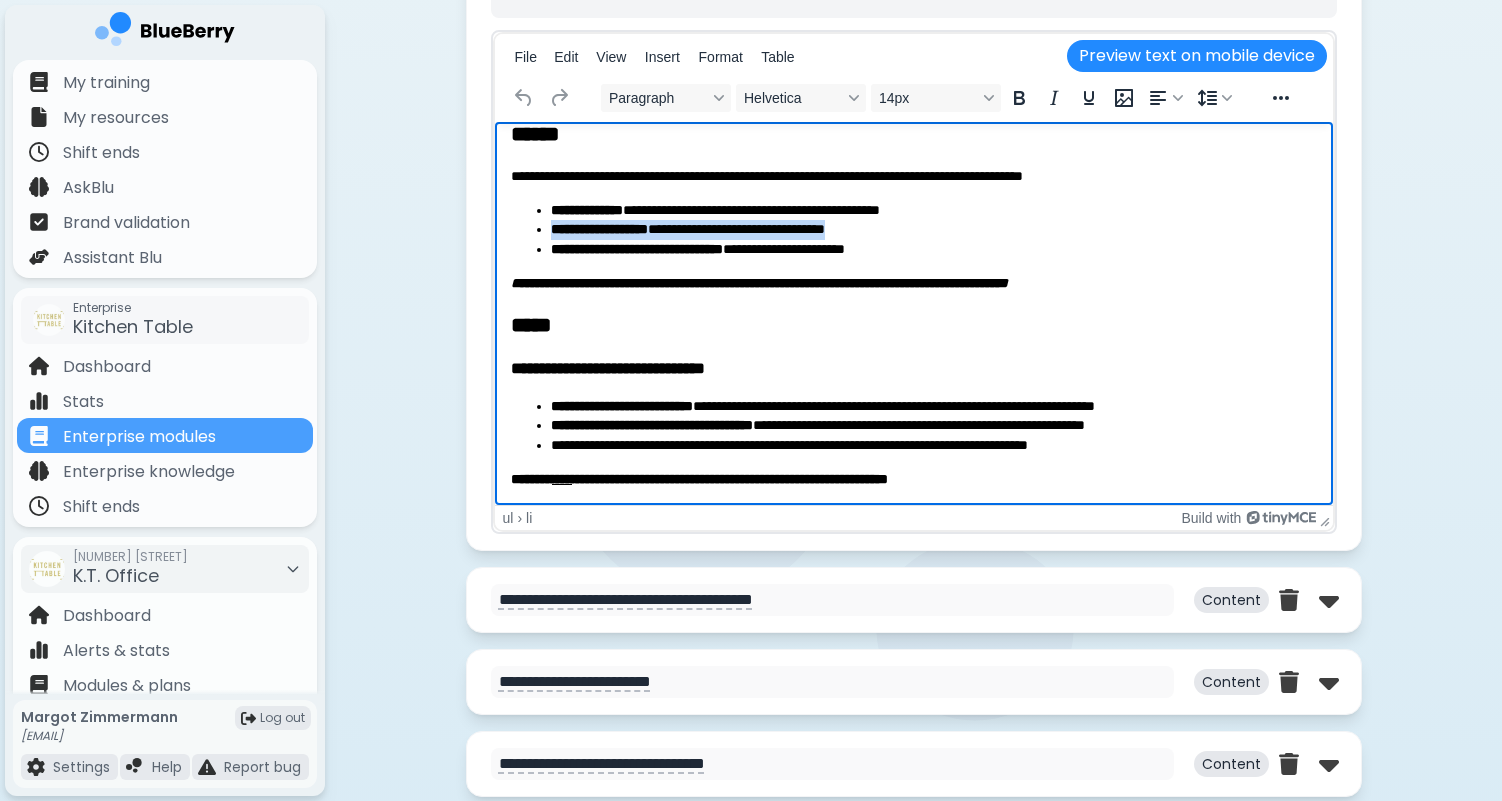 click on "**********" at bounding box center (933, 230) 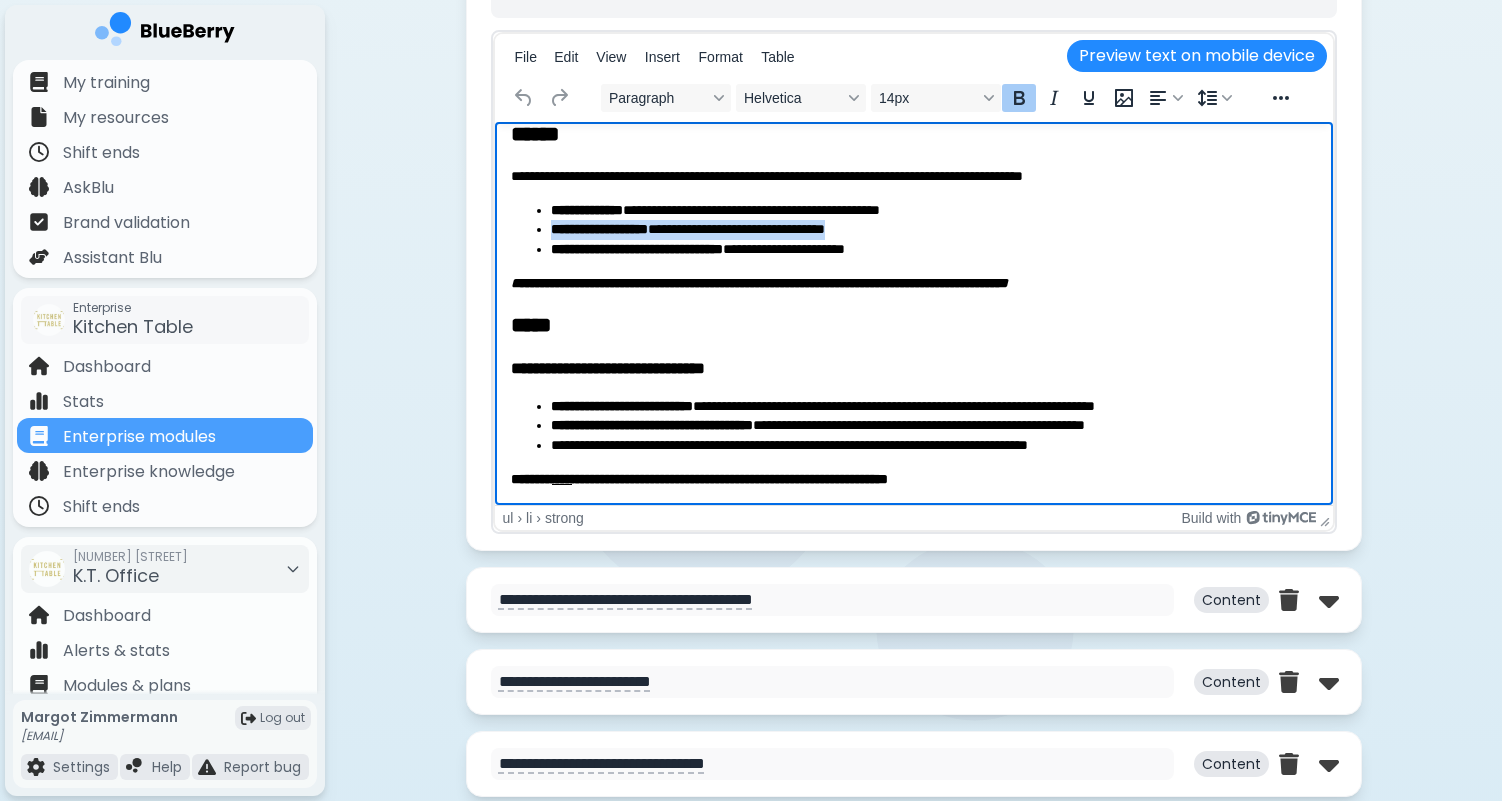 type 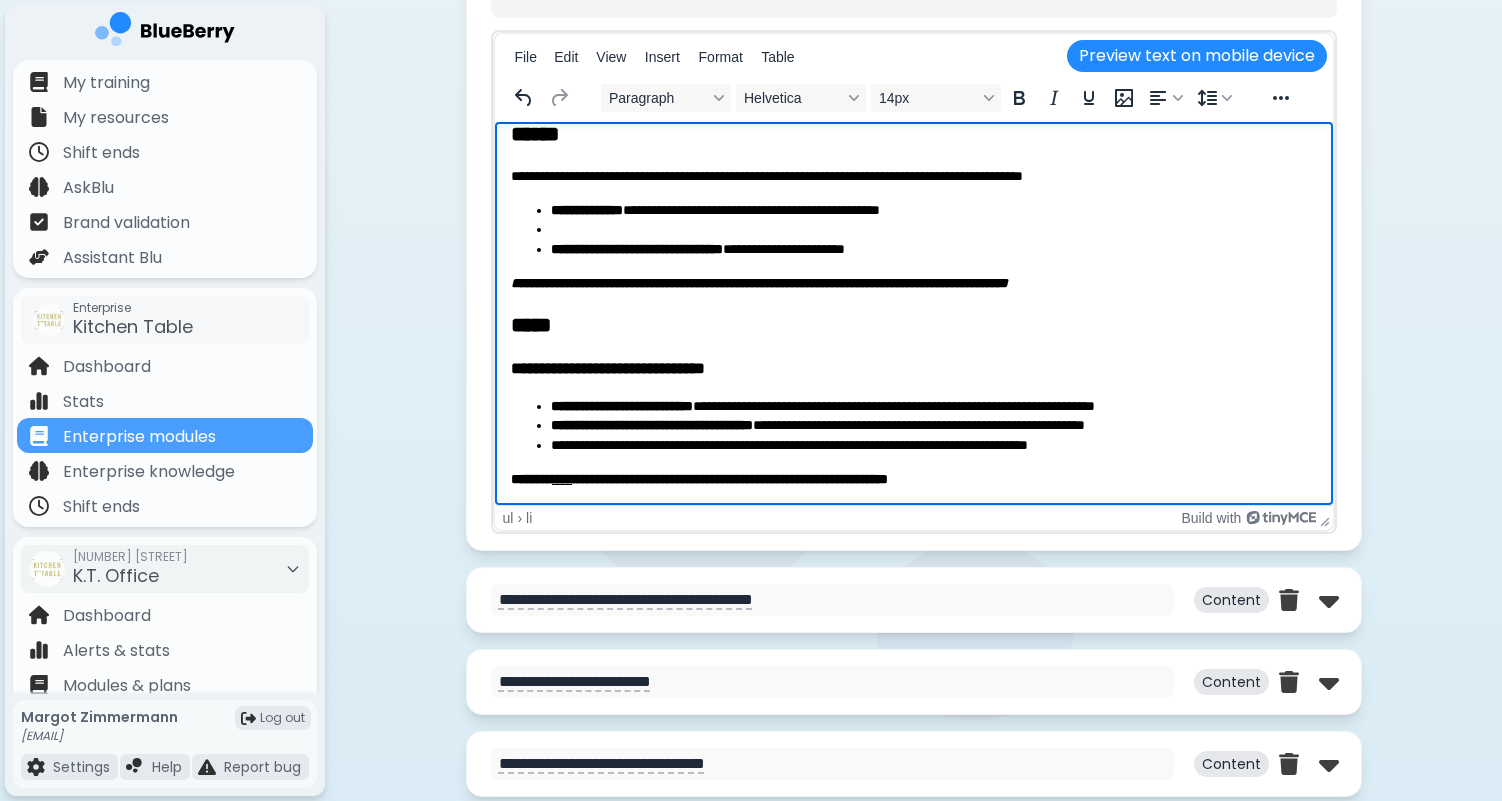 scroll, scrollTop: 0, scrollLeft: 0, axis: both 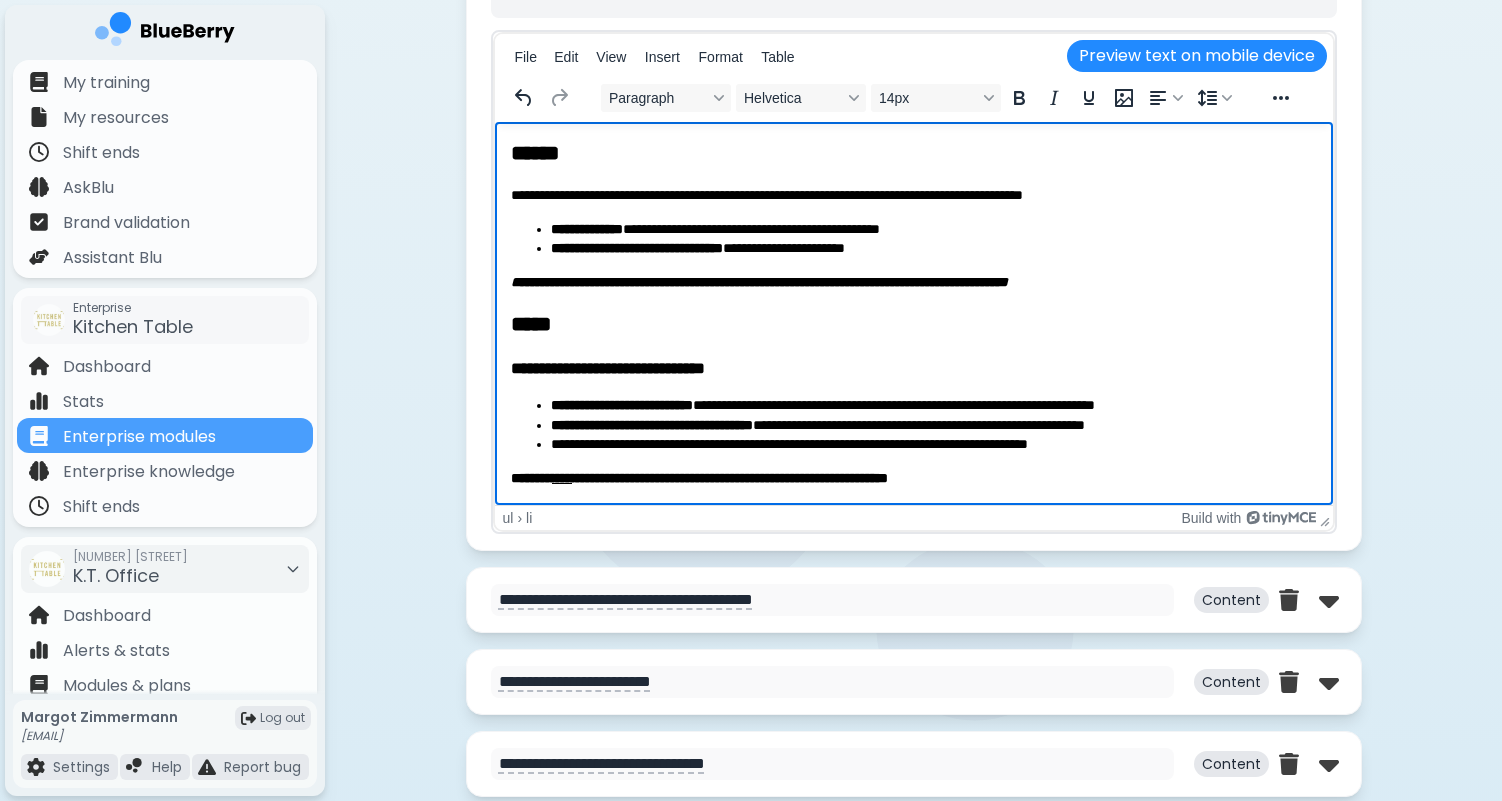 click on "**********" at bounding box center (933, 249) 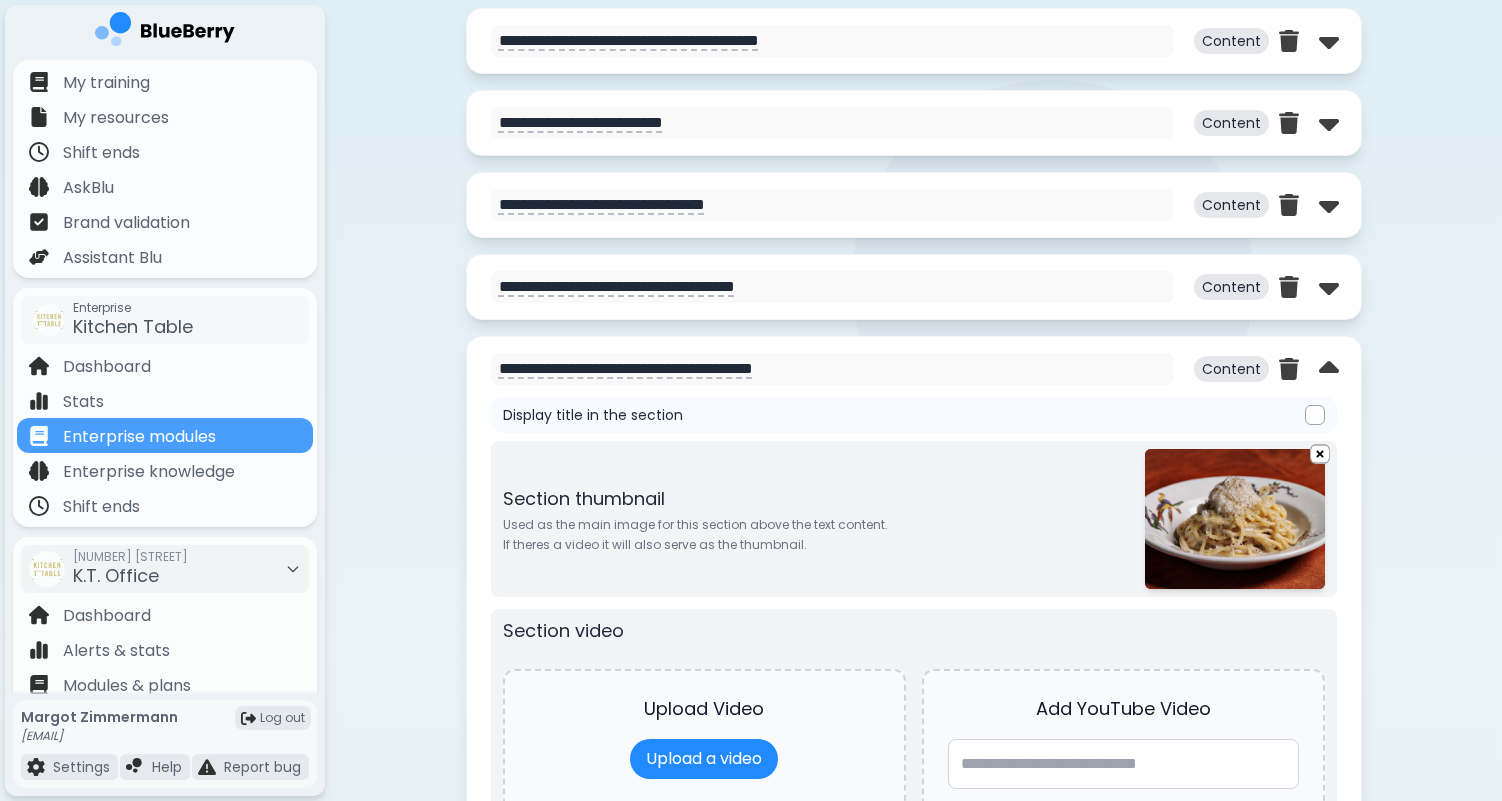 scroll, scrollTop: 964, scrollLeft: 0, axis: vertical 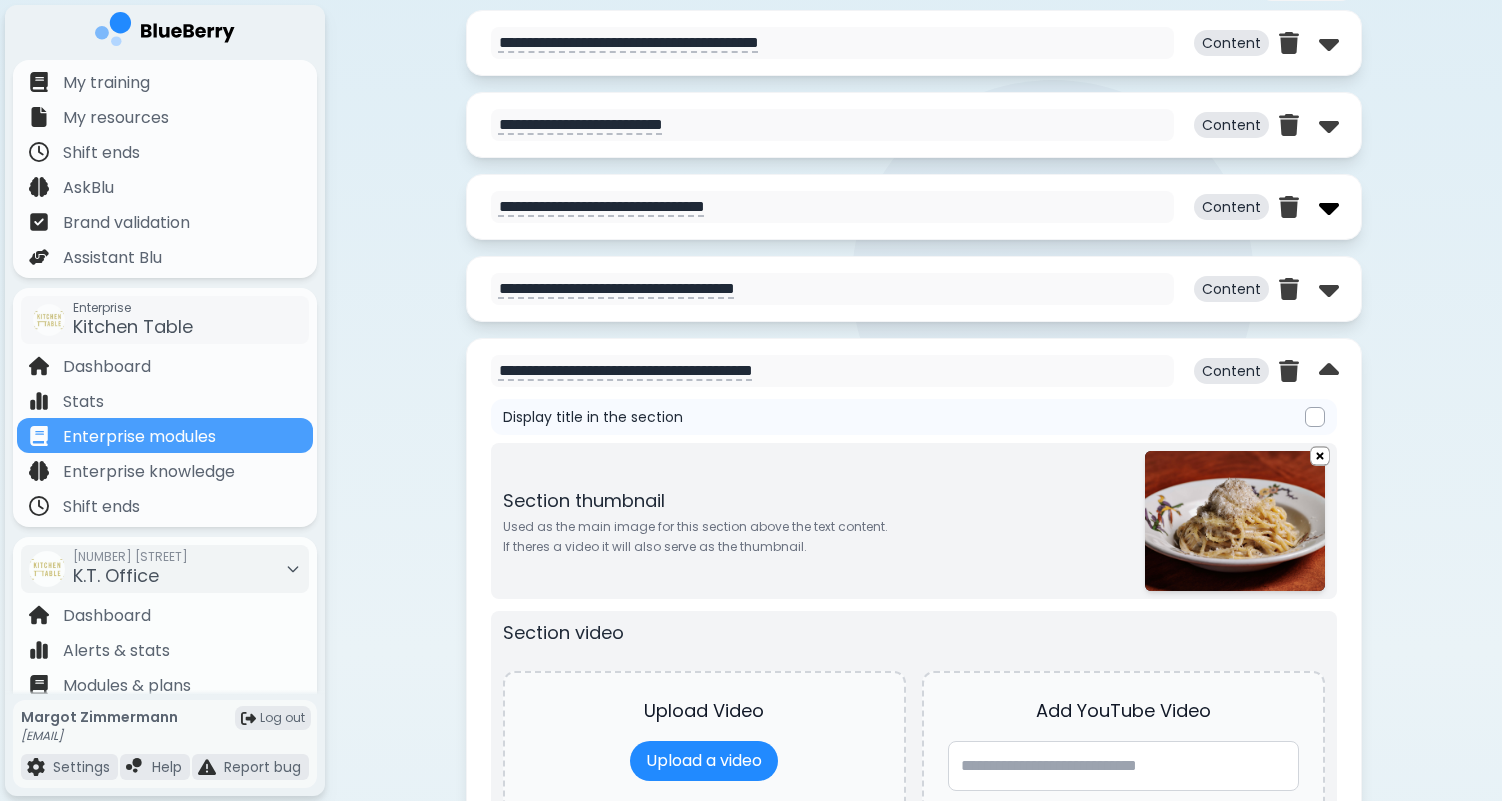 click at bounding box center (1329, 207) 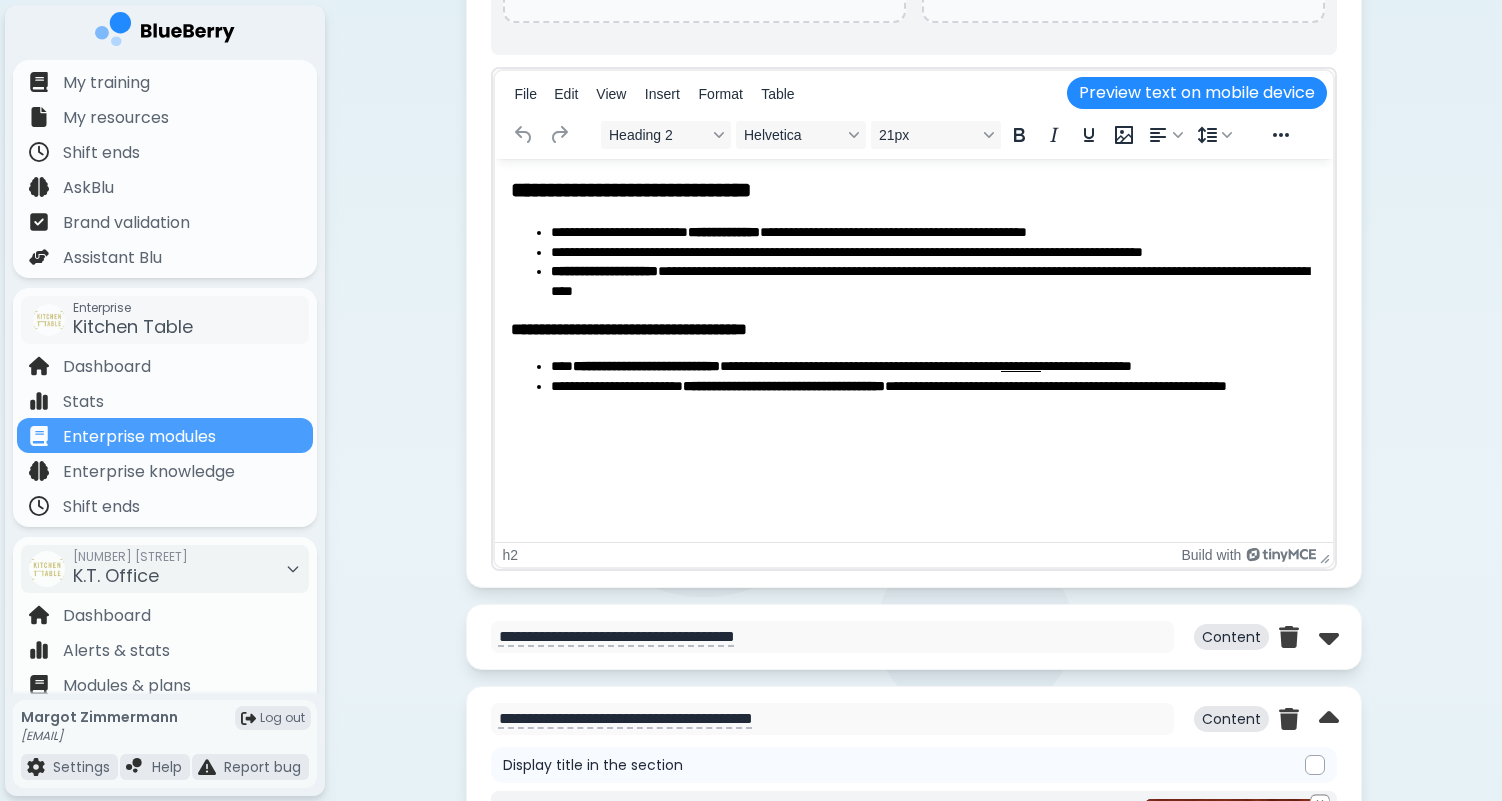 scroll, scrollTop: 1600, scrollLeft: 0, axis: vertical 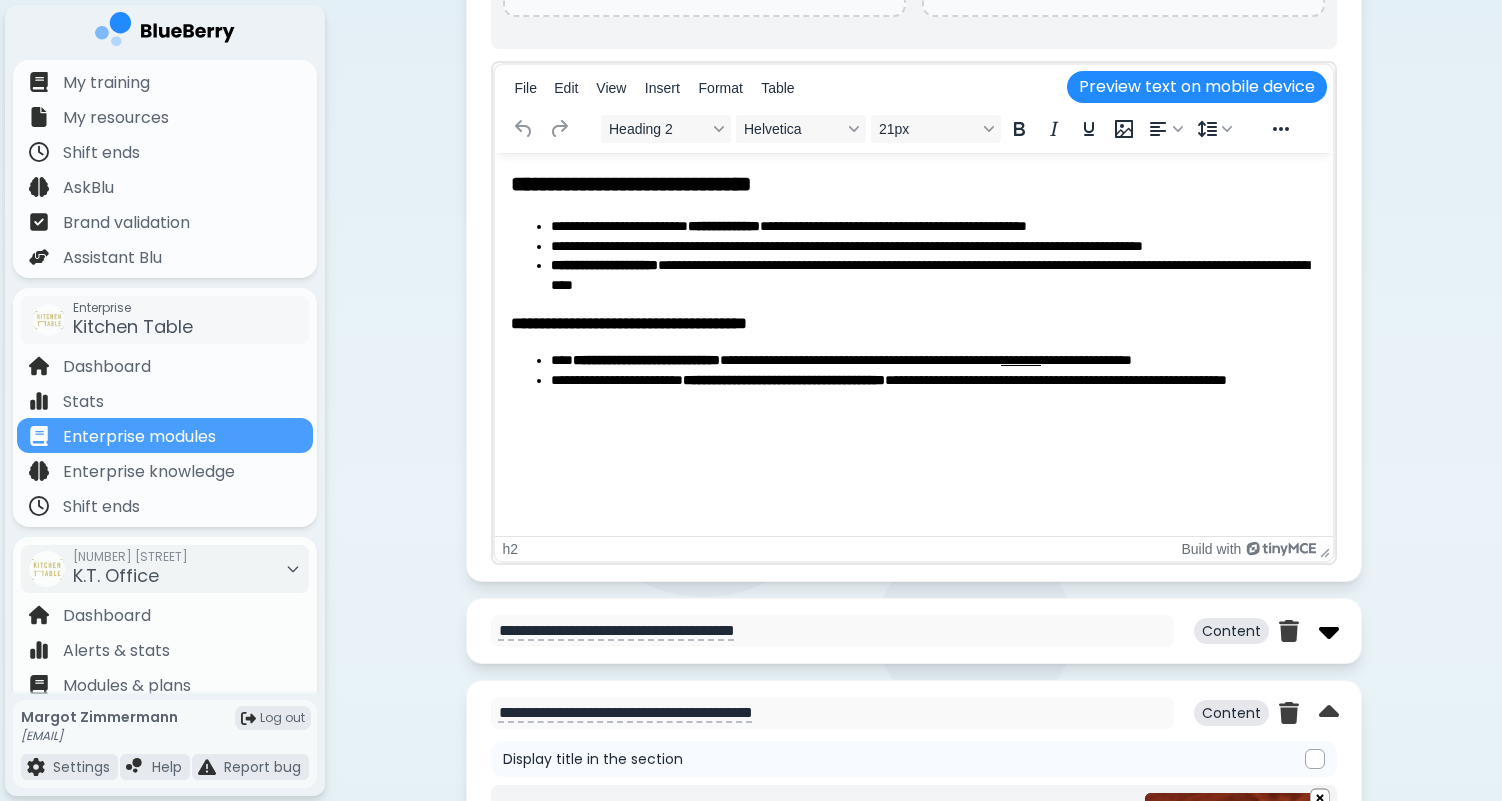 click at bounding box center [1329, 631] 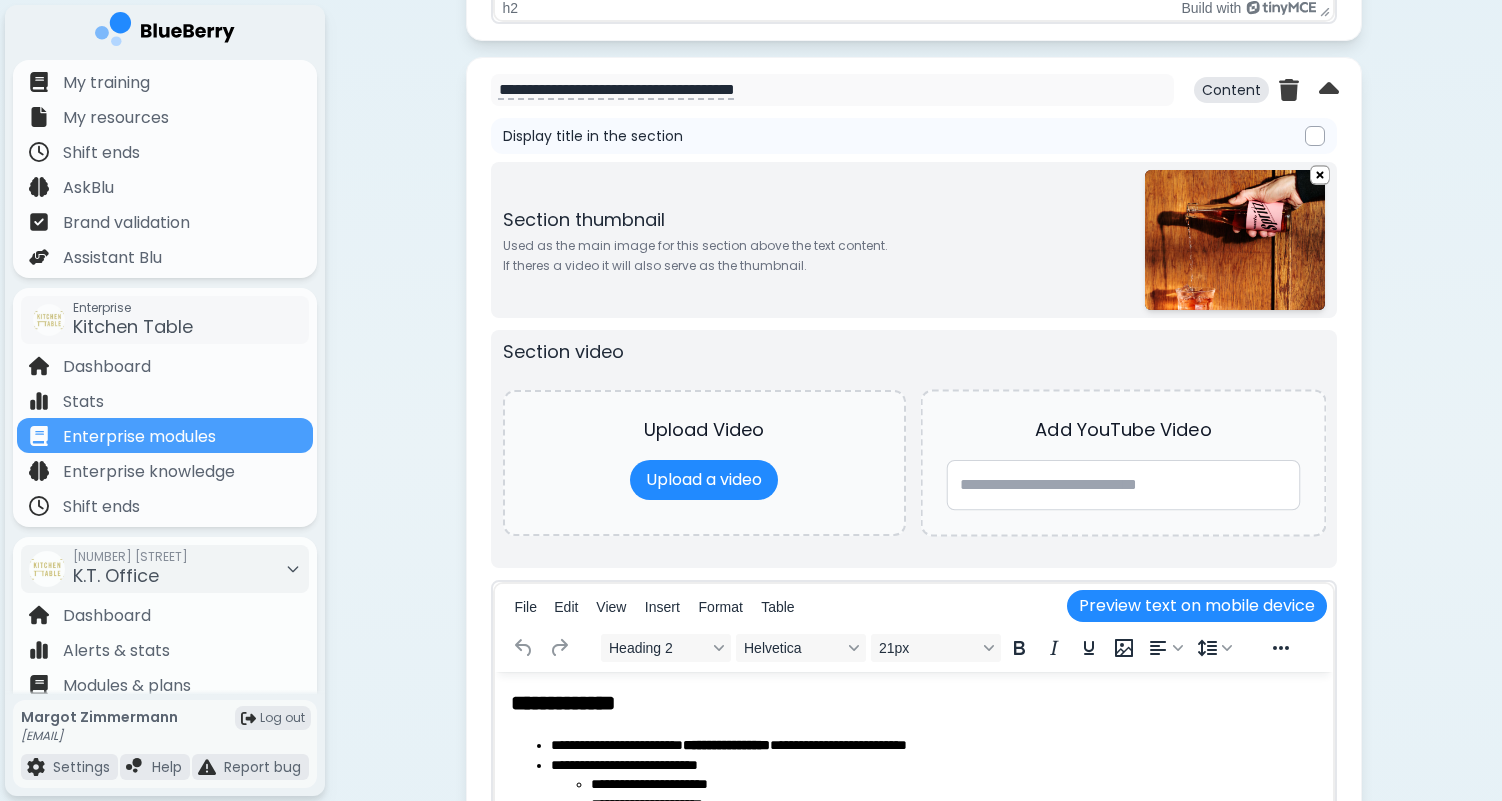 scroll, scrollTop: 2624, scrollLeft: 0, axis: vertical 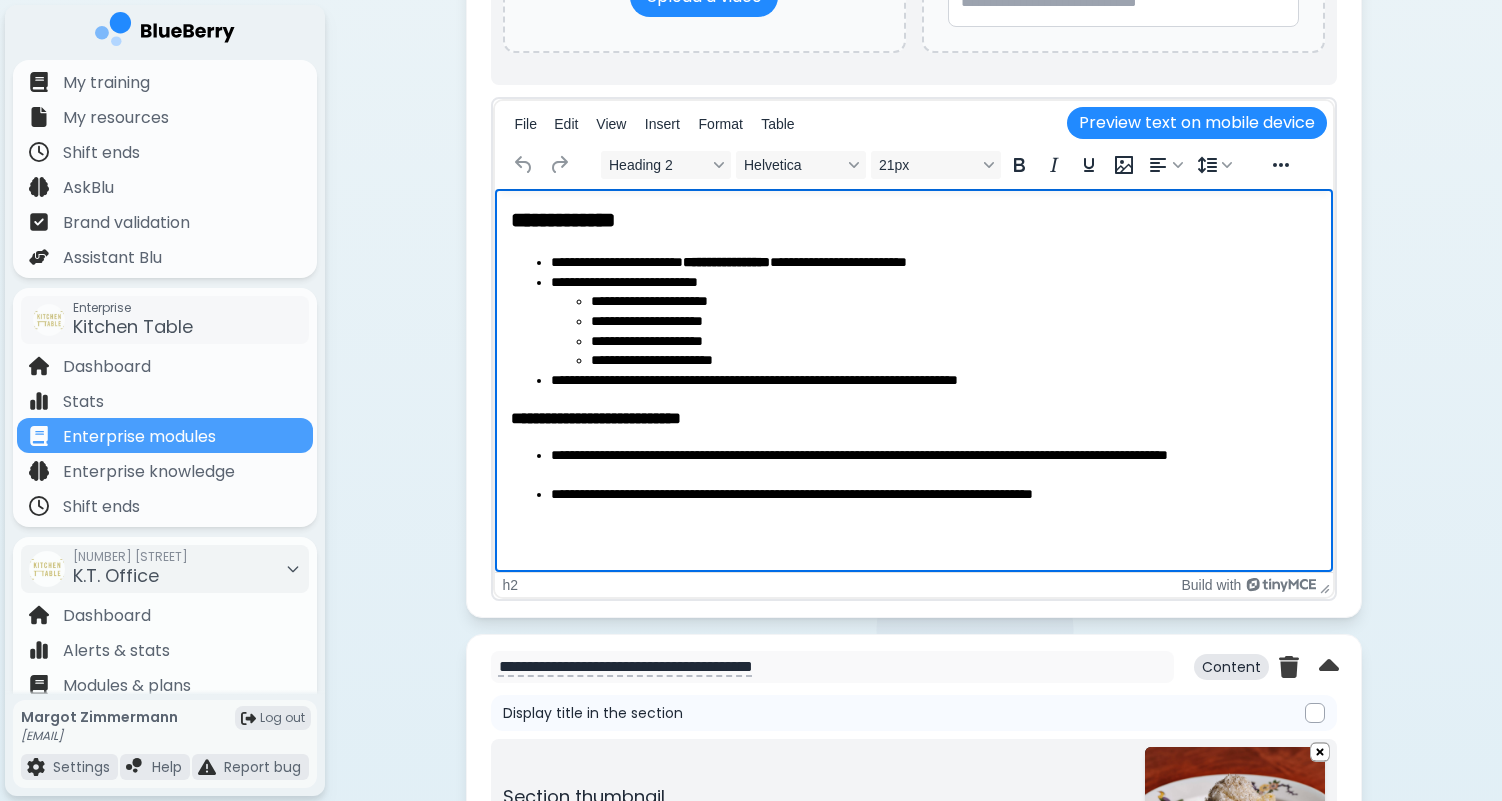 click on "**********" at bounding box center [913, 220] 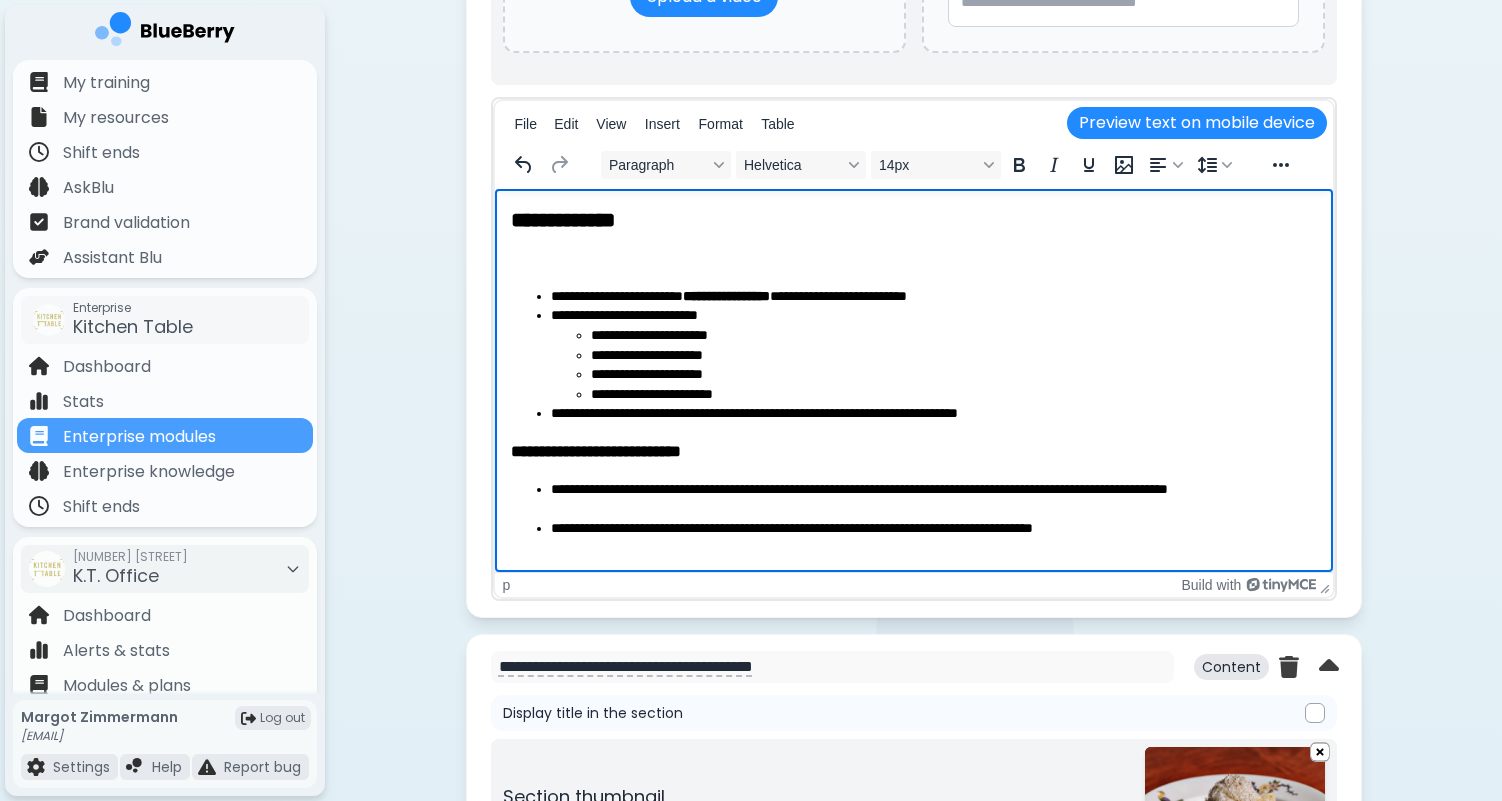 type 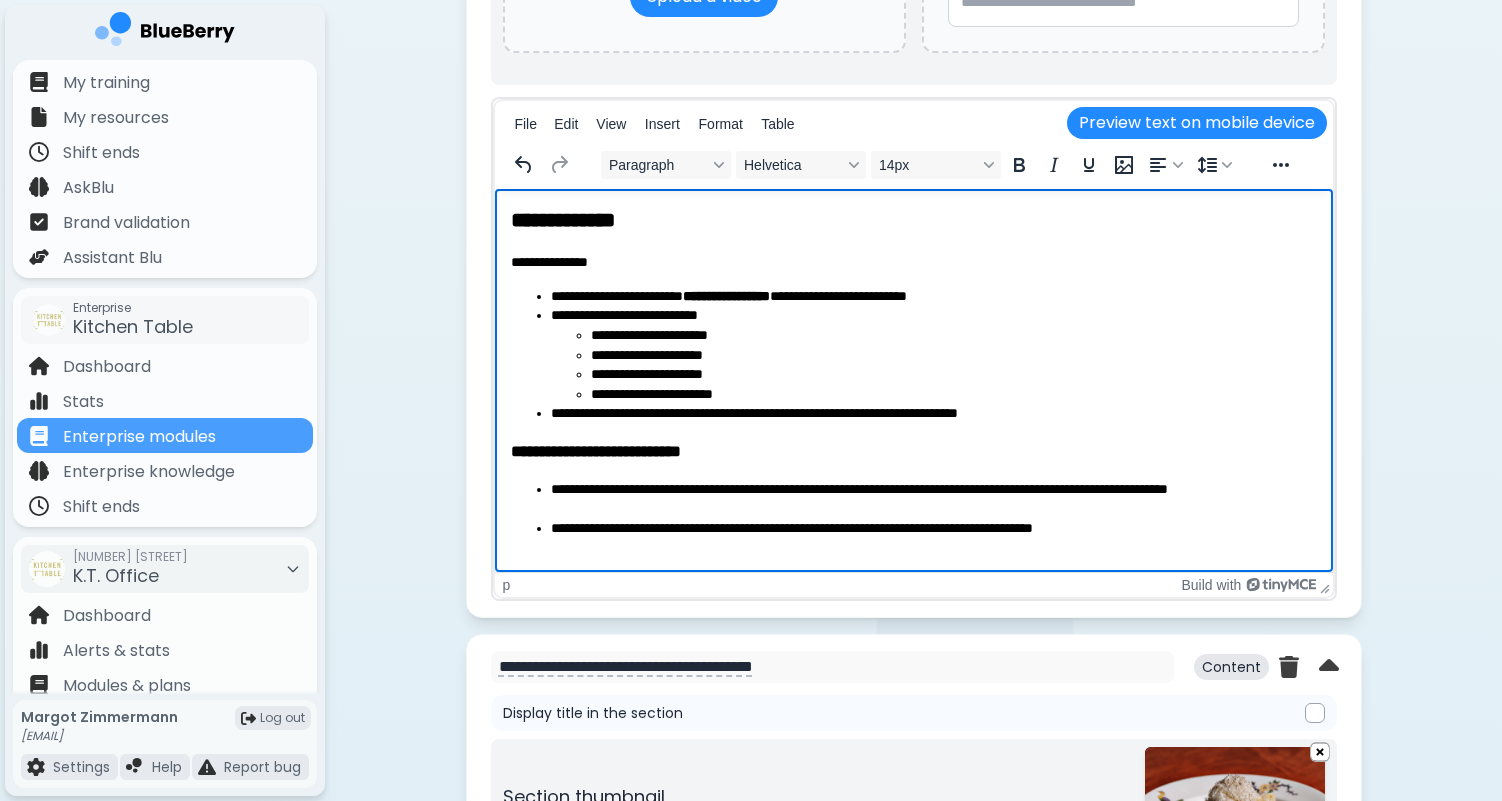 click on "**********" at bounding box center (913, 263) 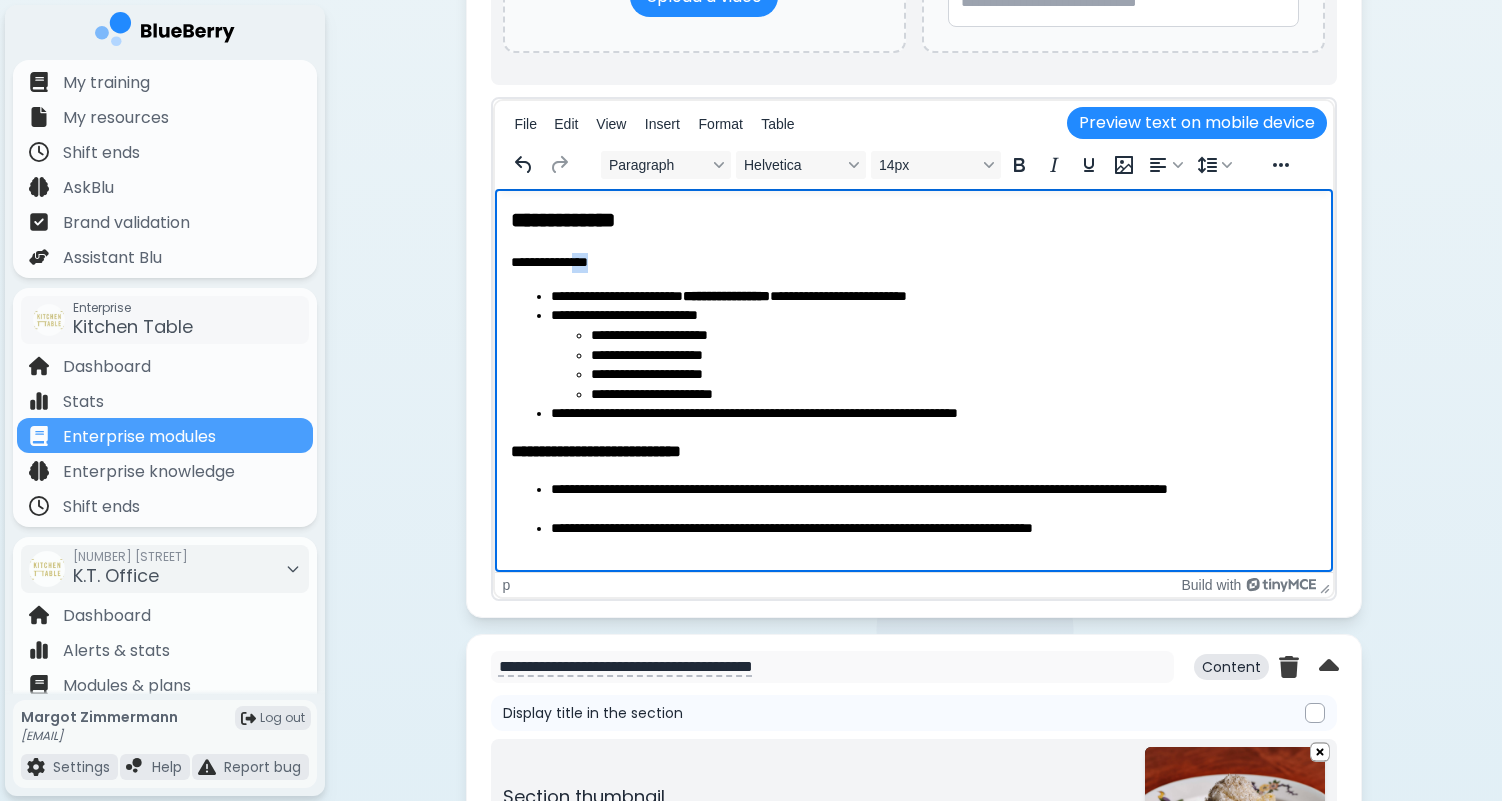 click on "**********" at bounding box center [913, 263] 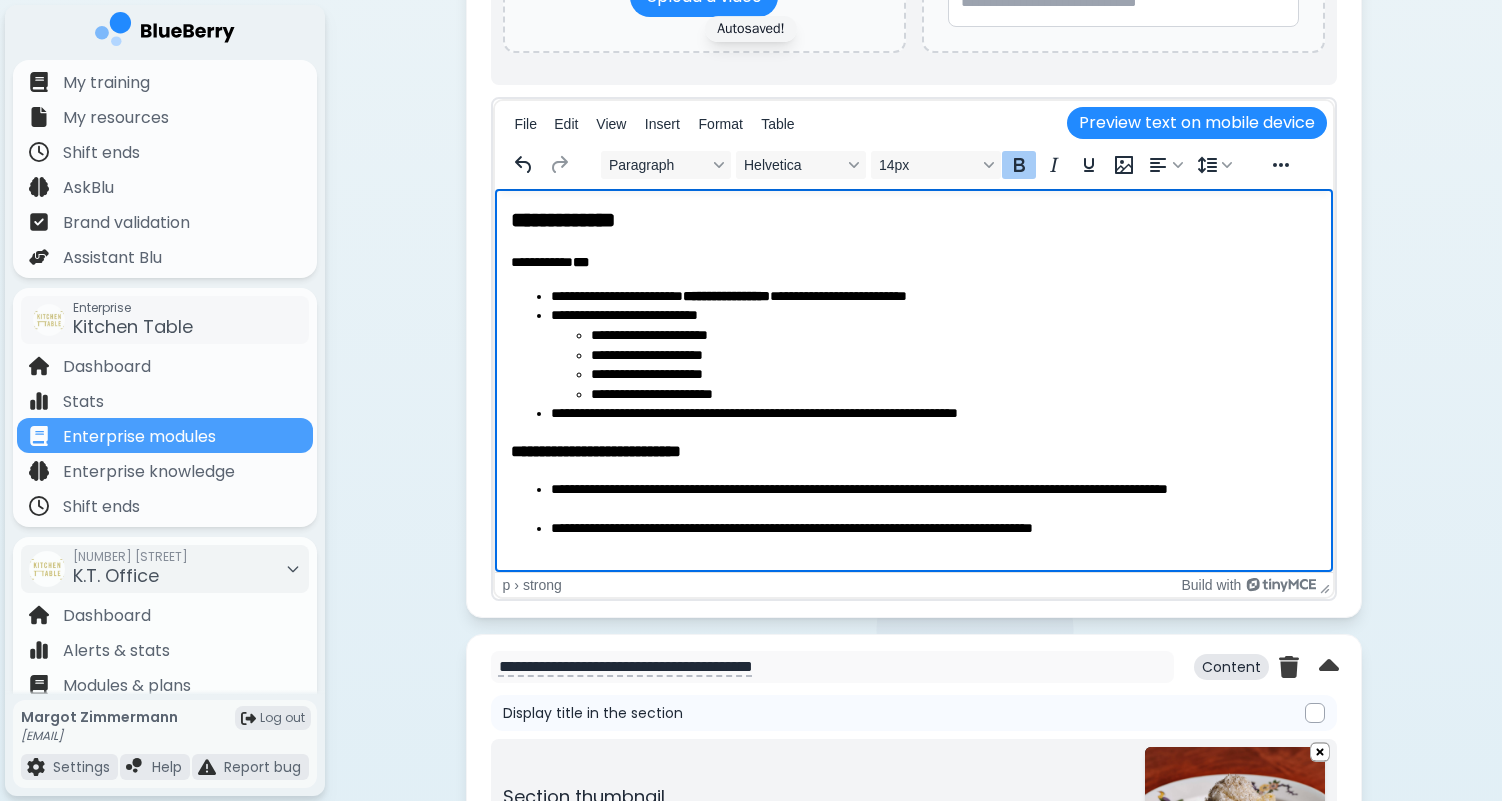 click on "**********" at bounding box center (913, 263) 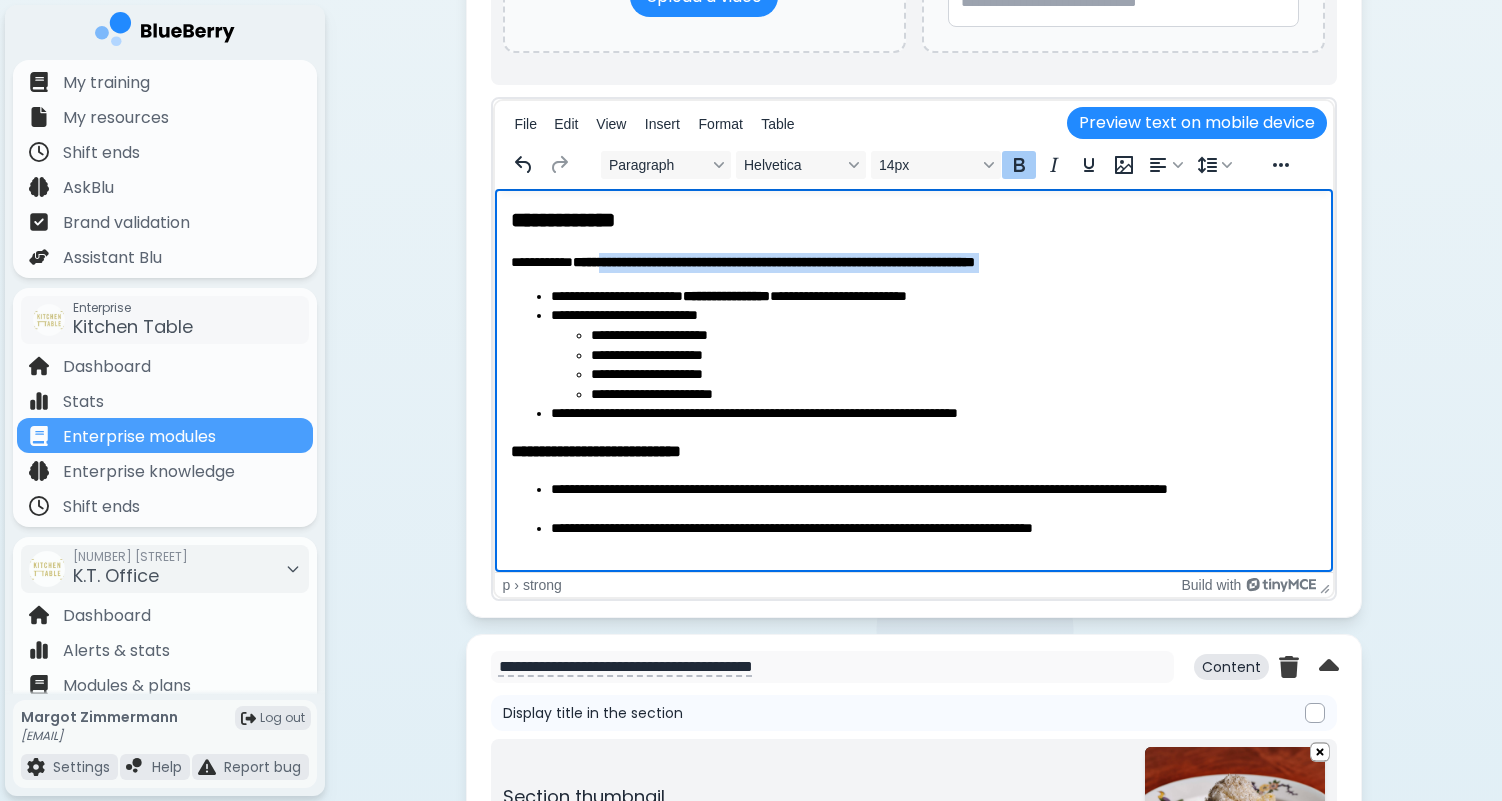 drag, startPoint x: 617, startPoint y: 259, endPoint x: 1044, endPoint y: 274, distance: 427.2634 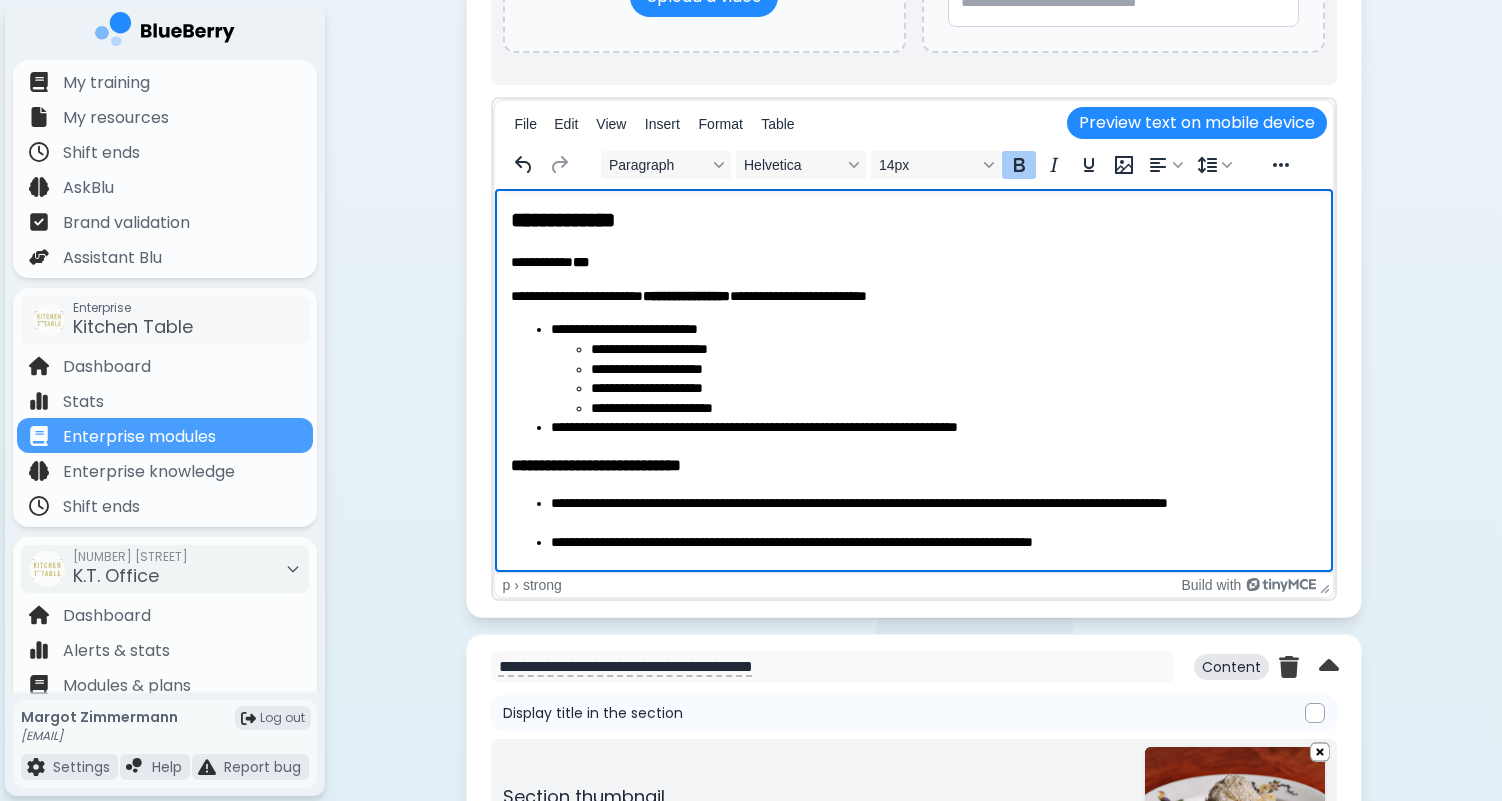 click on "**********" at bounding box center (913, 263) 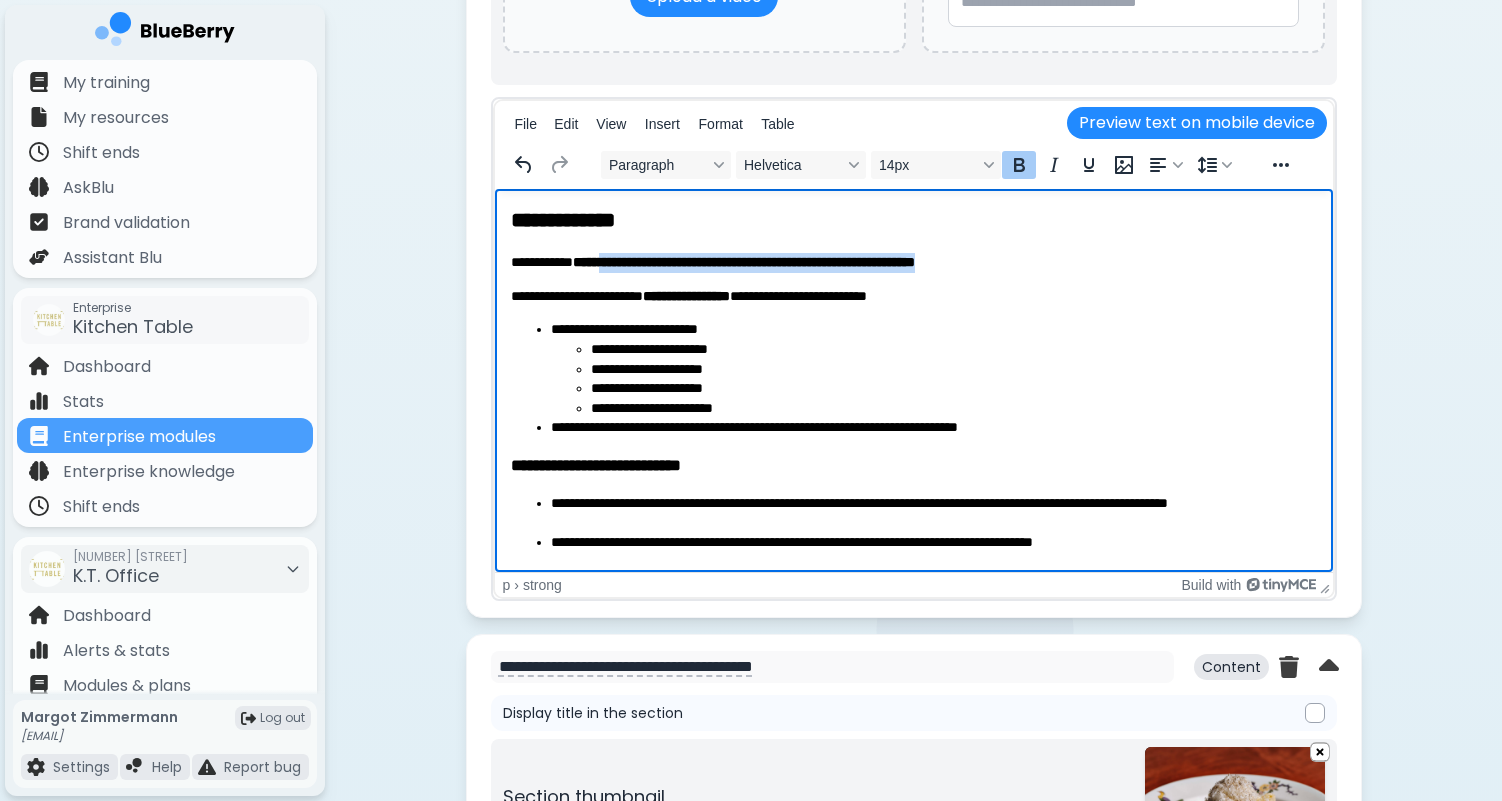 drag, startPoint x: 618, startPoint y: 263, endPoint x: 1020, endPoint y: 262, distance: 402.00125 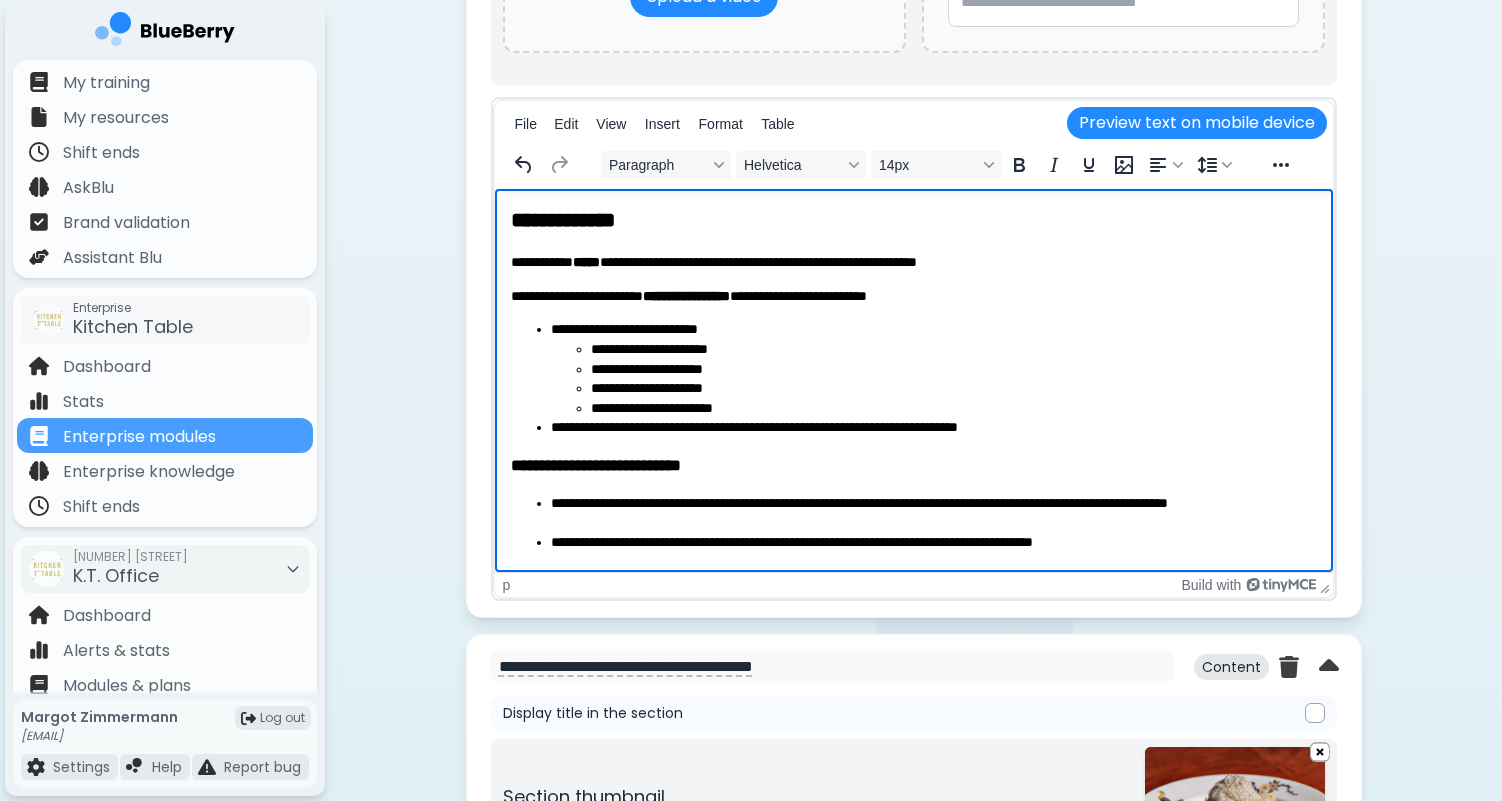 click on "**********" at bounding box center [913, 379] 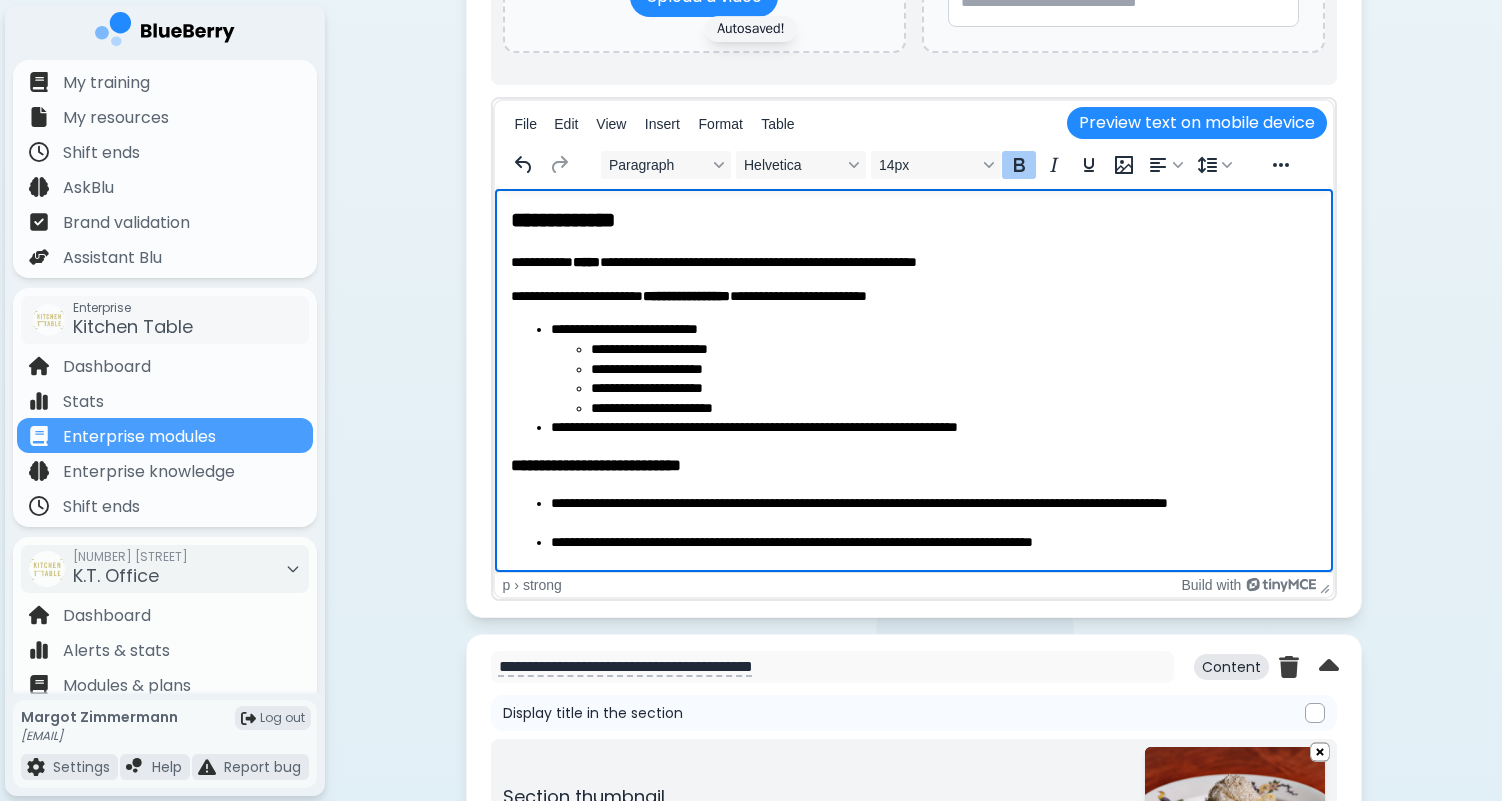 click on "**********" at bounding box center [913, 263] 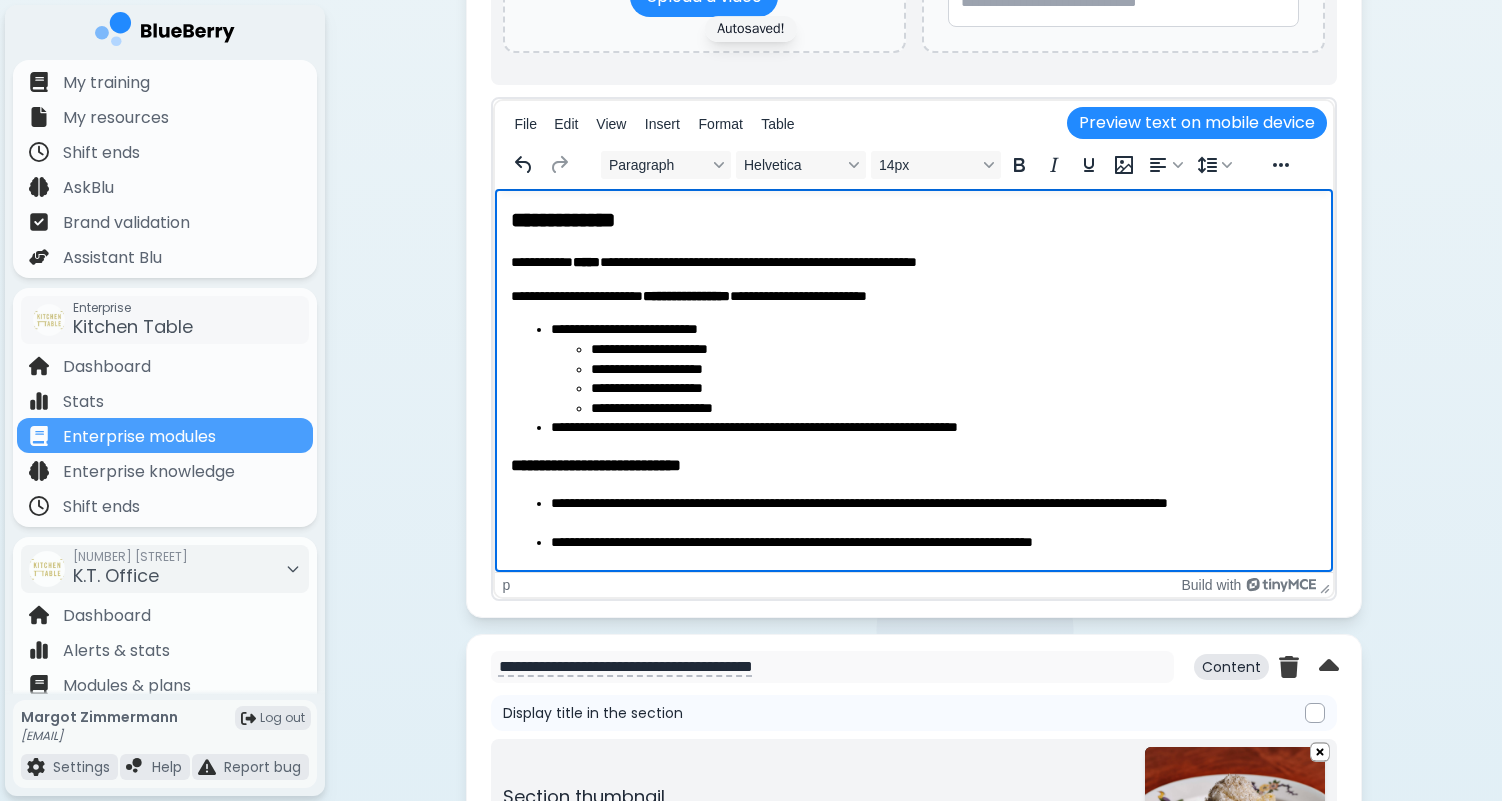 click on "**********" at bounding box center (913, 263) 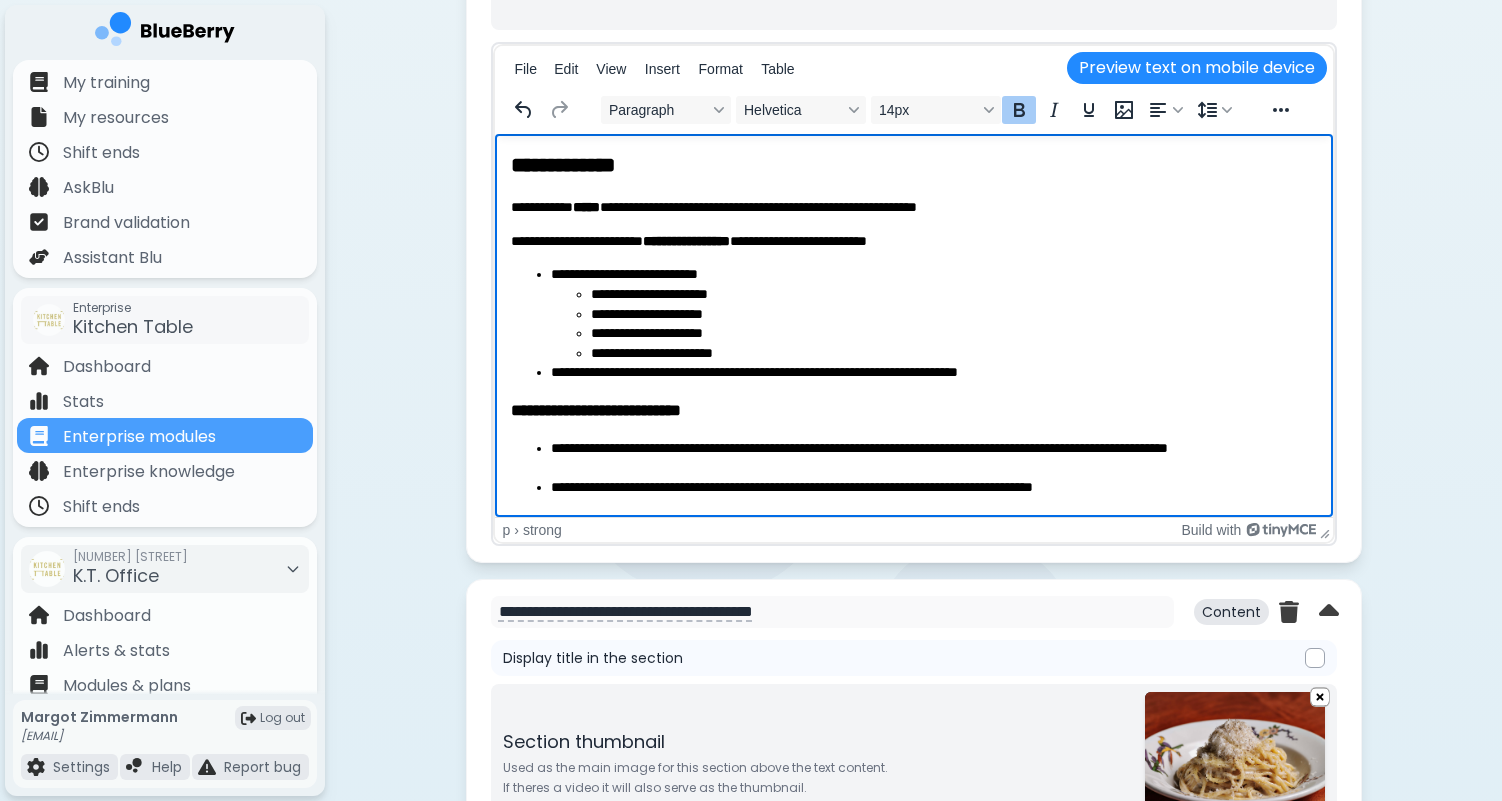 scroll, scrollTop: 2663, scrollLeft: 0, axis: vertical 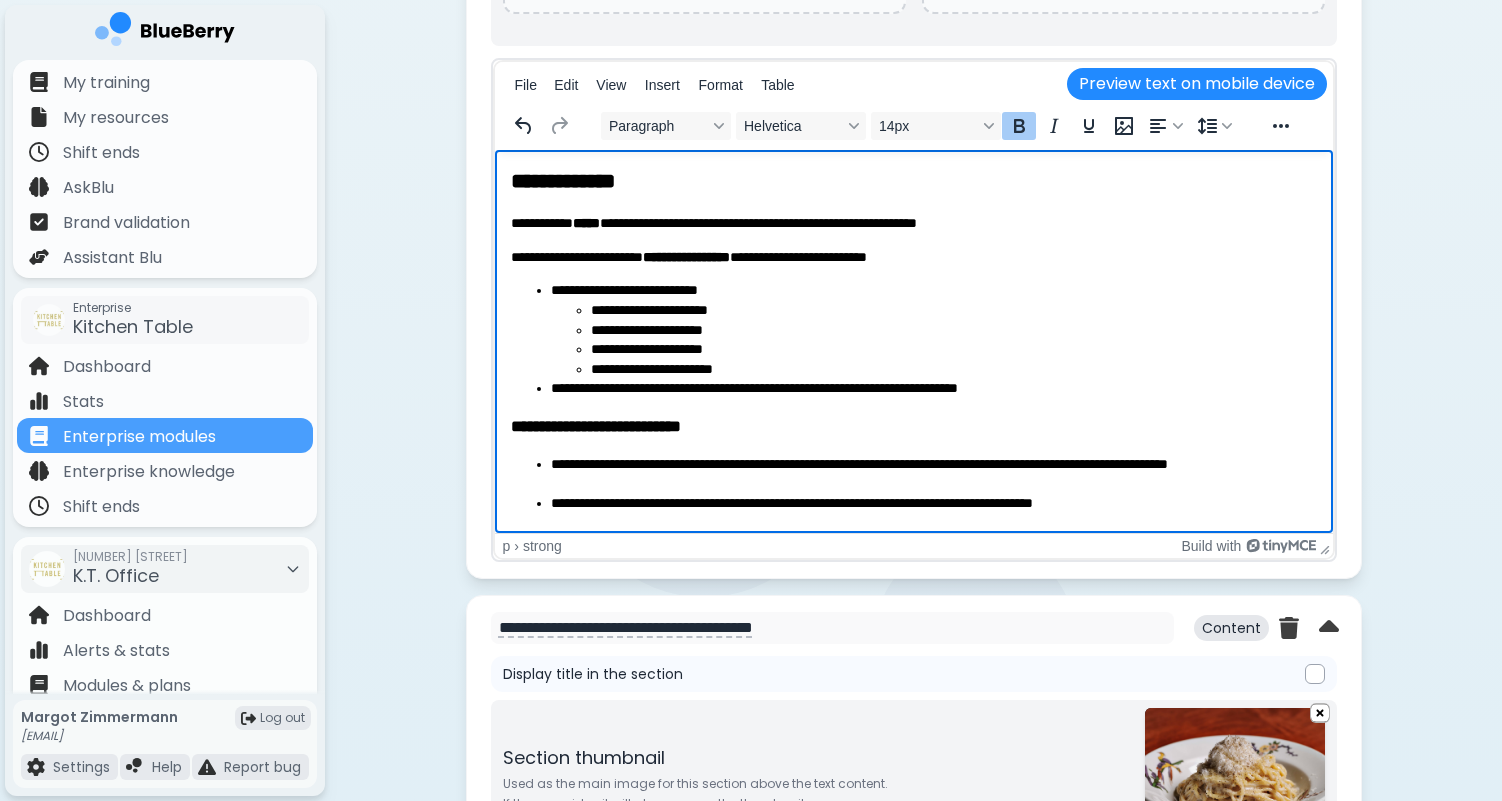 click on "**********" at bounding box center [913, 224] 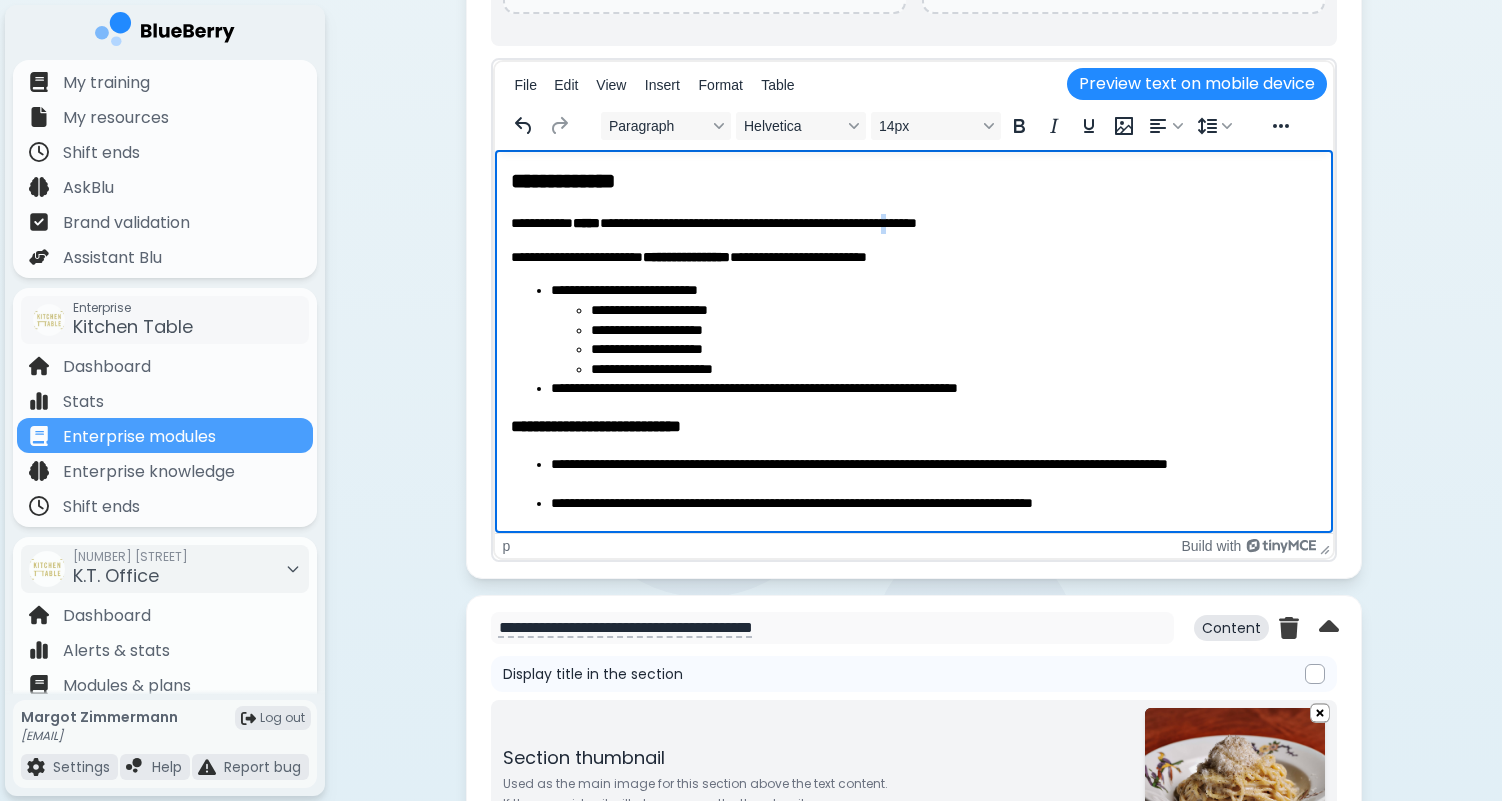 click on "**********" at bounding box center [913, 224] 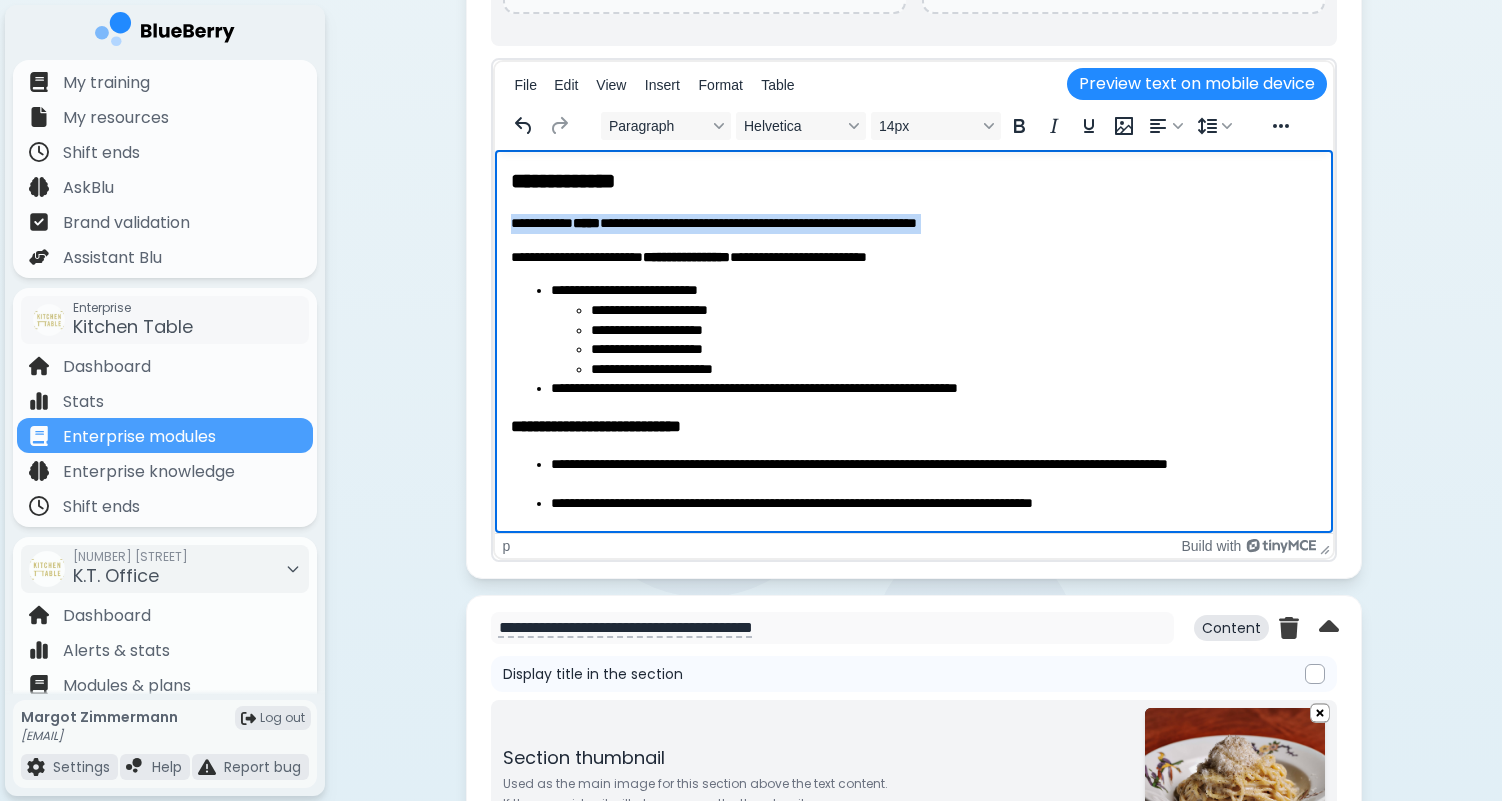 click on "**********" at bounding box center (913, 224) 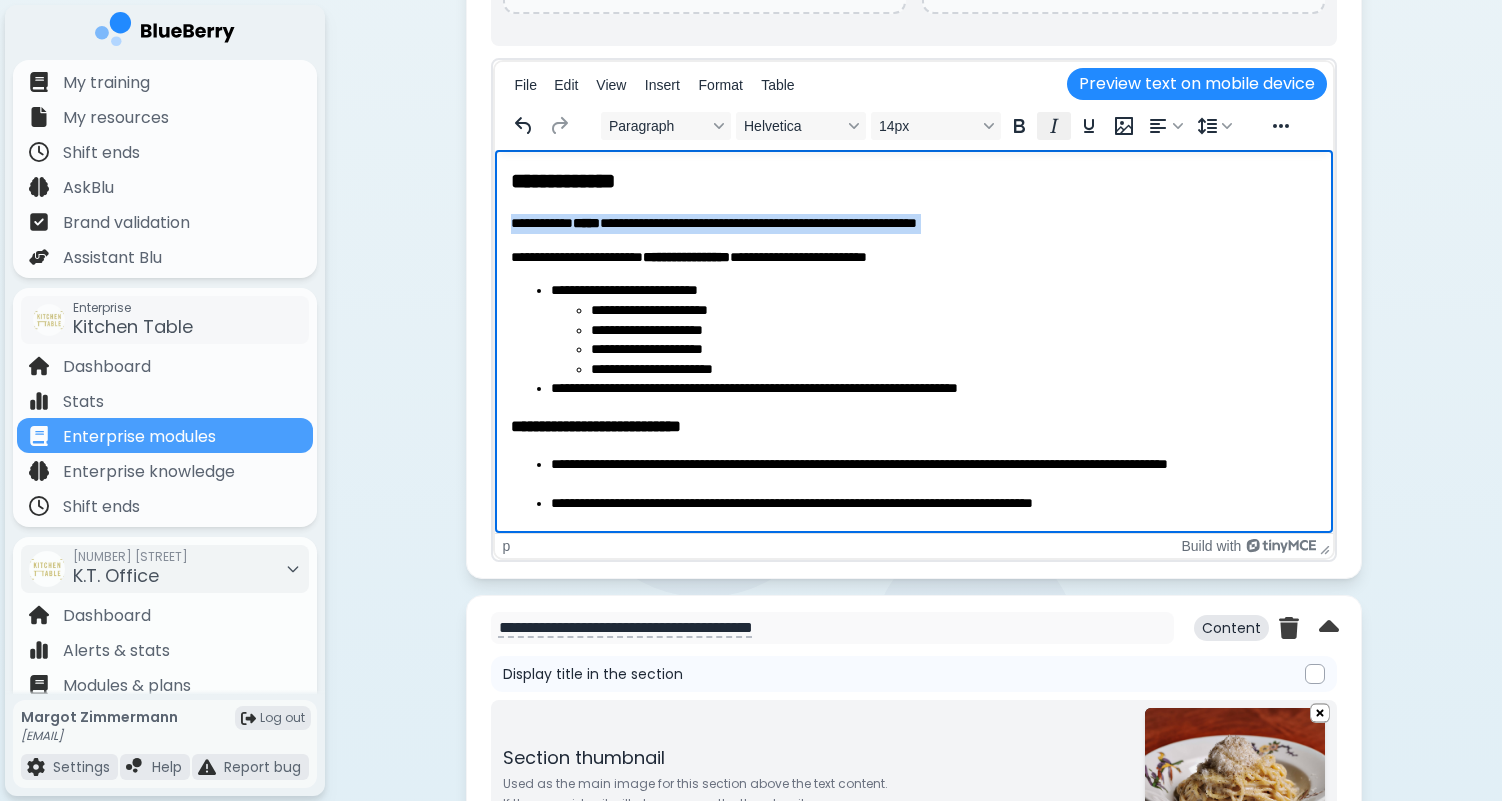 click 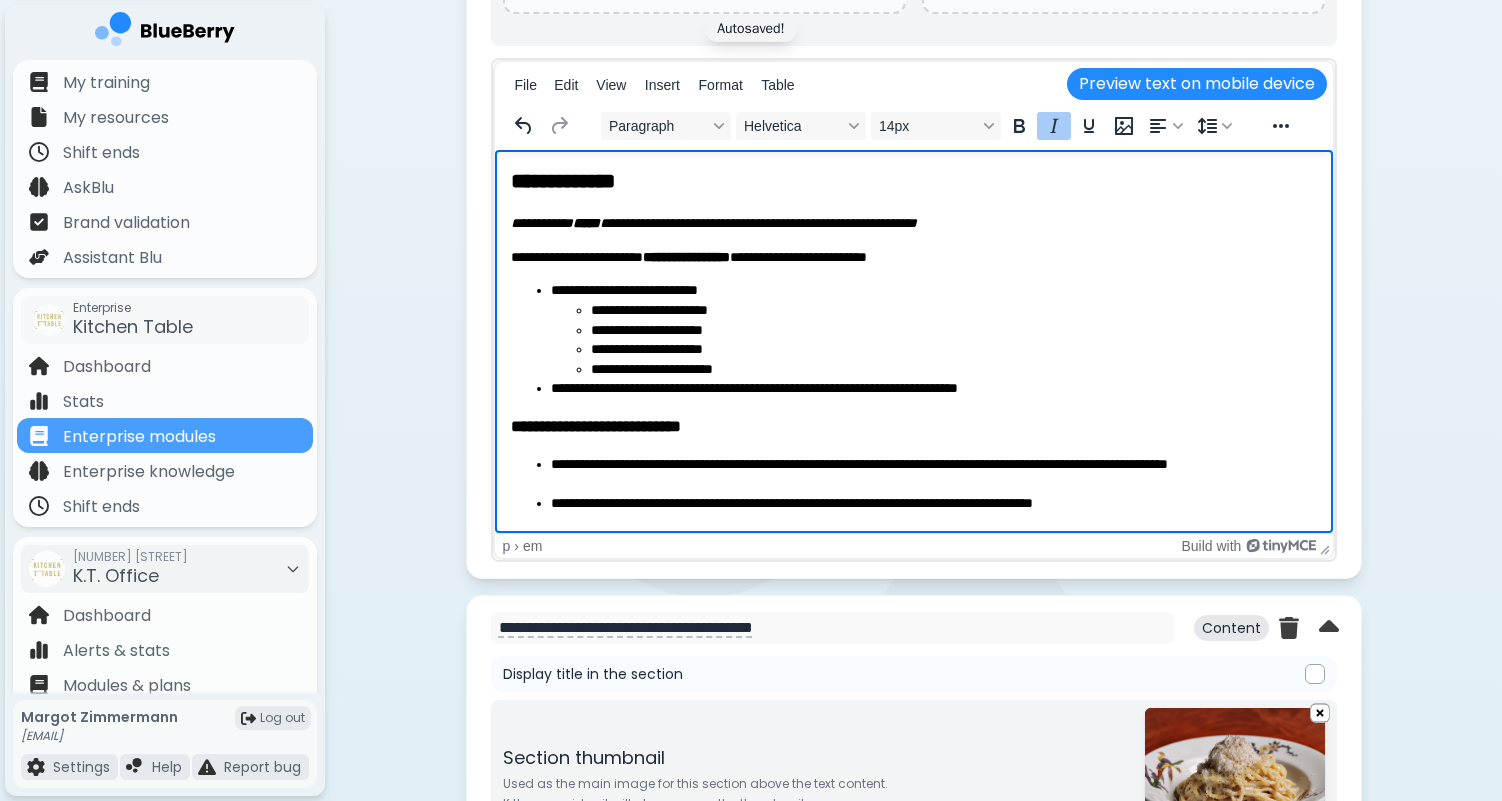 click on "**********" at bounding box center [913, 224] 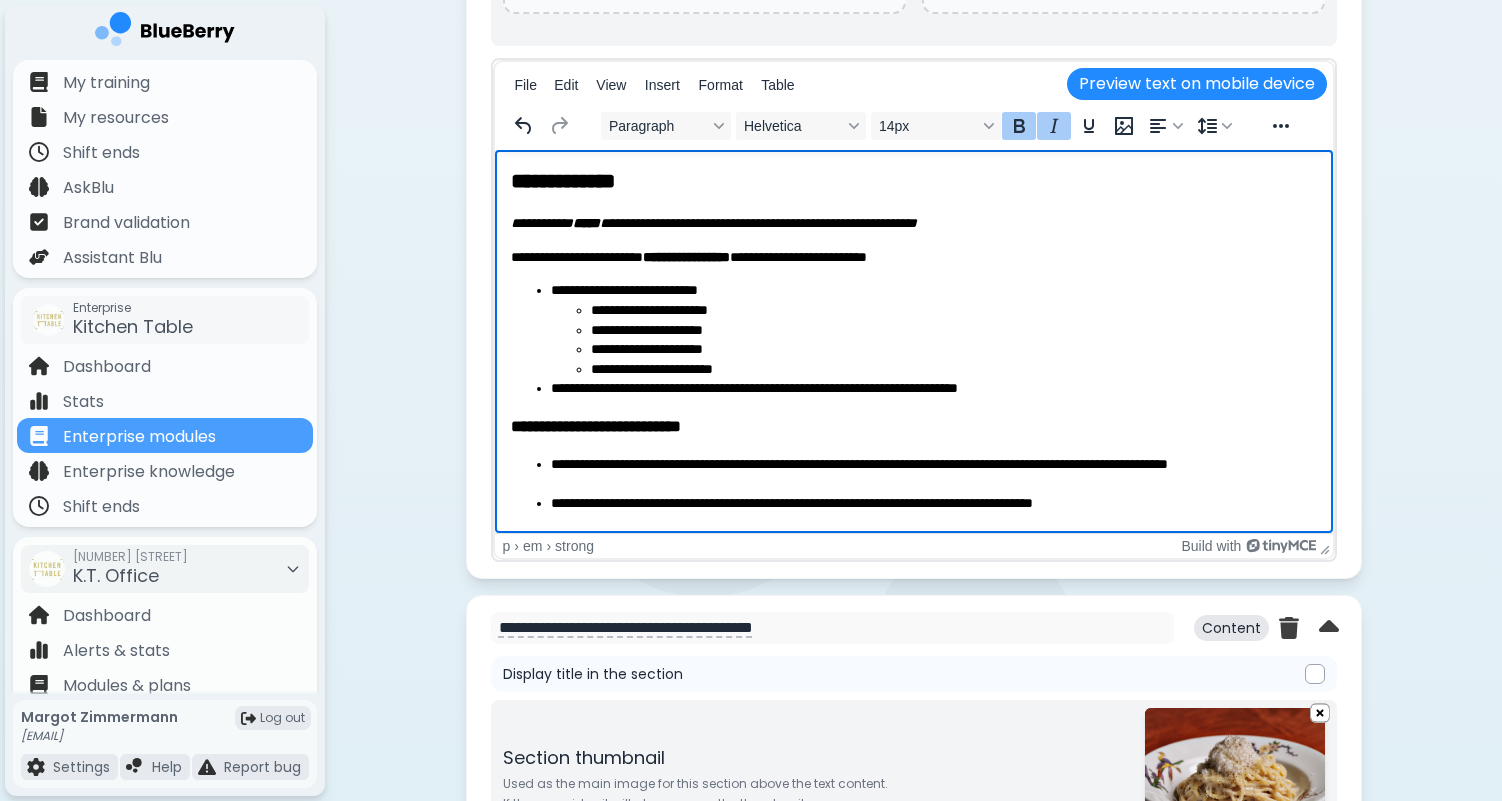 click on "**********" at bounding box center (715, 223) 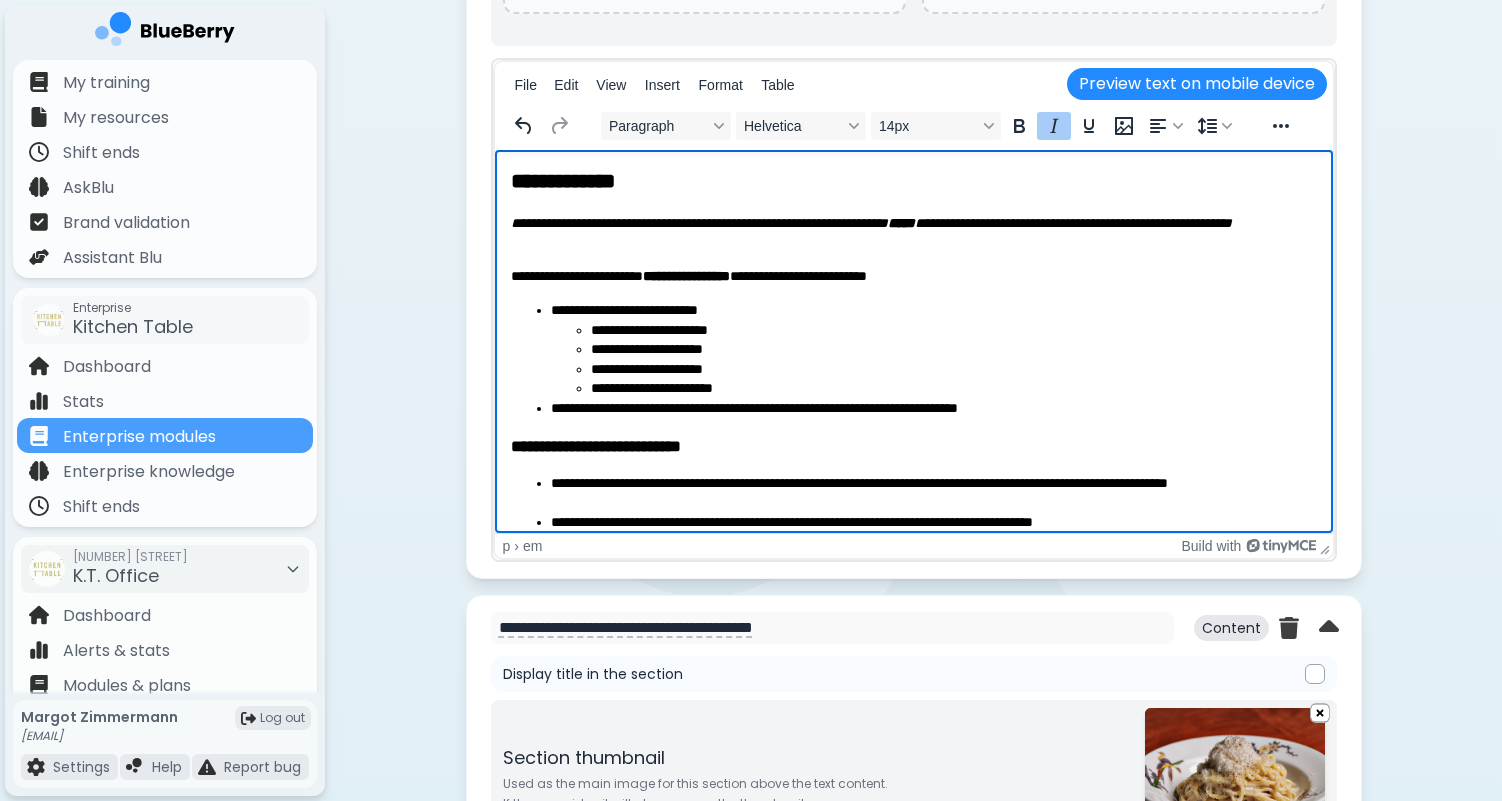 click on "**********" at bounding box center [872, 223] 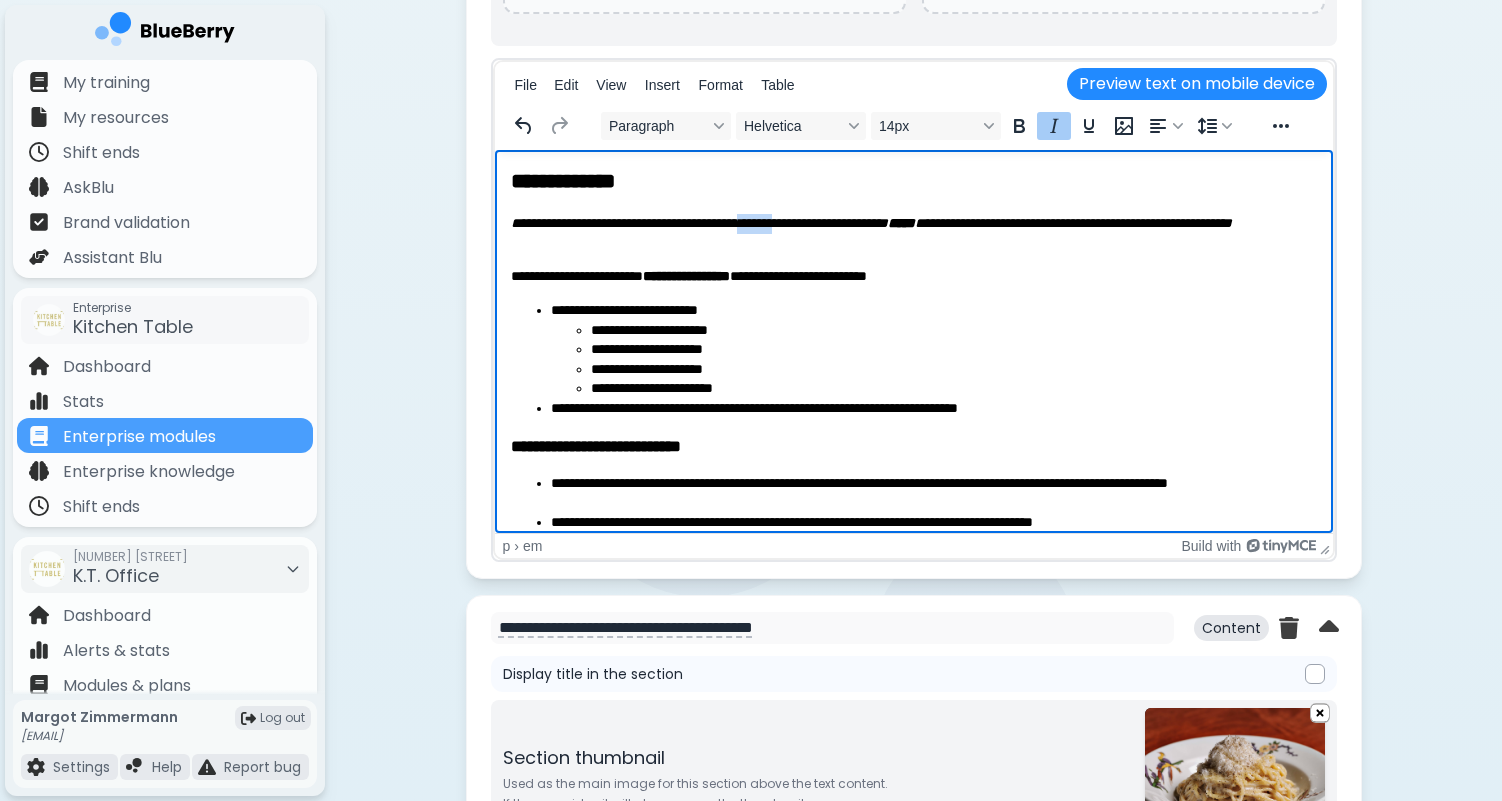 click on "**********" at bounding box center (872, 223) 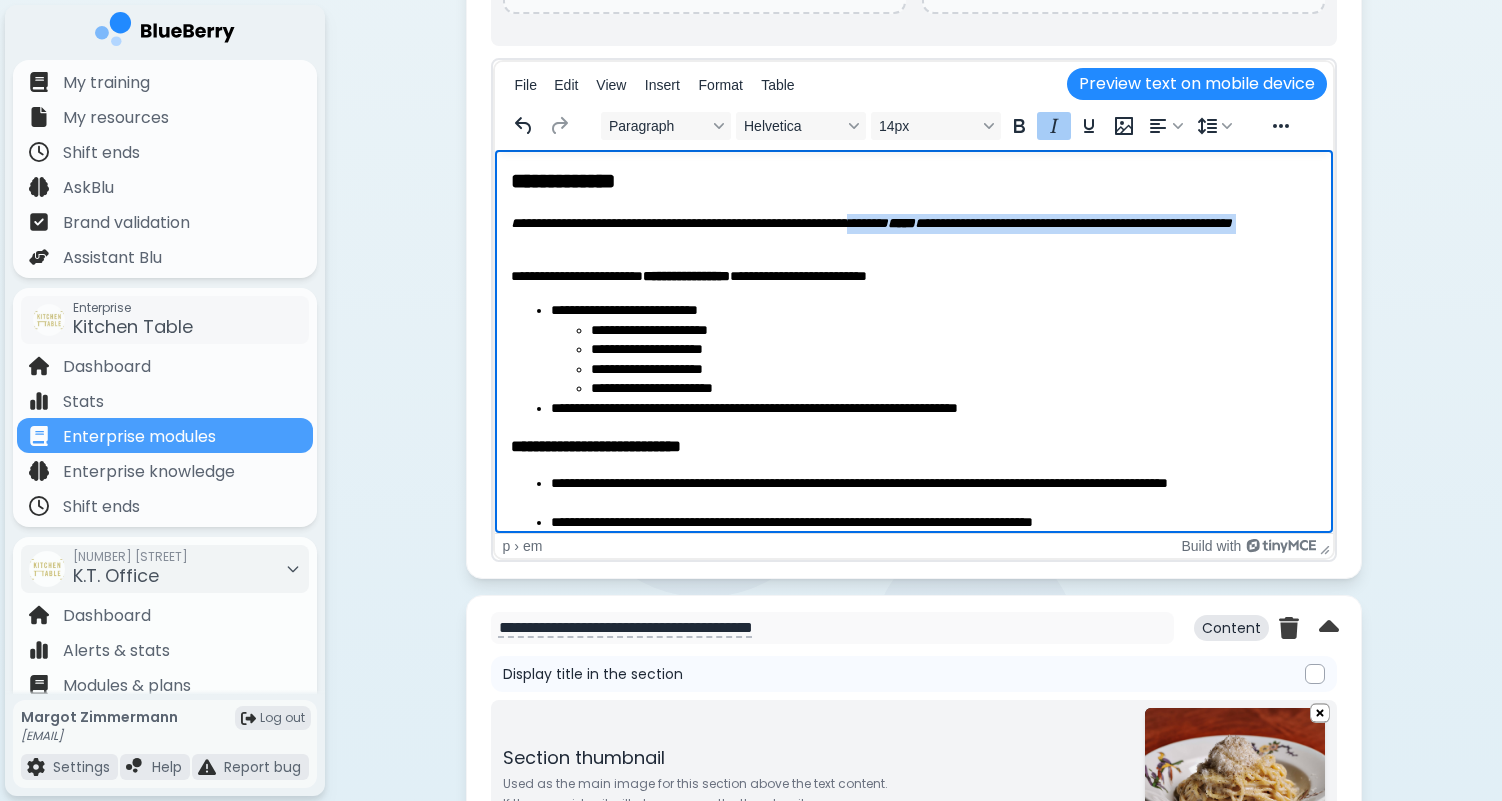 drag, startPoint x: 933, startPoint y: 218, endPoint x: 953, endPoint y: 238, distance: 28.284271 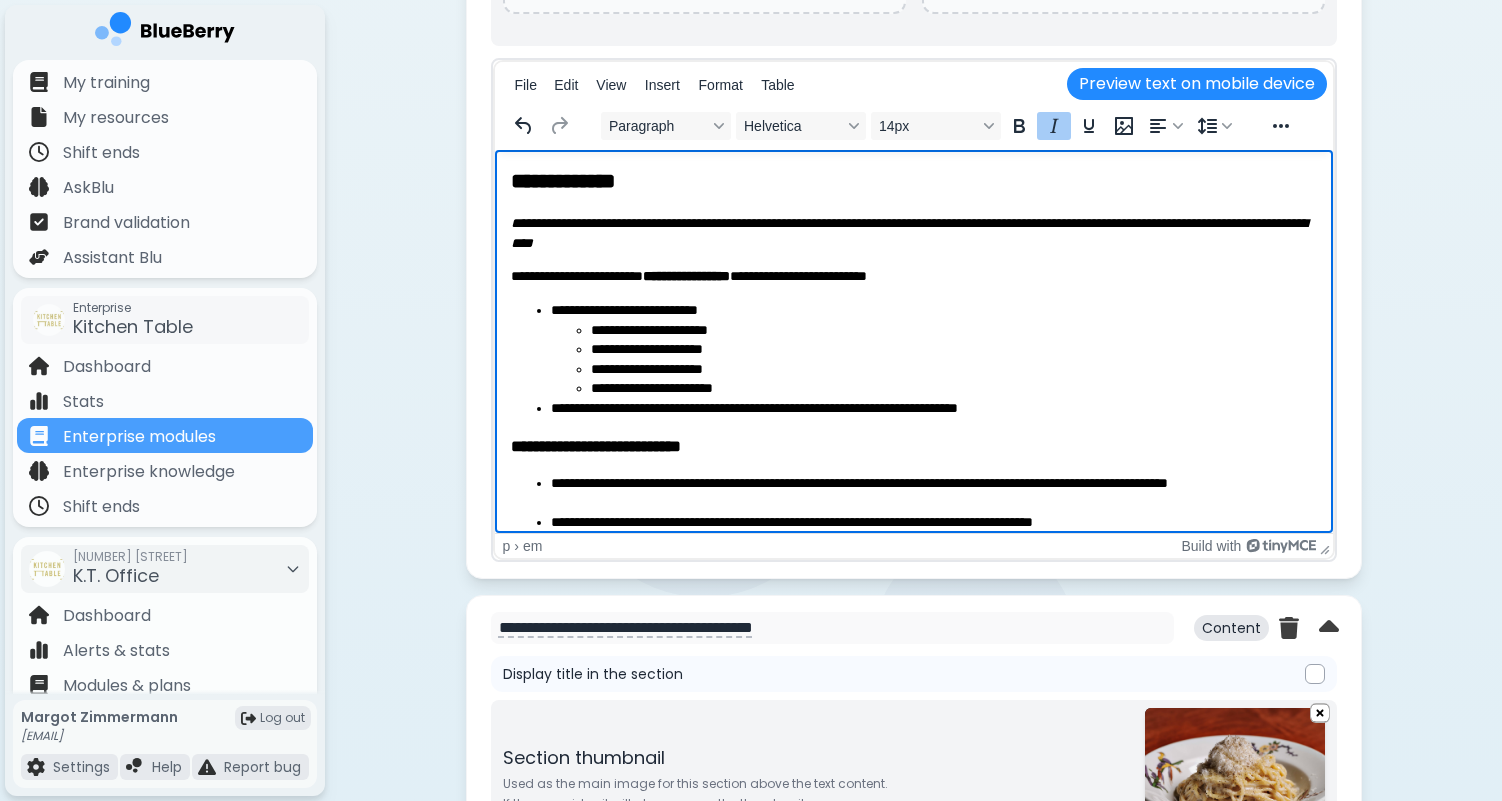 click on "**********" at bounding box center [908, 233] 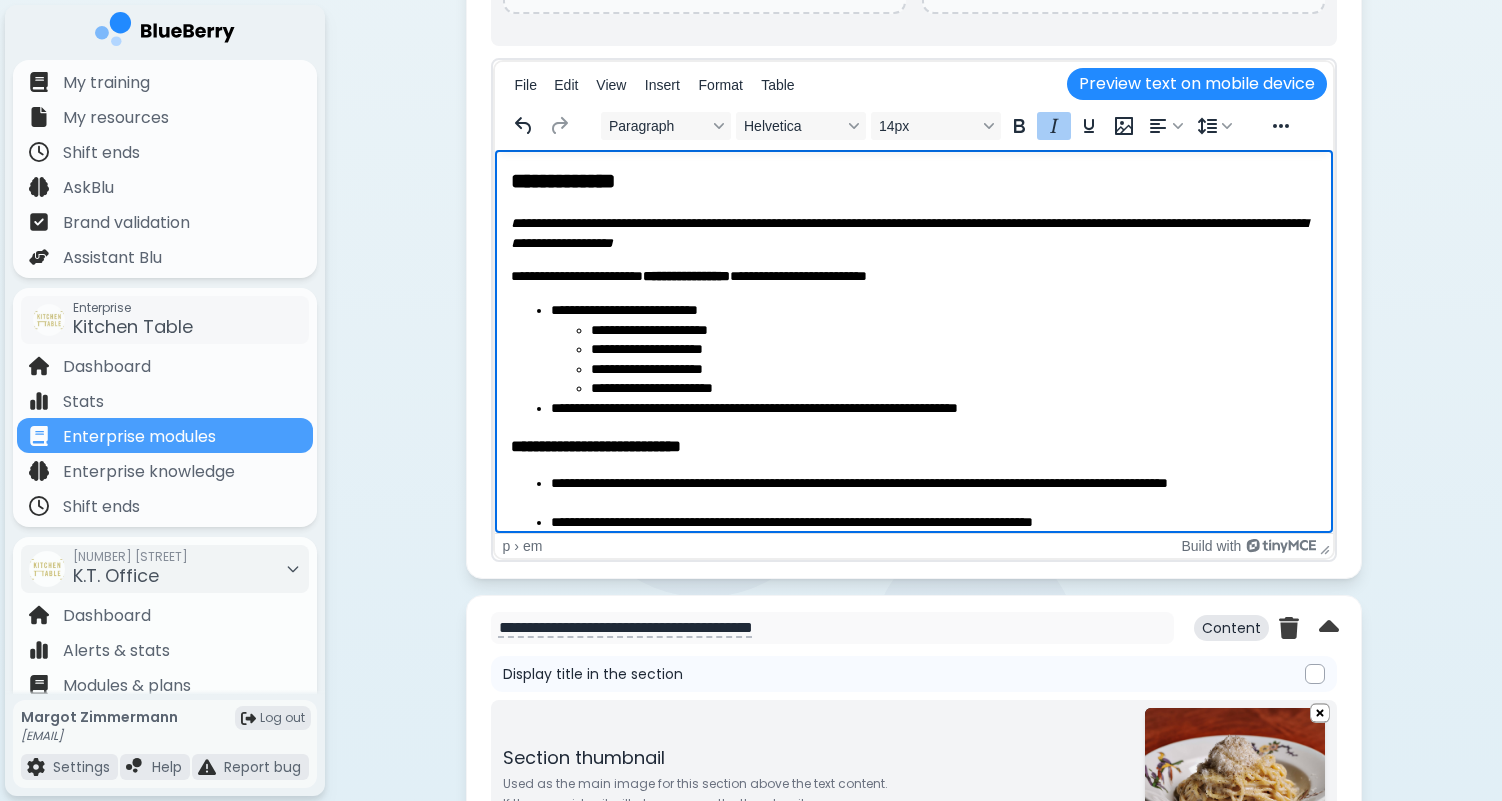 click on "**********" at bounding box center (913, 233) 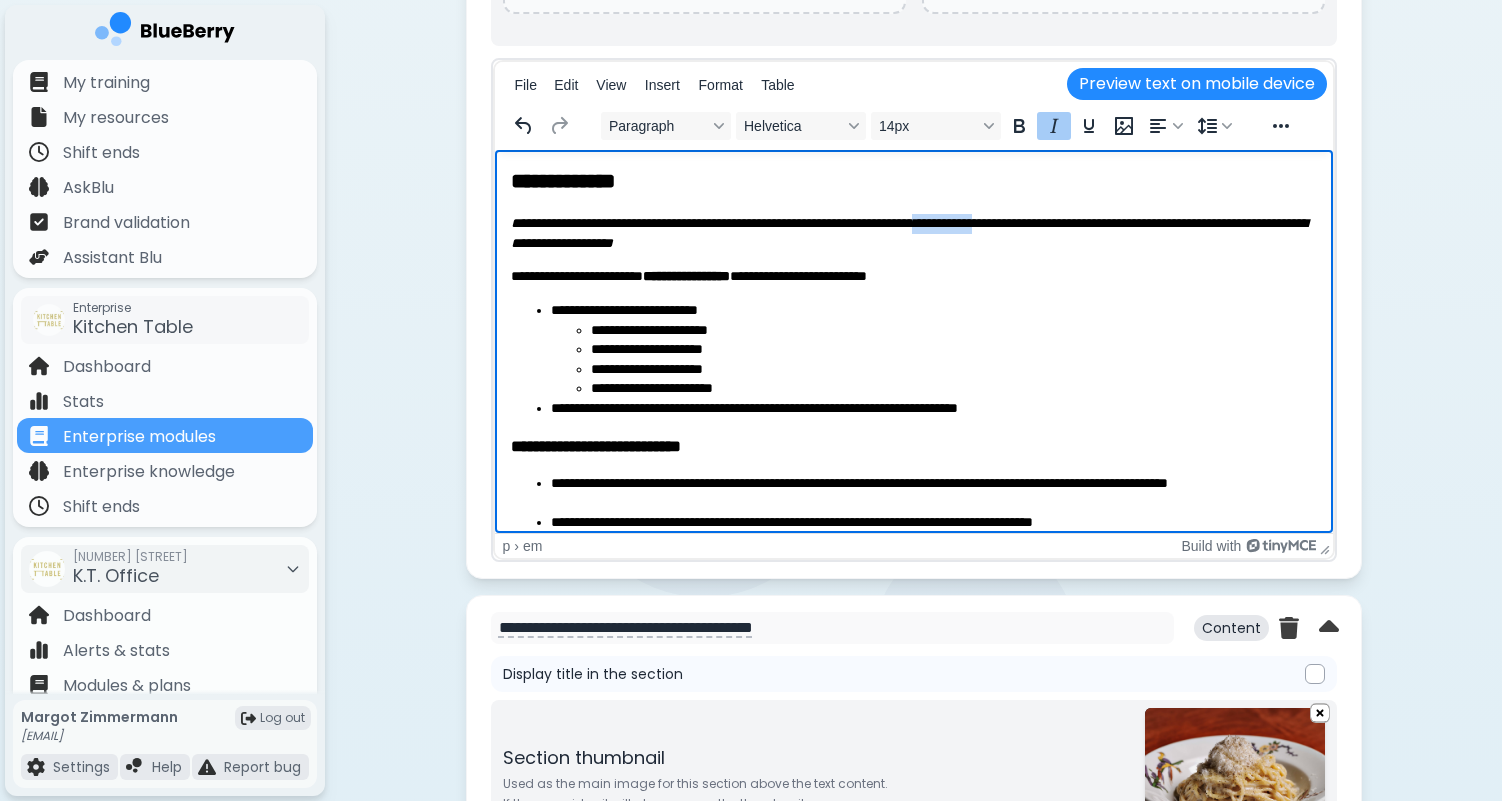 drag, startPoint x: 1027, startPoint y: 225, endPoint x: 1095, endPoint y: 224, distance: 68.007355 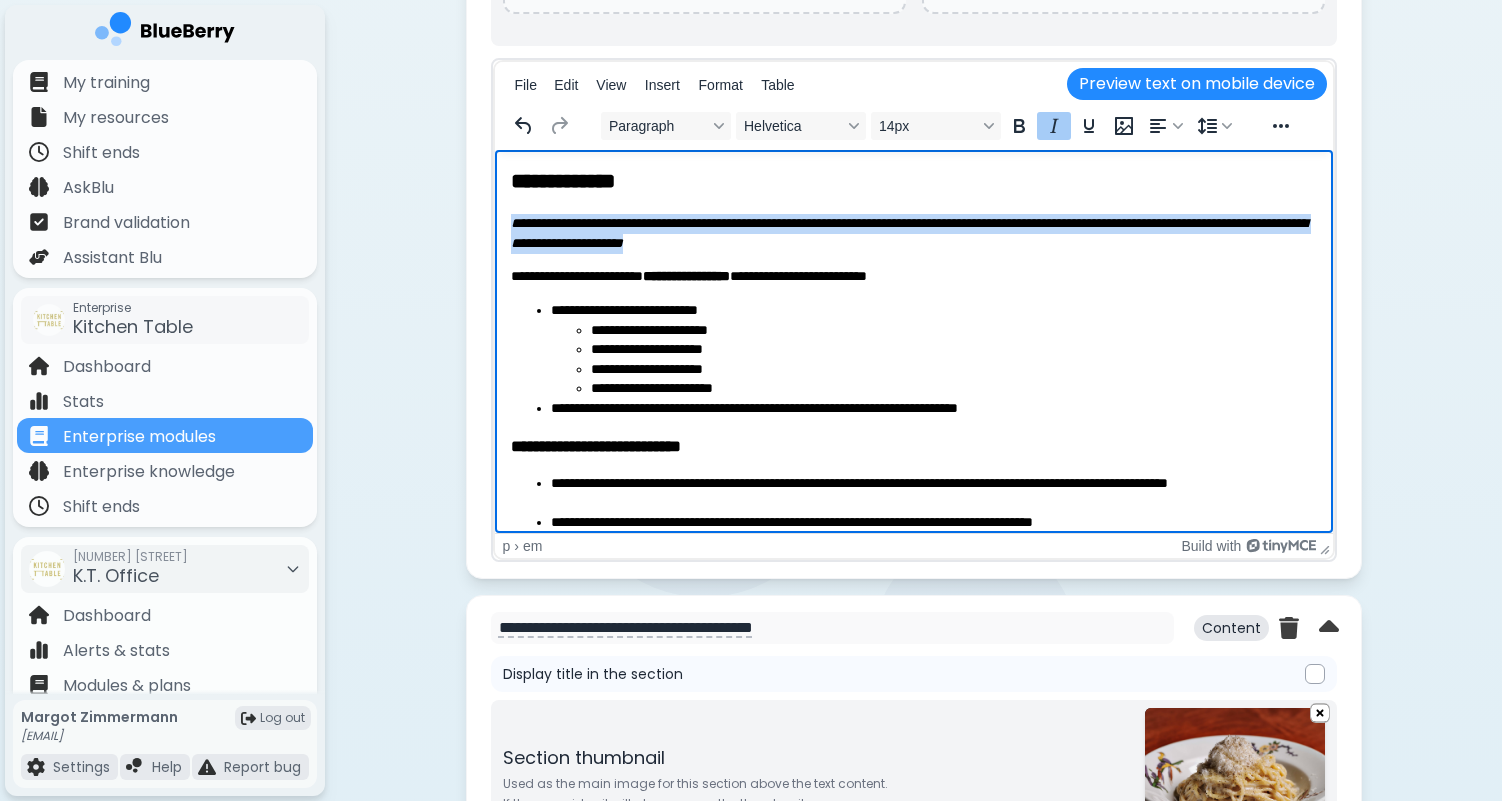 drag, startPoint x: 884, startPoint y: 250, endPoint x: 860, endPoint y: 203, distance: 52.773098 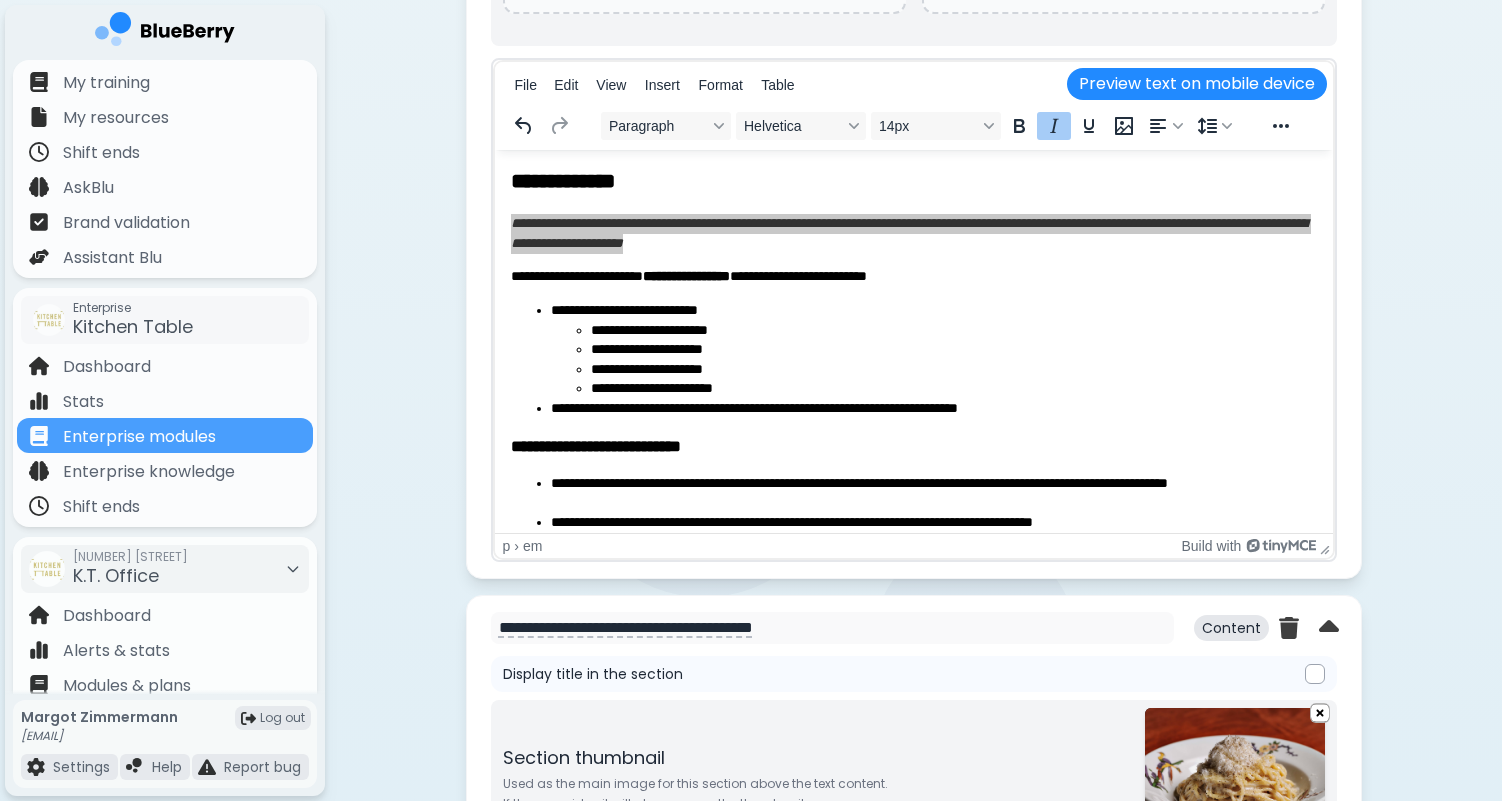 click on "Summer Like an Italian - Team Communication Preview email Preview module Enroll users Core module settings • Live Email thumbnail Module status Live Duplicate Dupe Delete Module title Location Enterprise Level Module description This is an internal description of the module and not presented to employees Module synopsis This gets emailed to employees when they get enrolled, and is displayed below the title in the platform Edit Permissions Open Open Access All staff admins and location managers can edit this item 10 Section s Reorder Content Content Content Section thumbnail File h2" at bounding box center [913, -71] 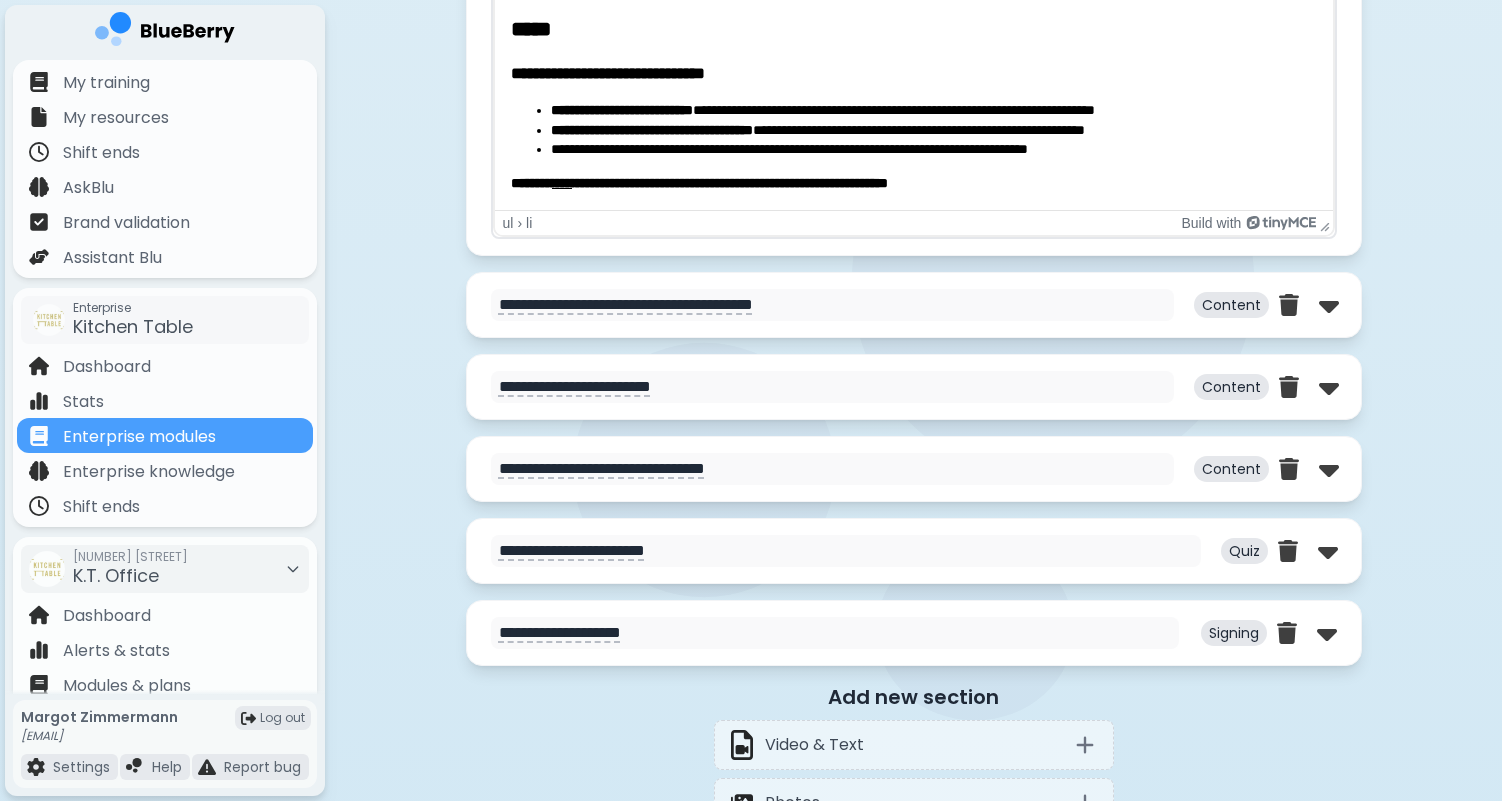 scroll, scrollTop: 4183, scrollLeft: 0, axis: vertical 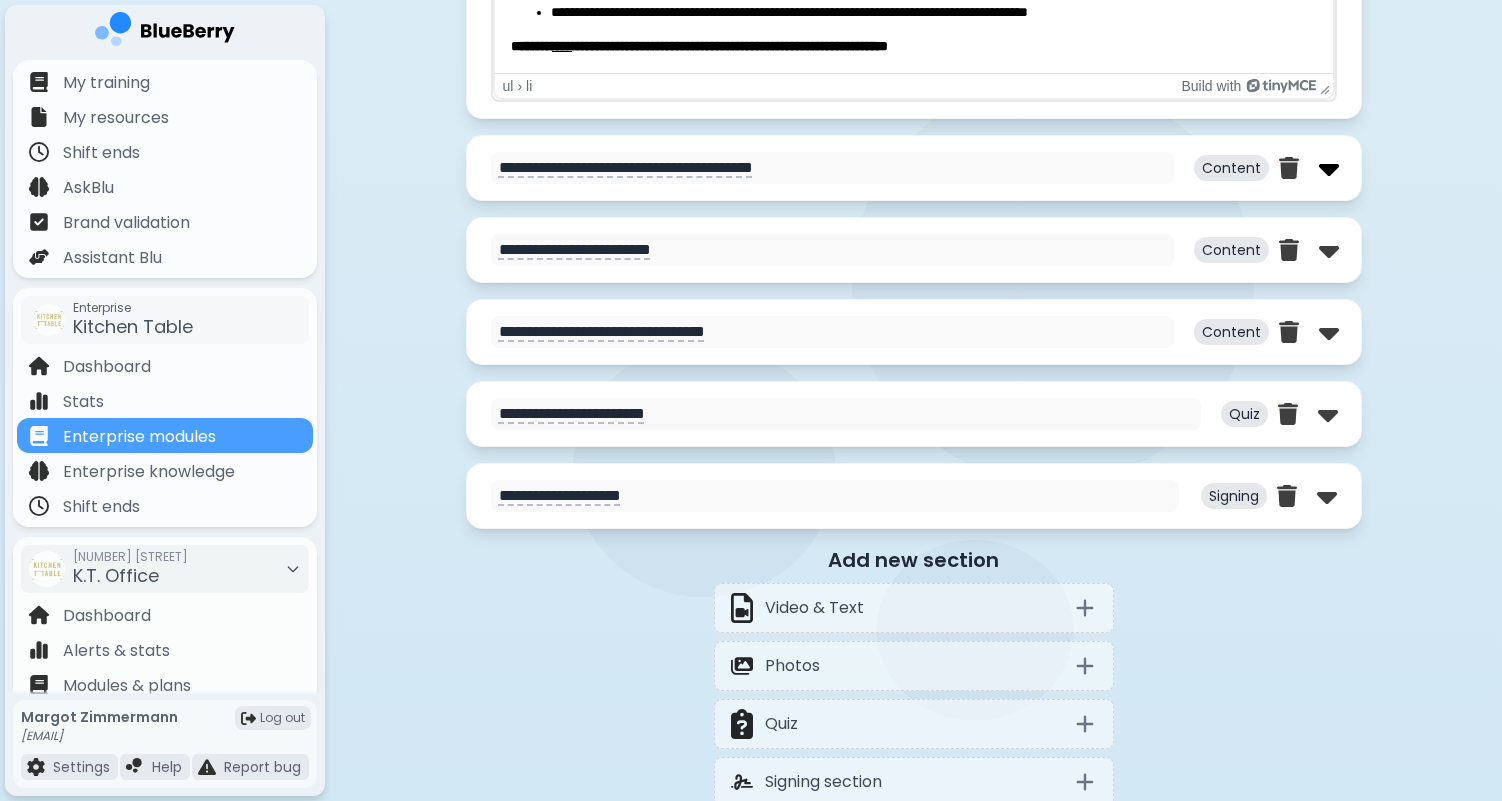 click at bounding box center [1329, 168] 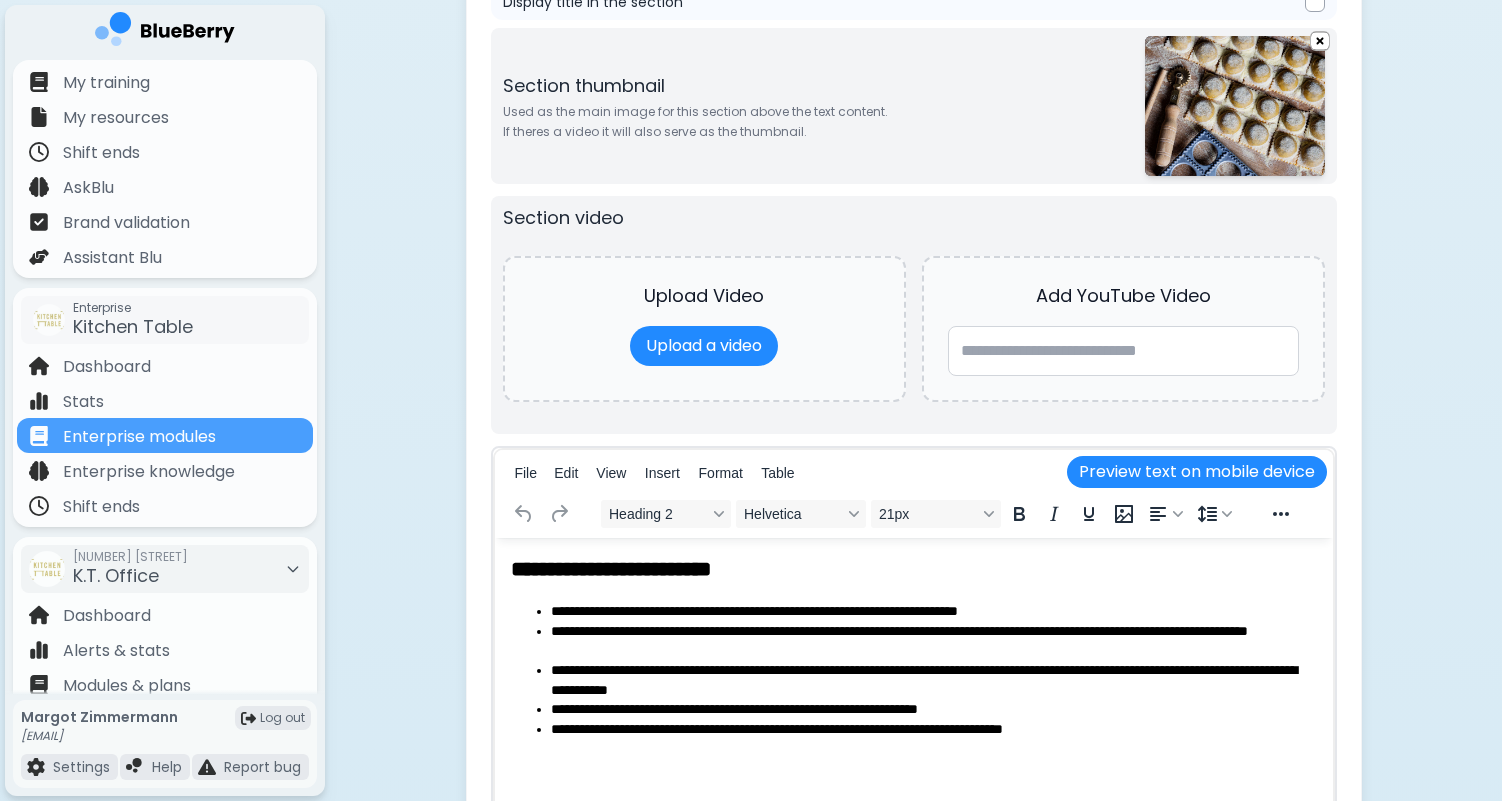 scroll, scrollTop: 4604, scrollLeft: 0, axis: vertical 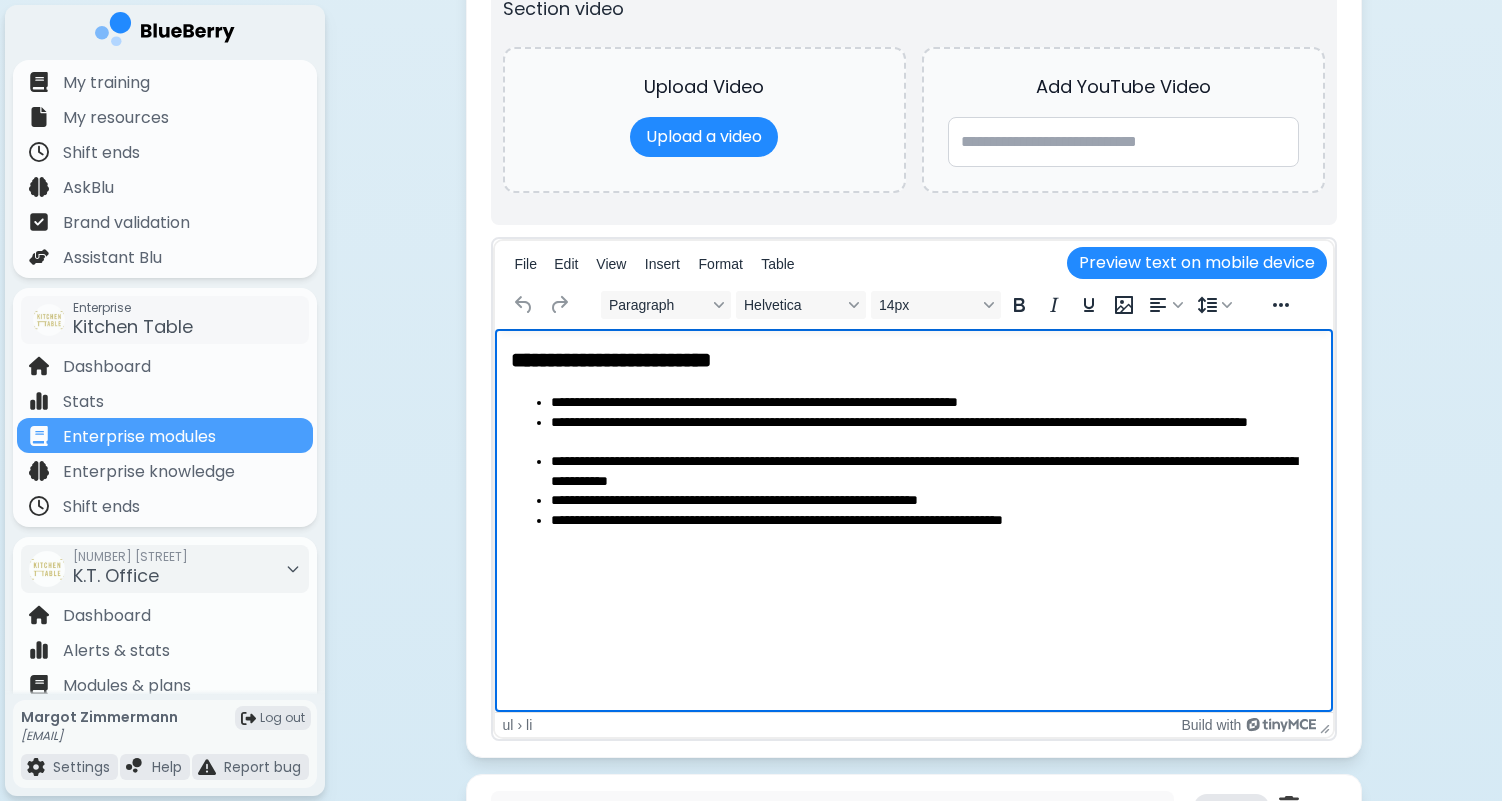 click on "**********" at bounding box center (933, 432) 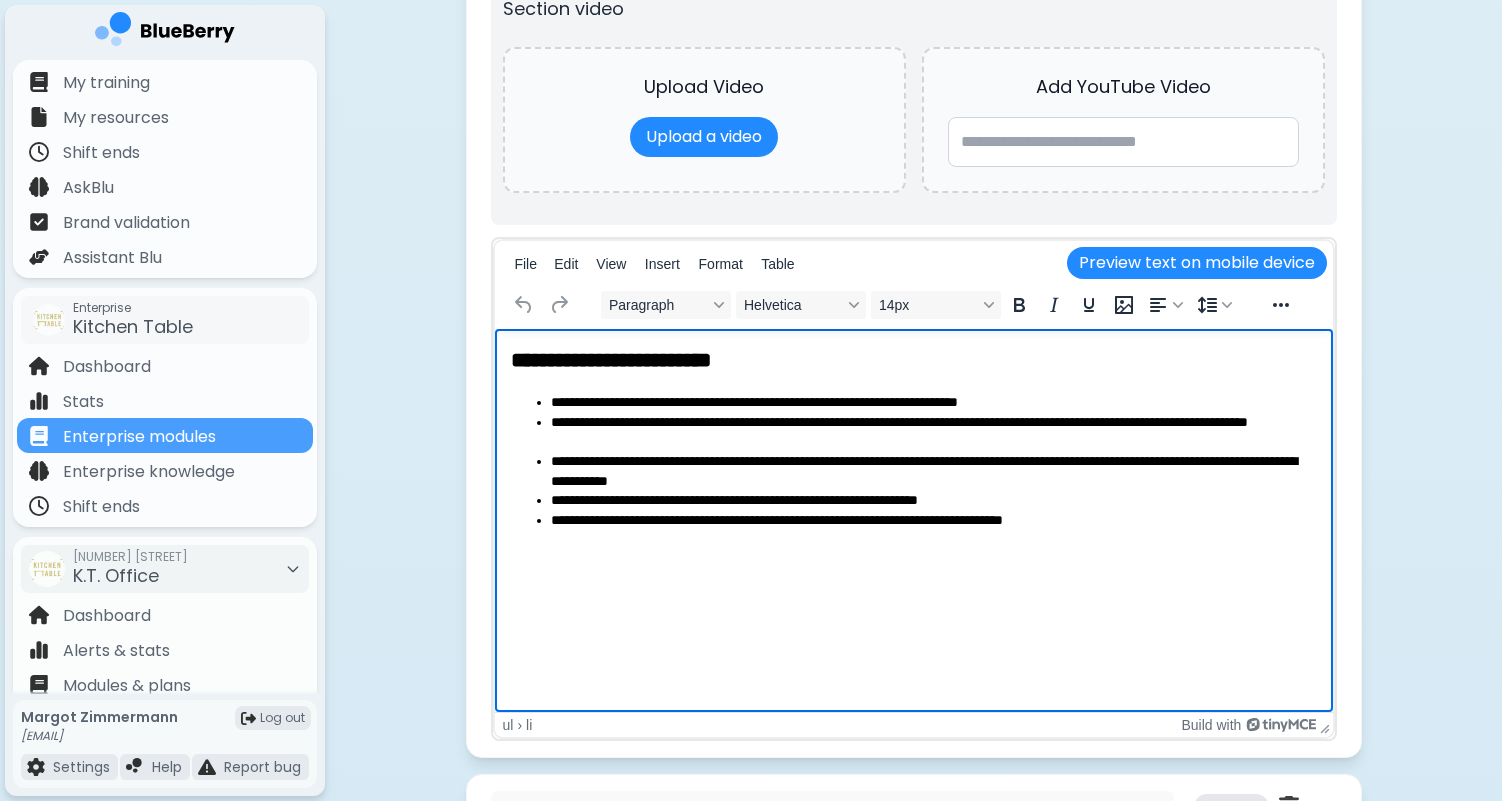 click on "**********" at bounding box center (933, 403) 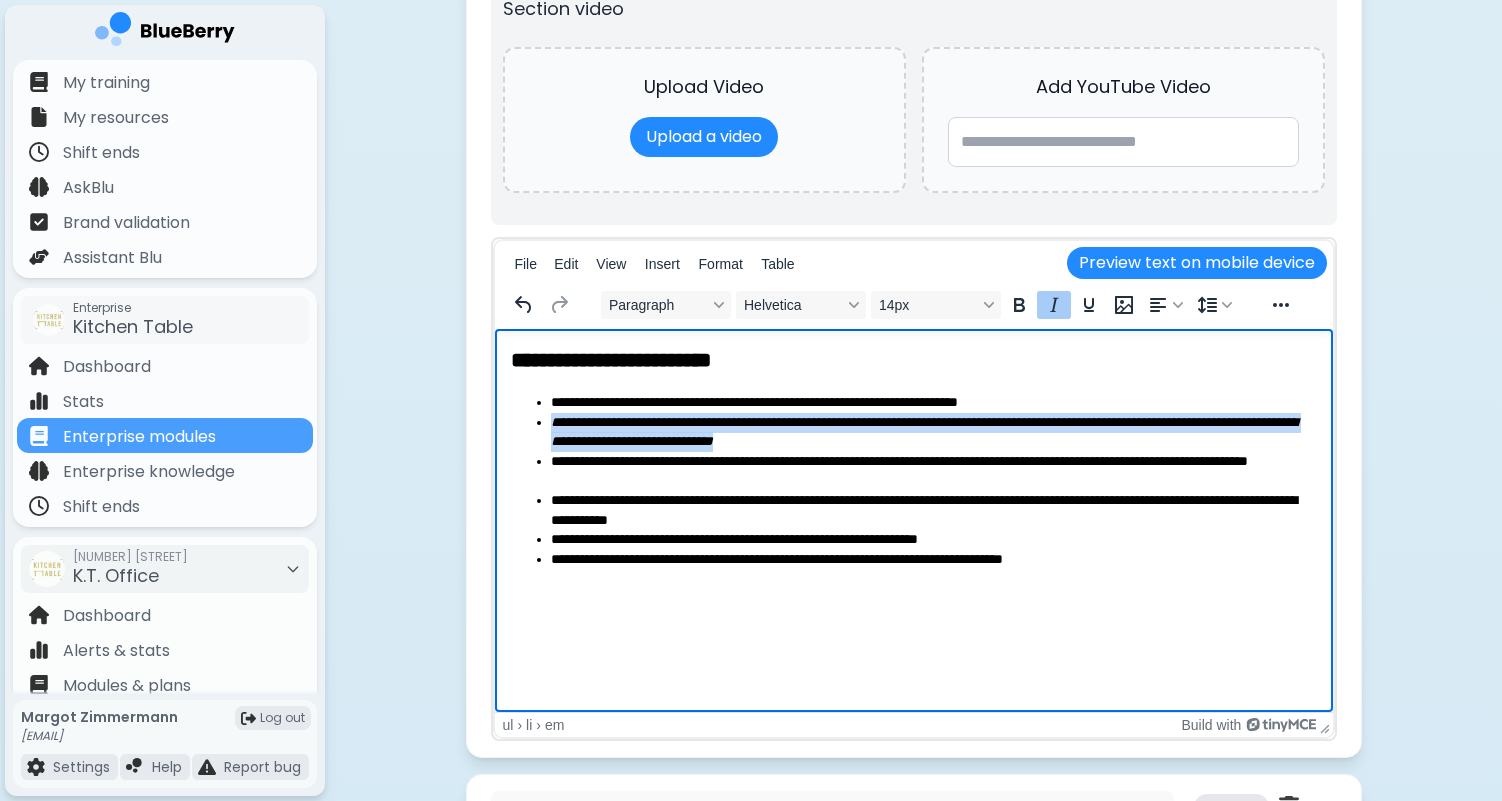 drag, startPoint x: 1013, startPoint y: 438, endPoint x: 551, endPoint y: 427, distance: 462.13092 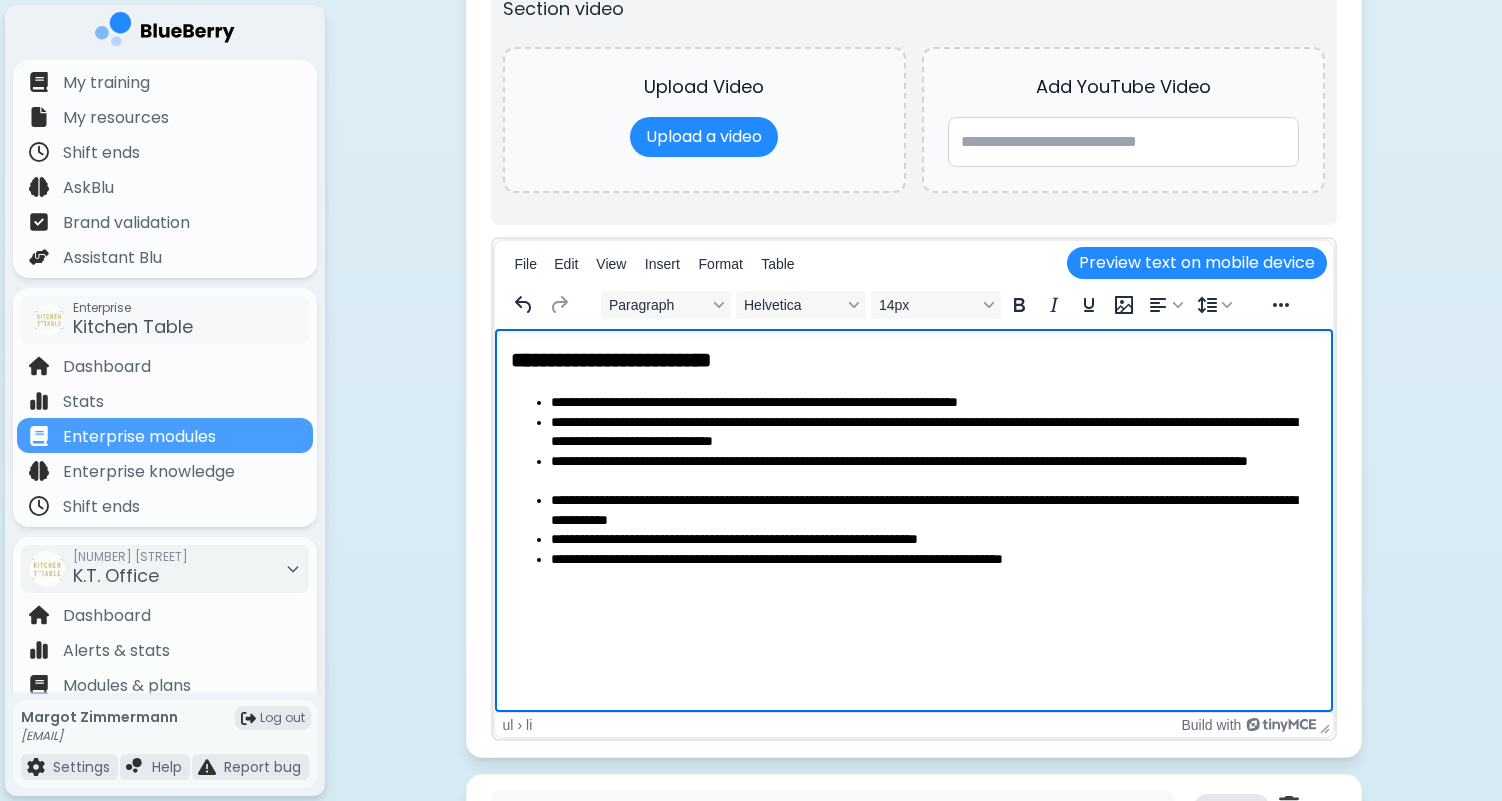 click on "**********" at bounding box center [933, 432] 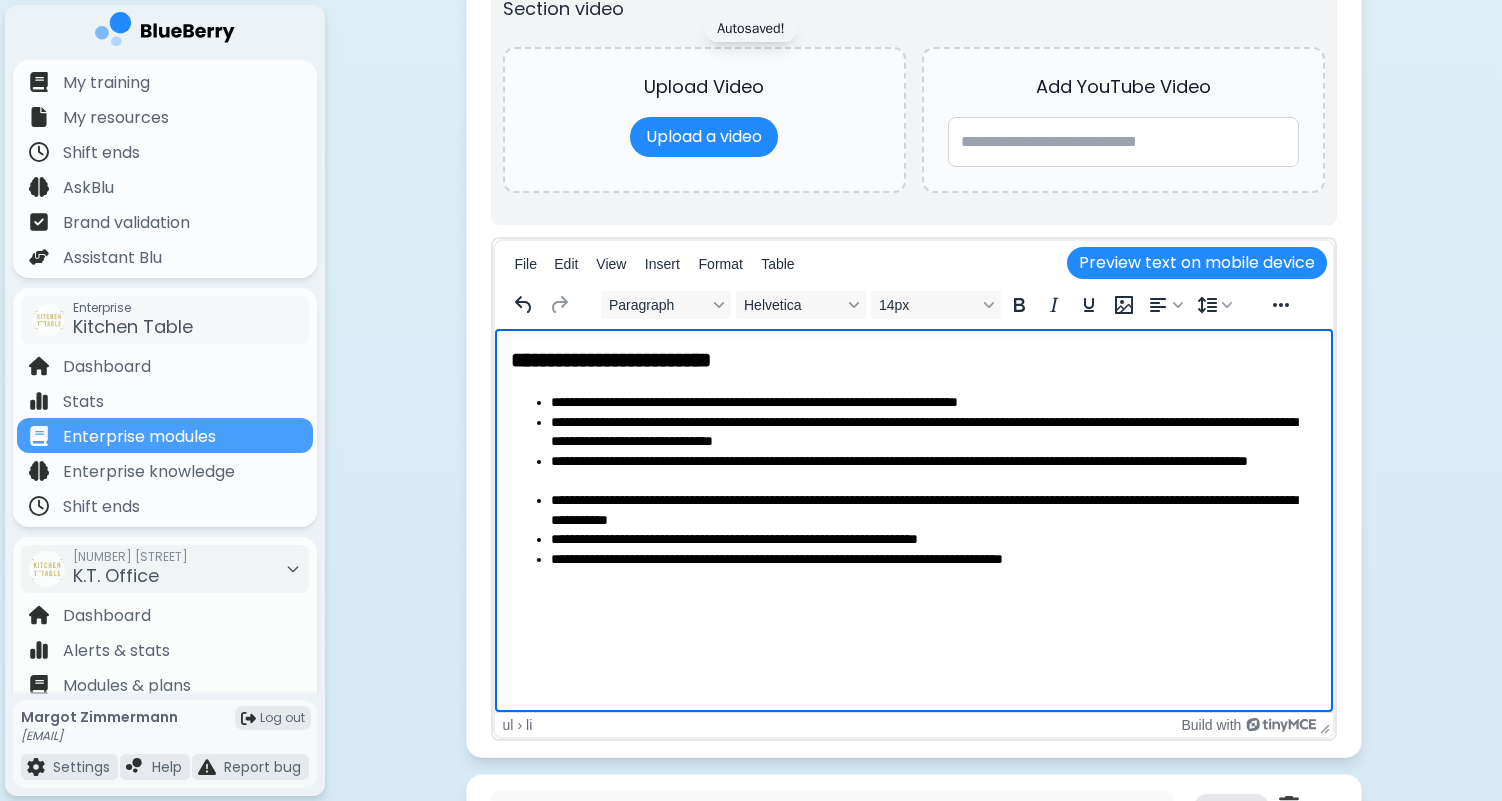 type 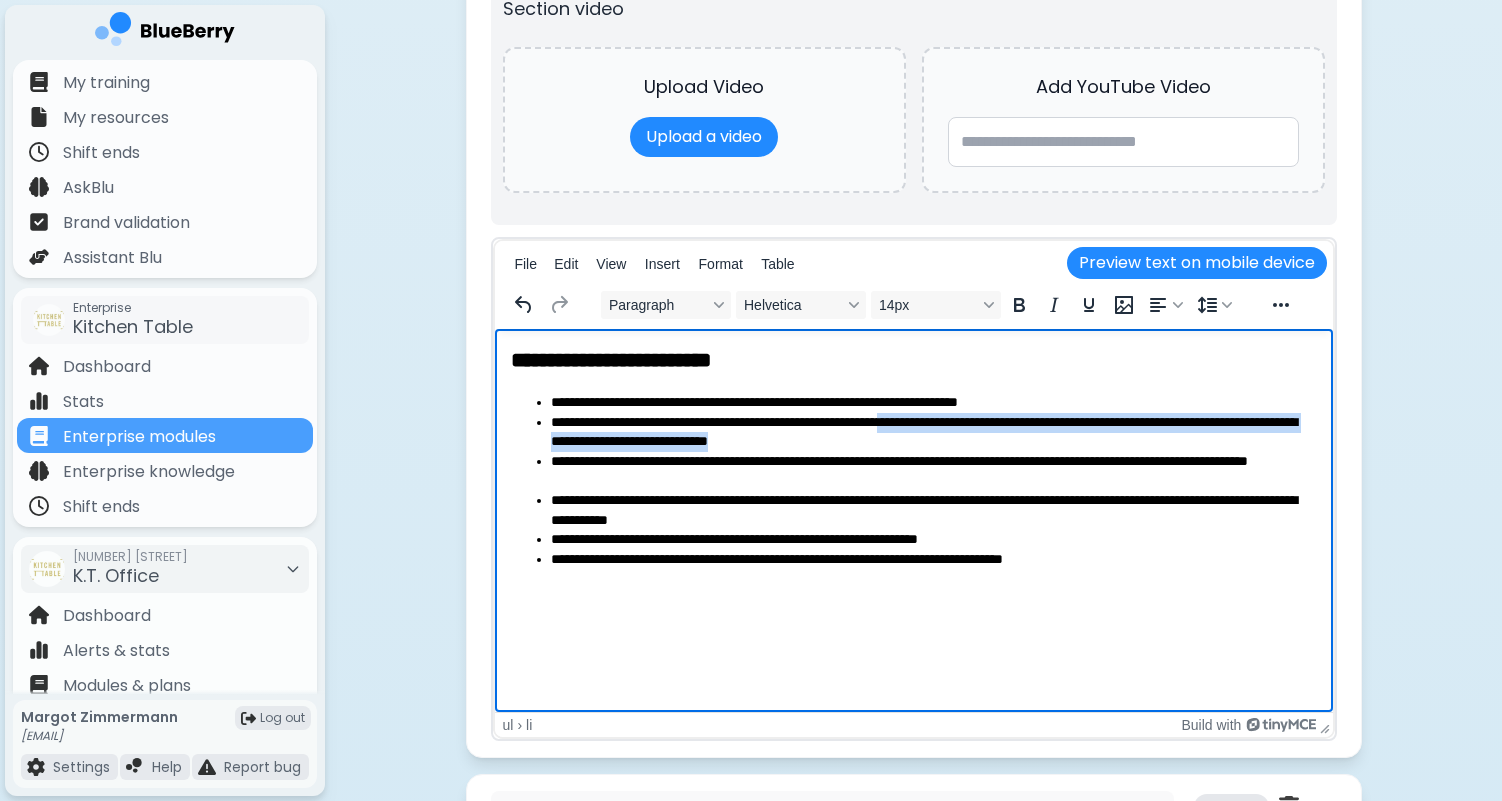 drag, startPoint x: 965, startPoint y: 423, endPoint x: 974, endPoint y: 436, distance: 15.811388 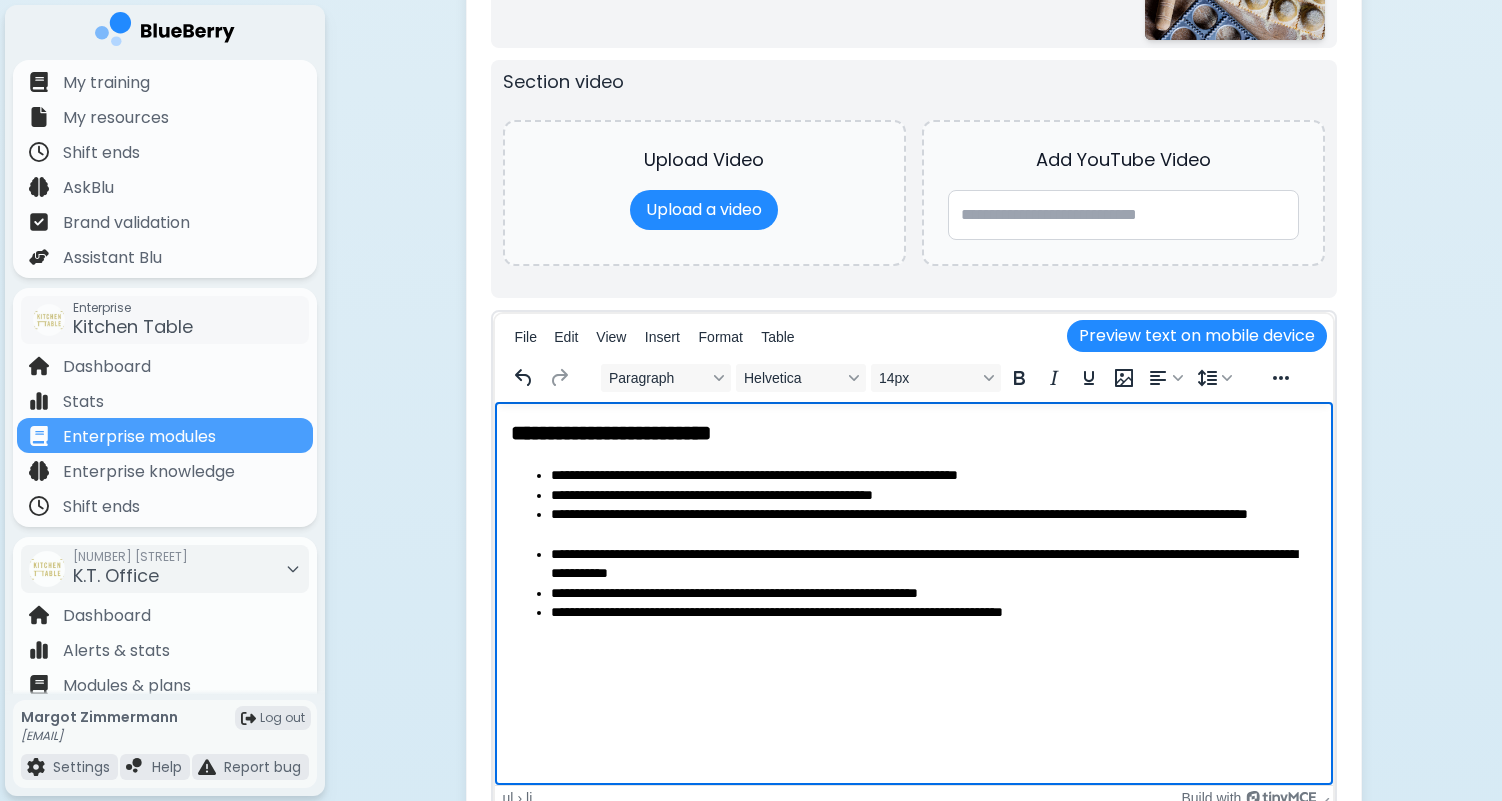 scroll, scrollTop: 4535, scrollLeft: 0, axis: vertical 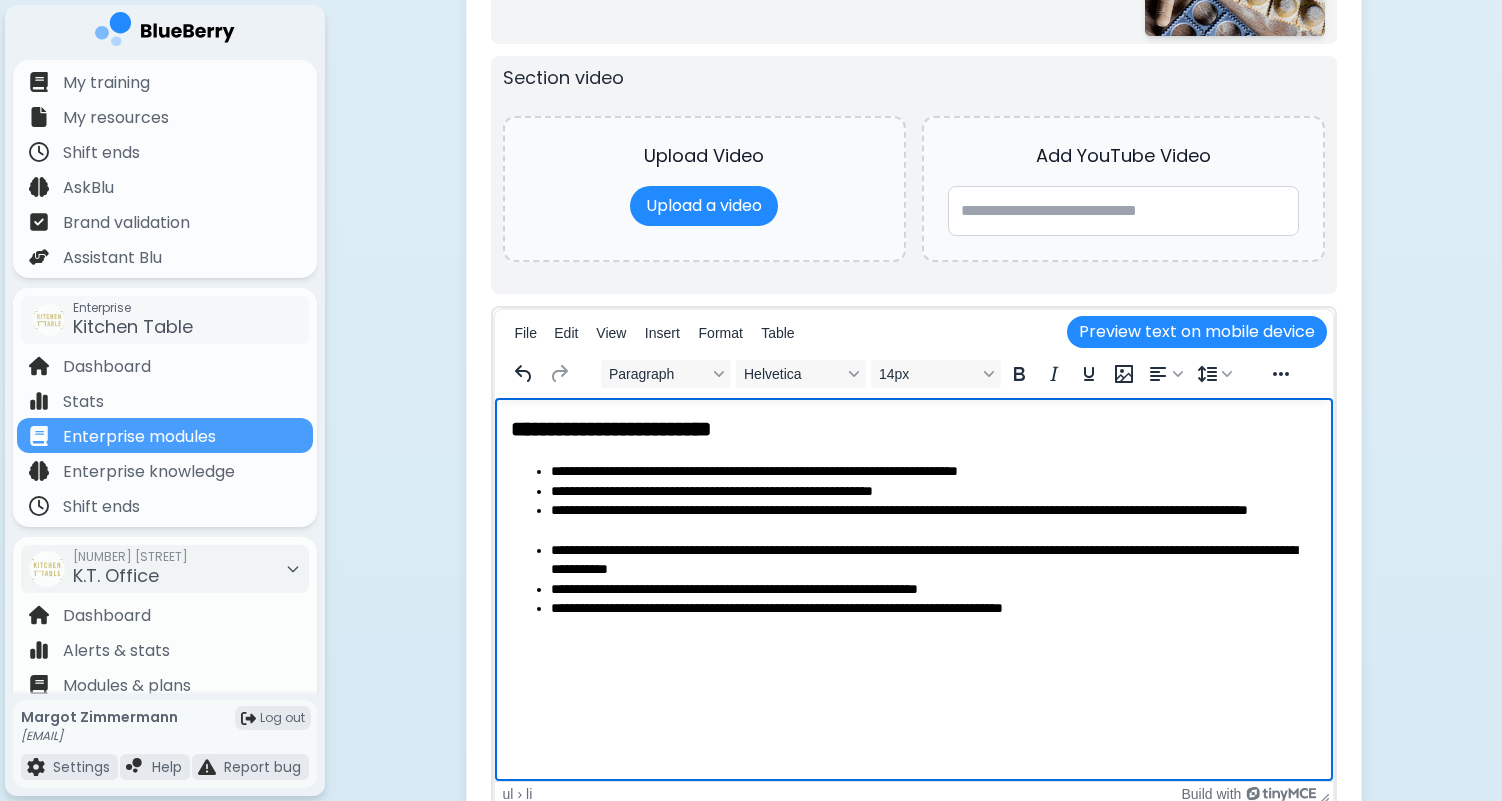 click on "**********" at bounding box center [933, 472] 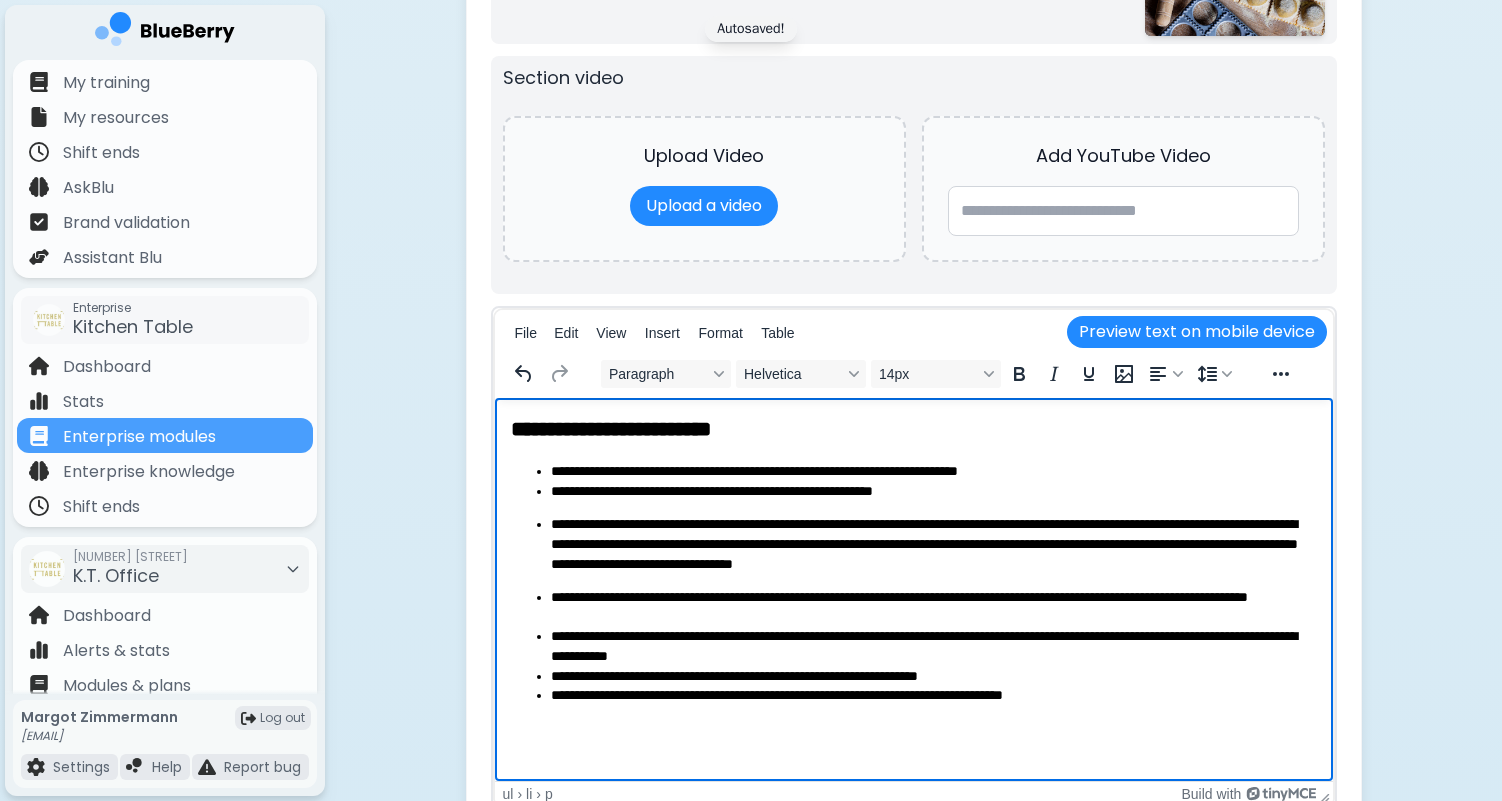 click on "**********" at bounding box center [913, 584] 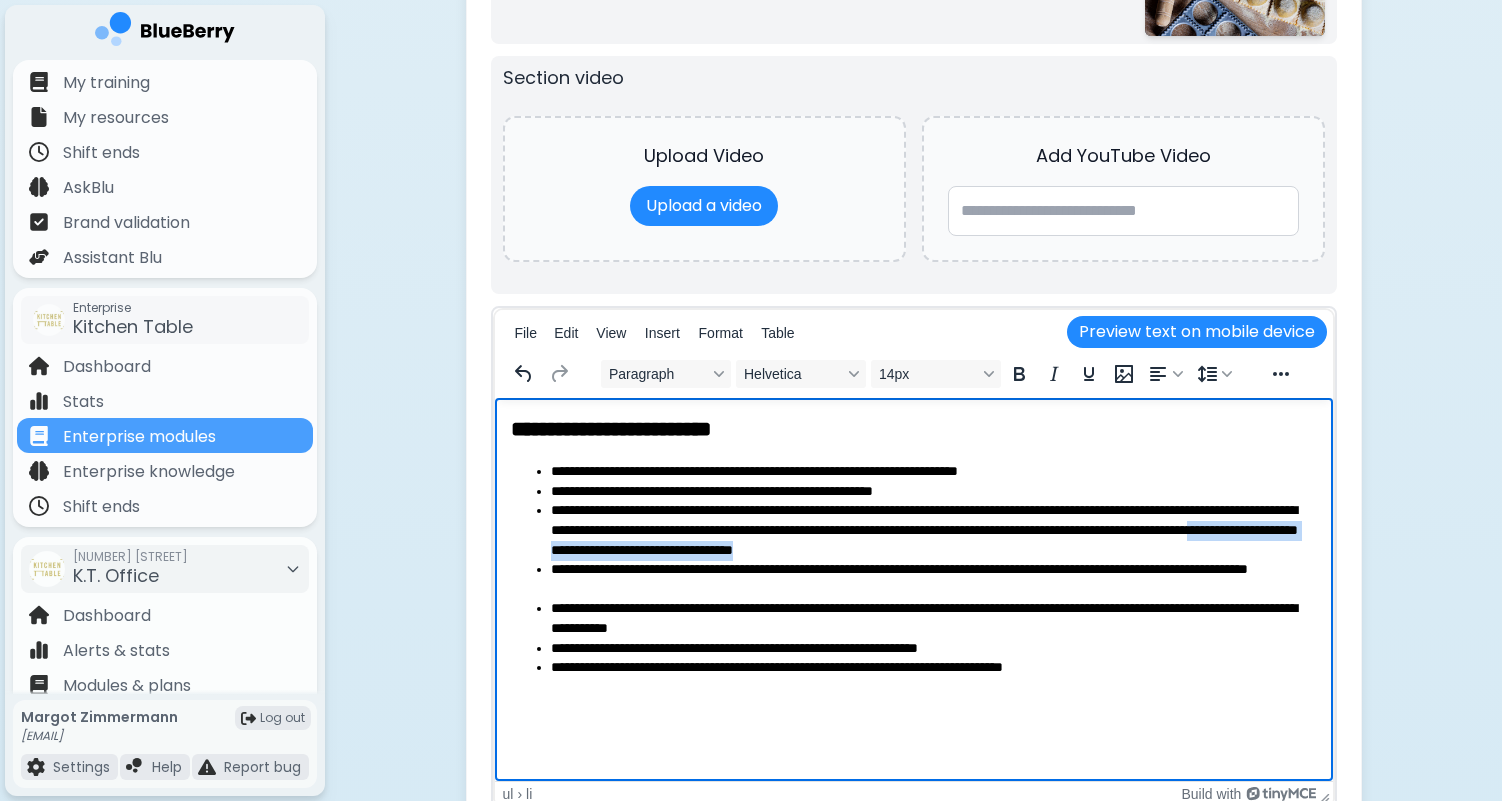 drag, startPoint x: 732, startPoint y: 550, endPoint x: 1075, endPoint y: 552, distance: 343.00583 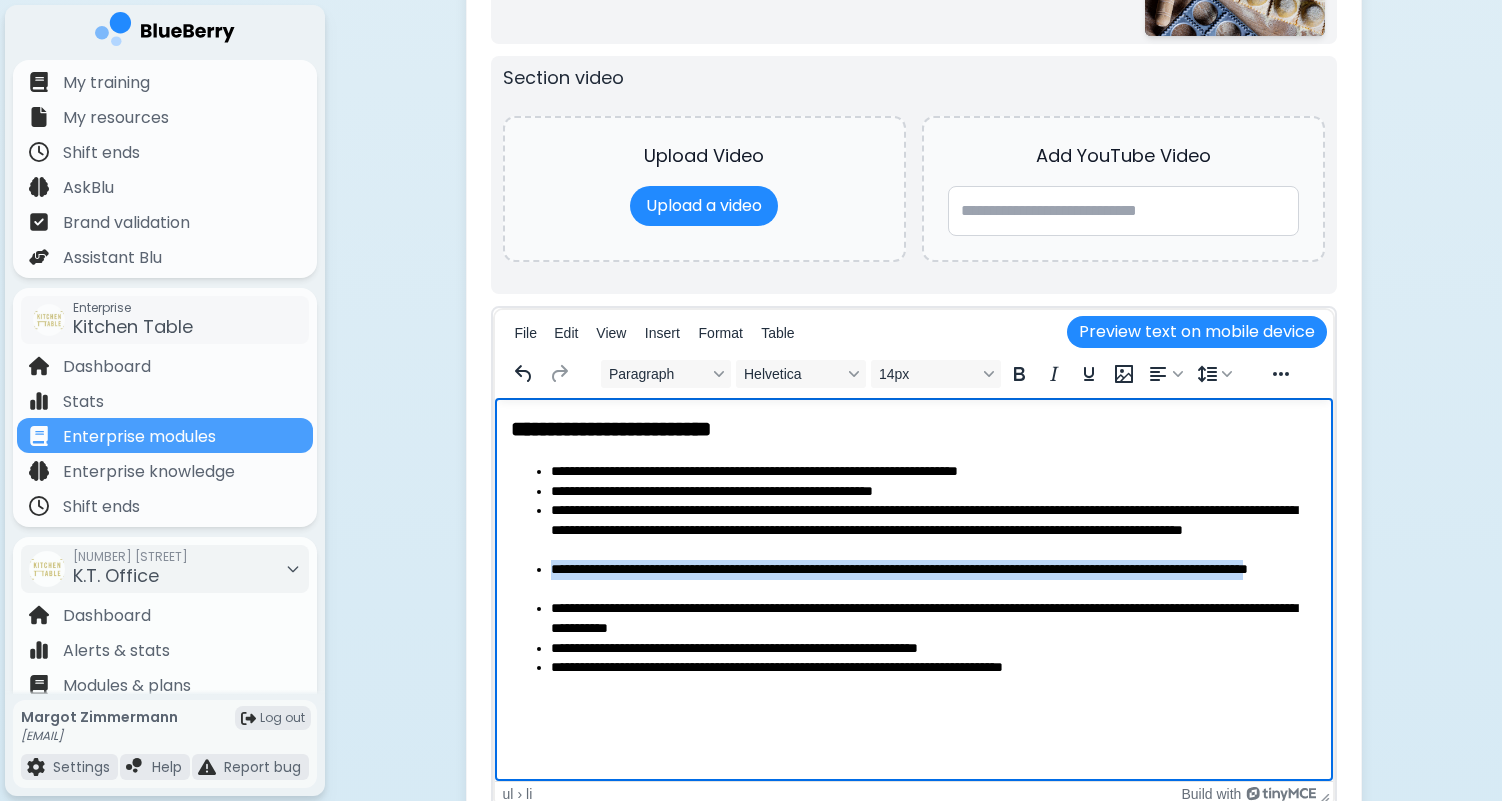drag, startPoint x: 724, startPoint y: 591, endPoint x: 539, endPoint y: 574, distance: 185.77943 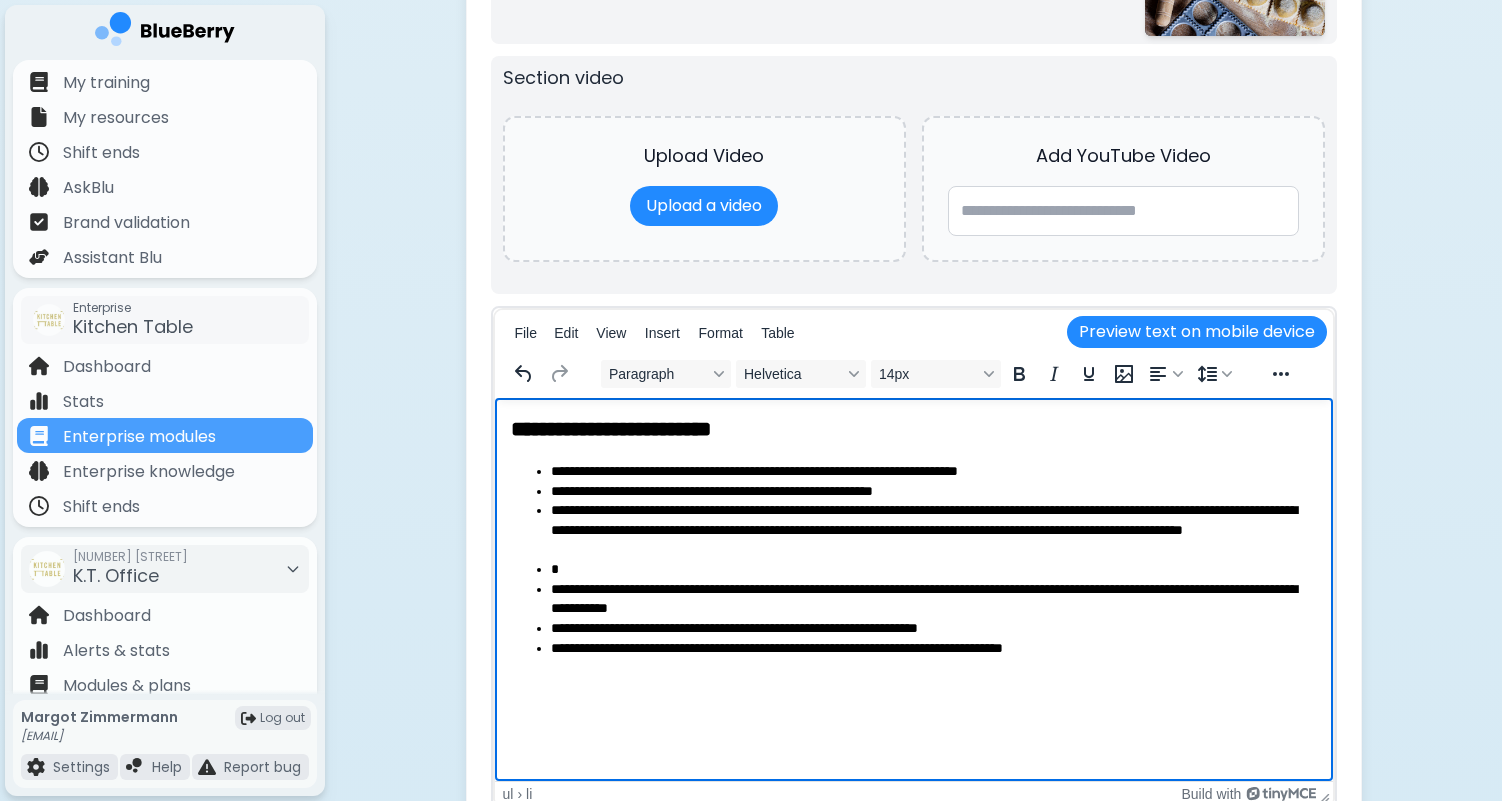 click on "**********" at bounding box center (933, 530) 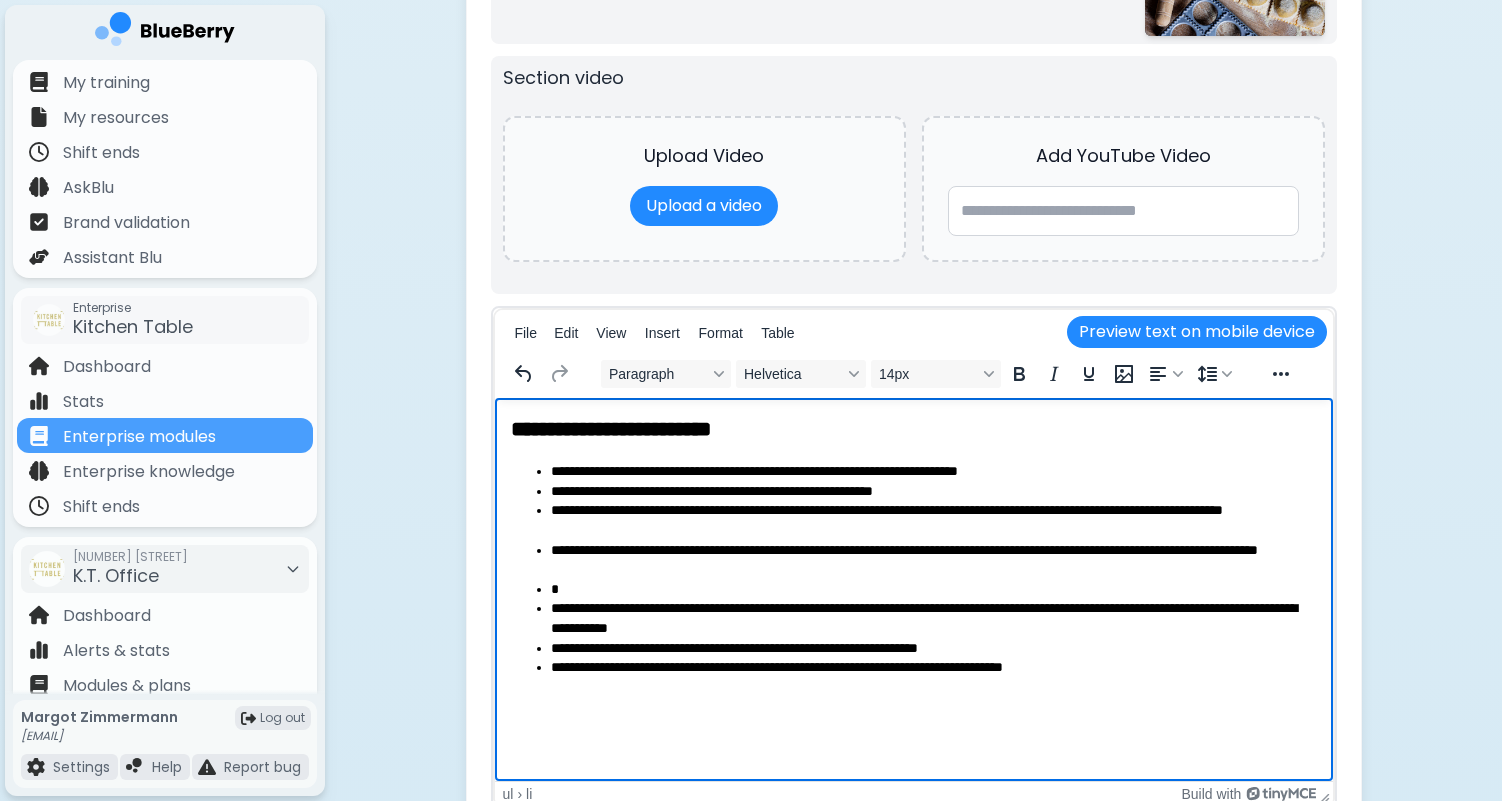 click on "**********" at bounding box center (933, 560) 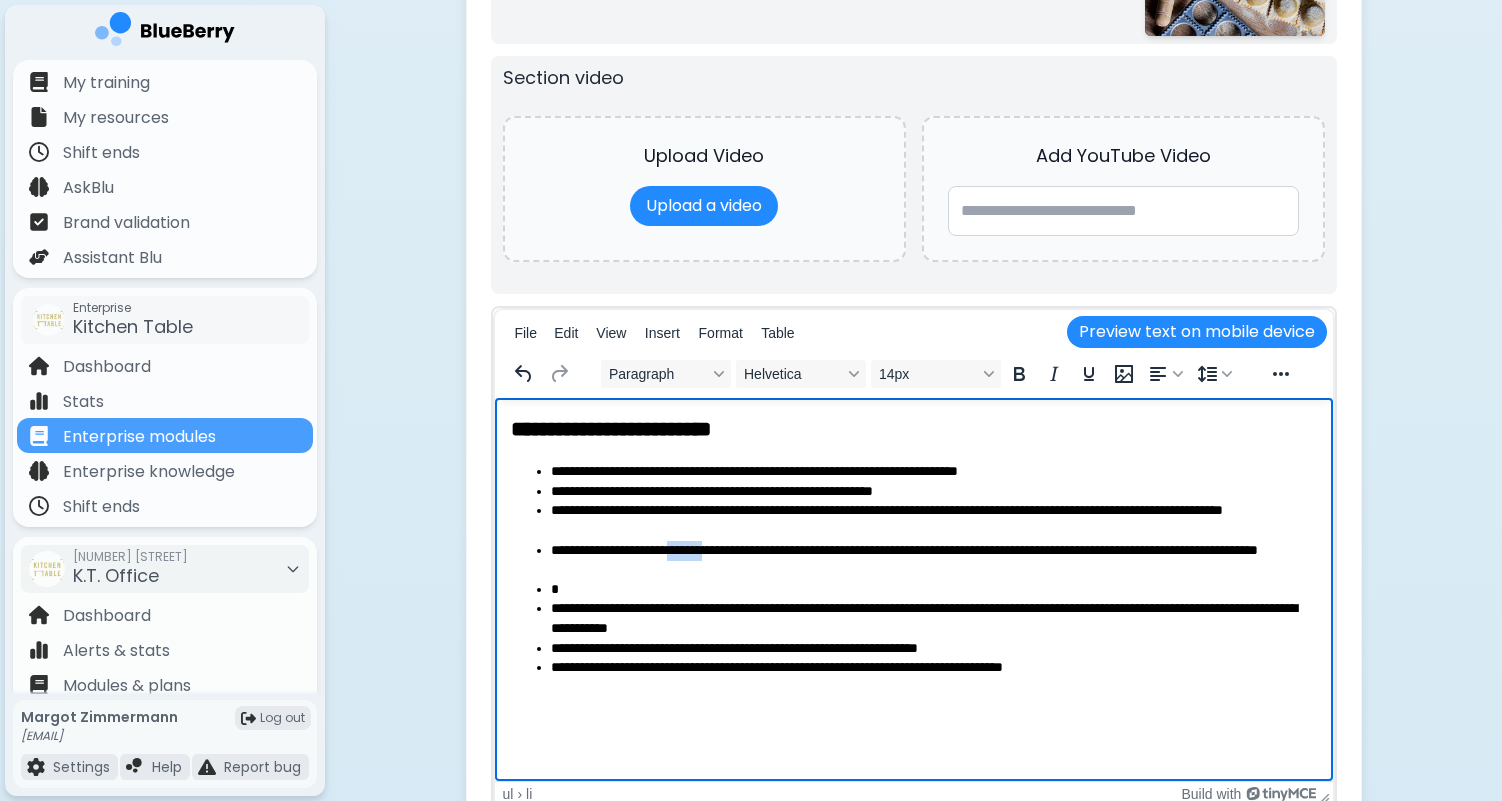 click on "**********" at bounding box center [933, 560] 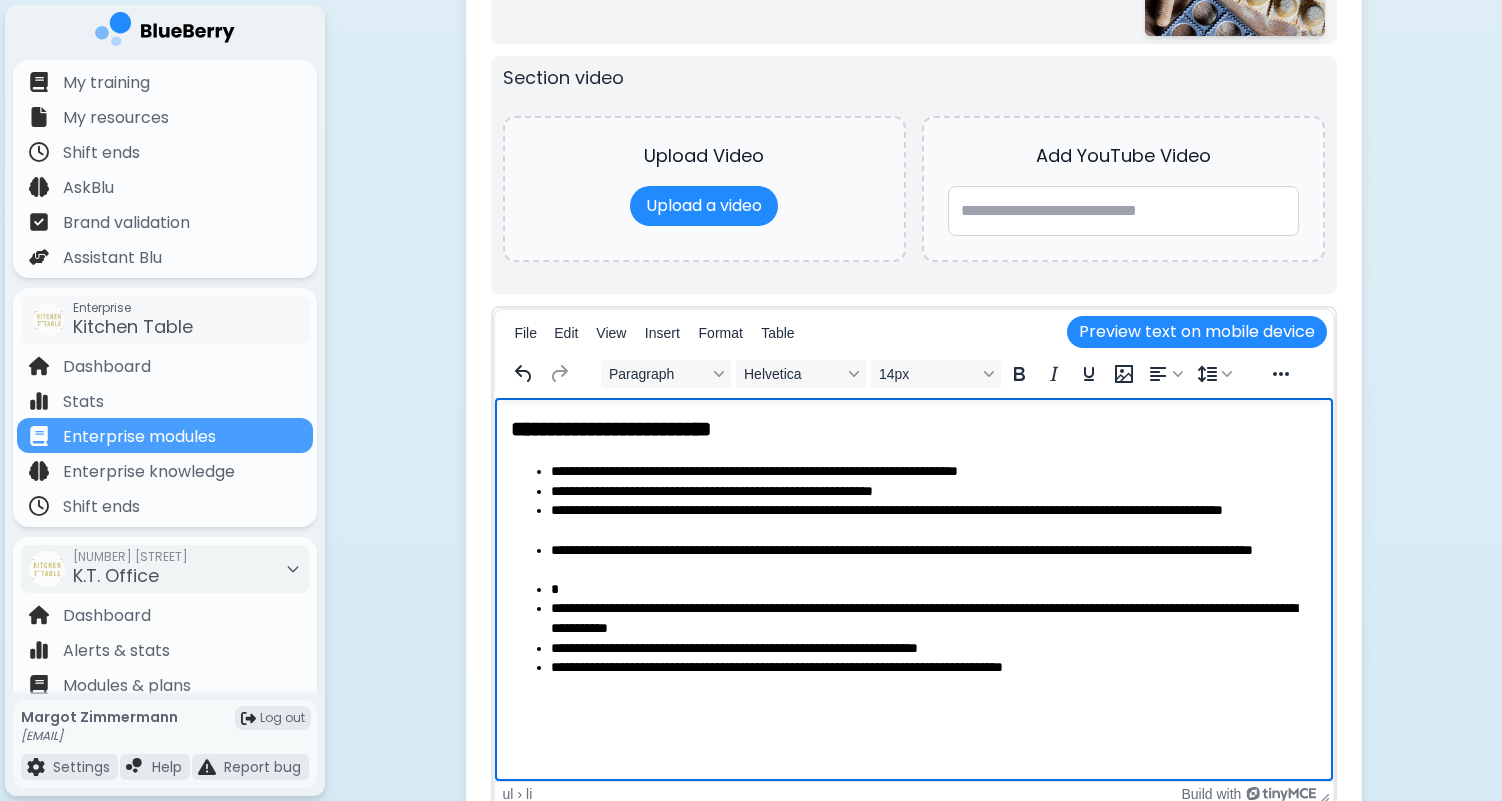 click on "**********" at bounding box center [933, 560] 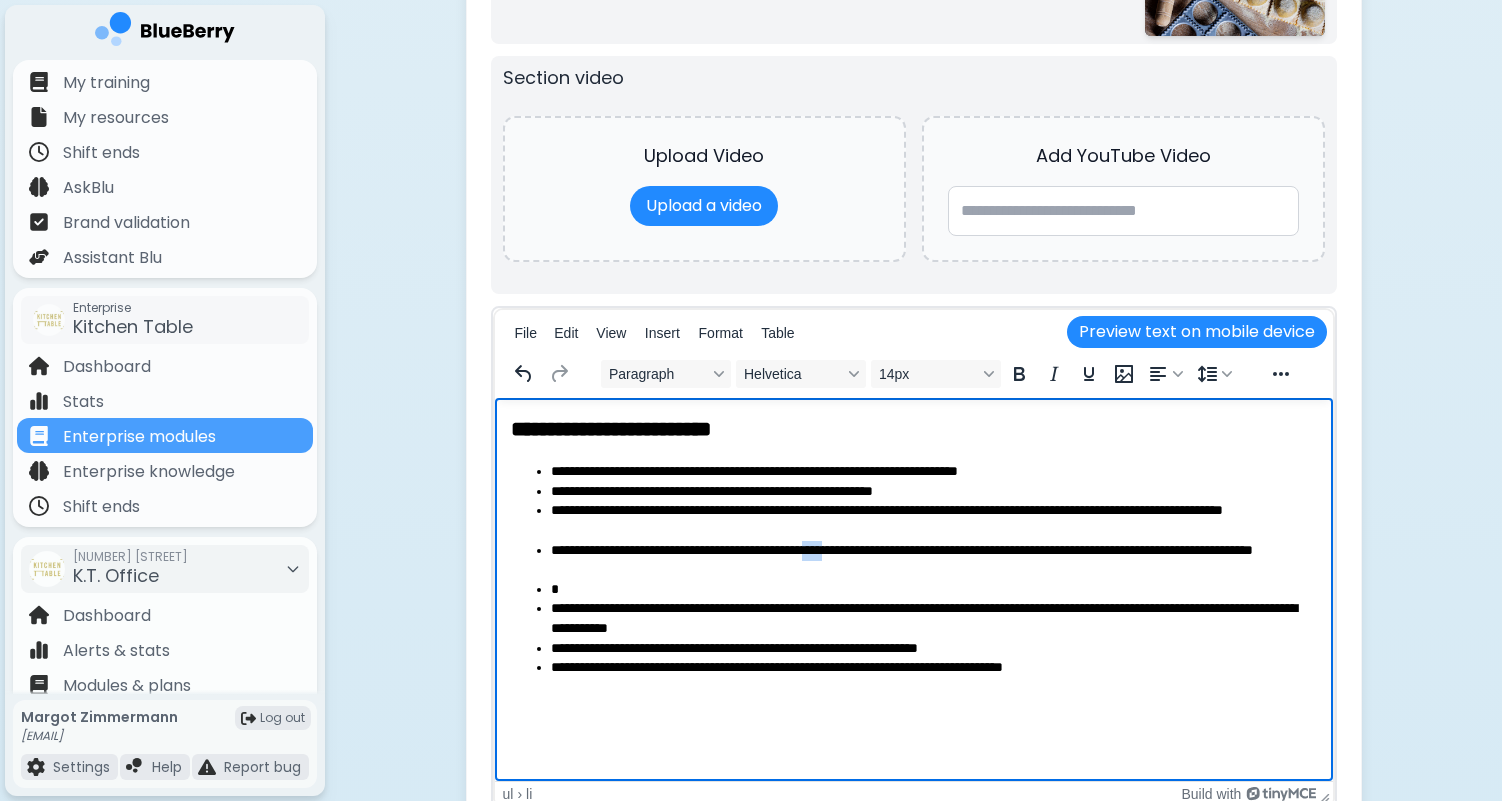 click on "**********" at bounding box center [933, 560] 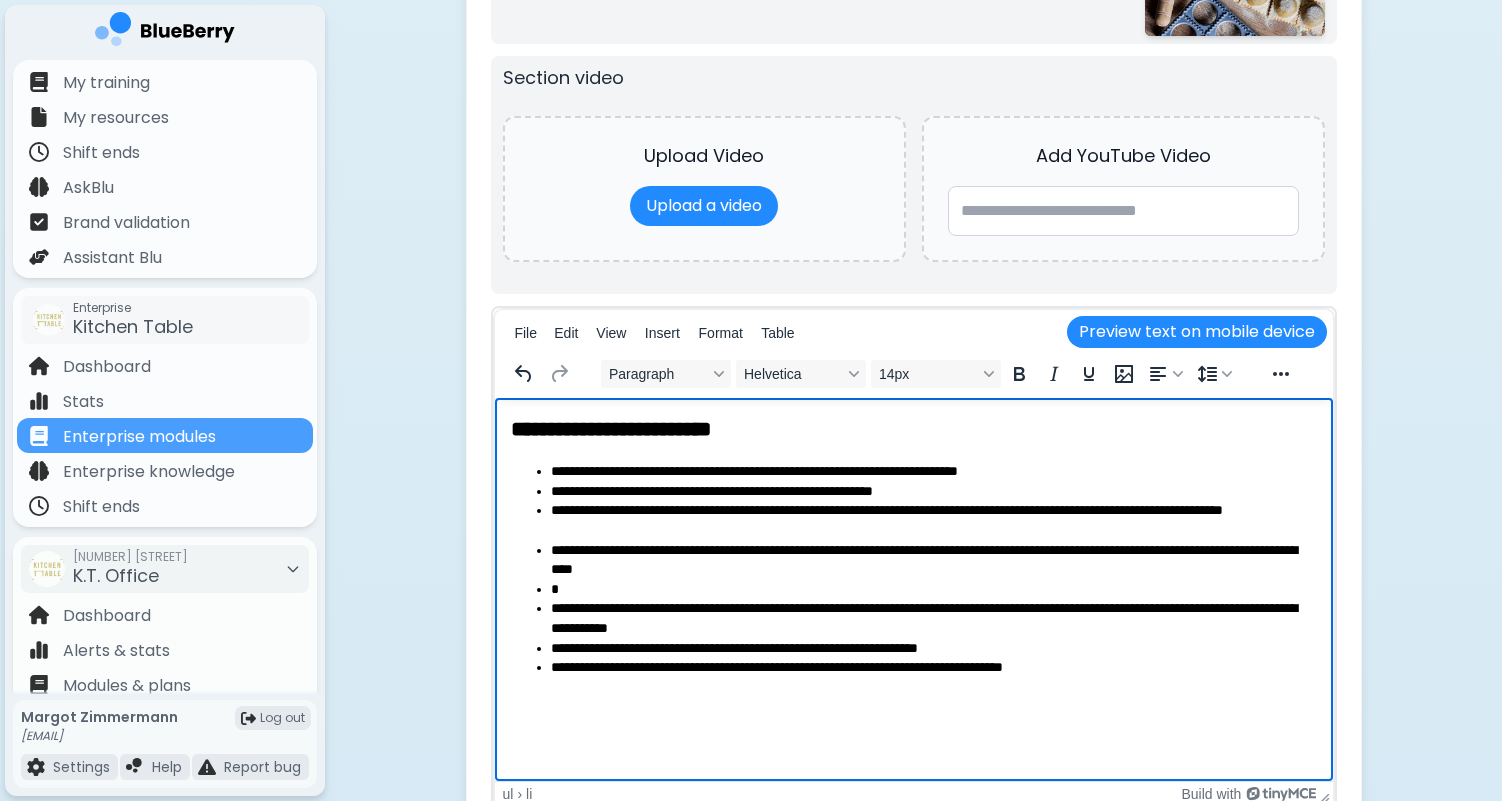 click on "*" at bounding box center (933, 590) 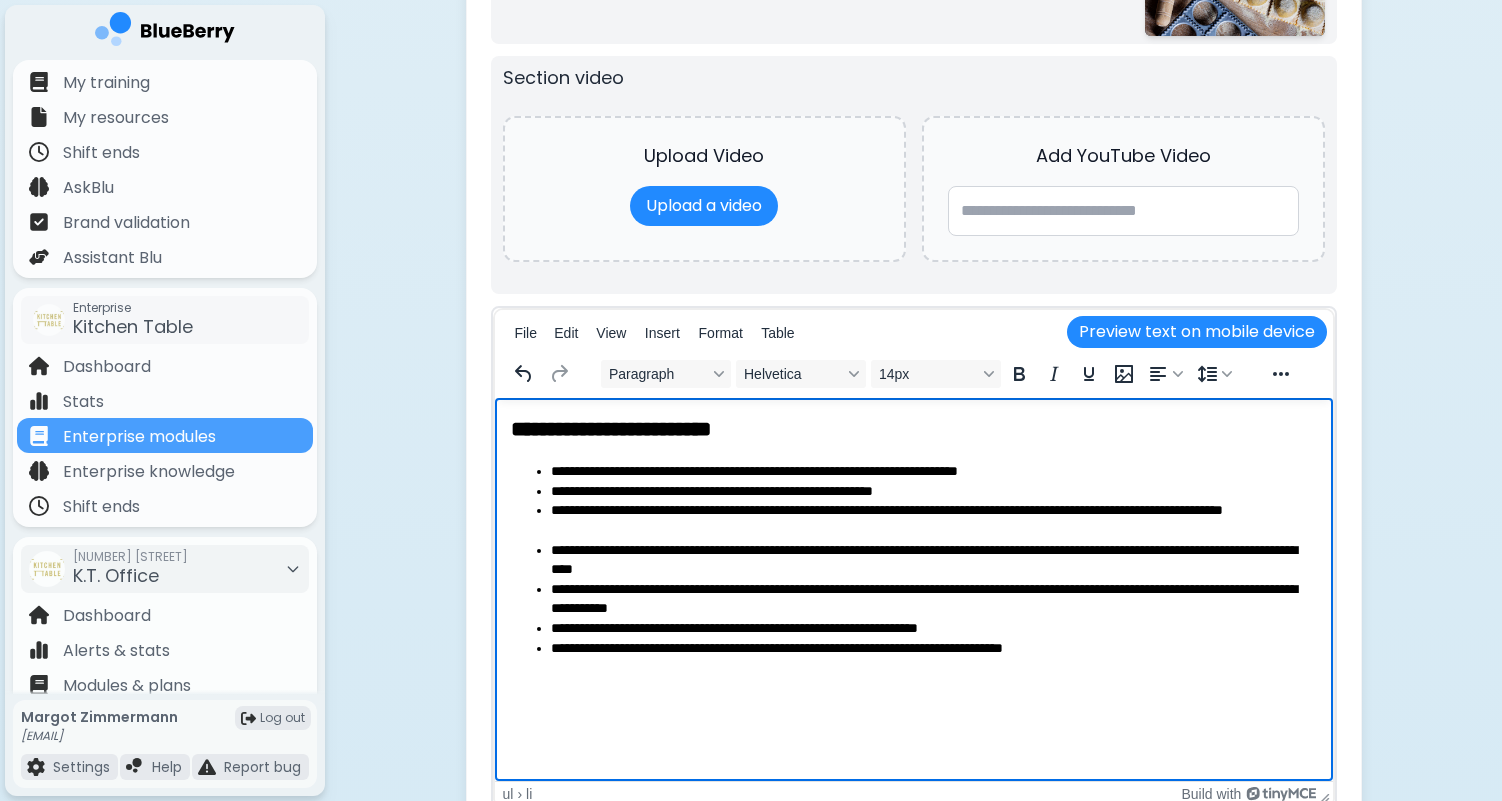click on "**********" at bounding box center (933, 472) 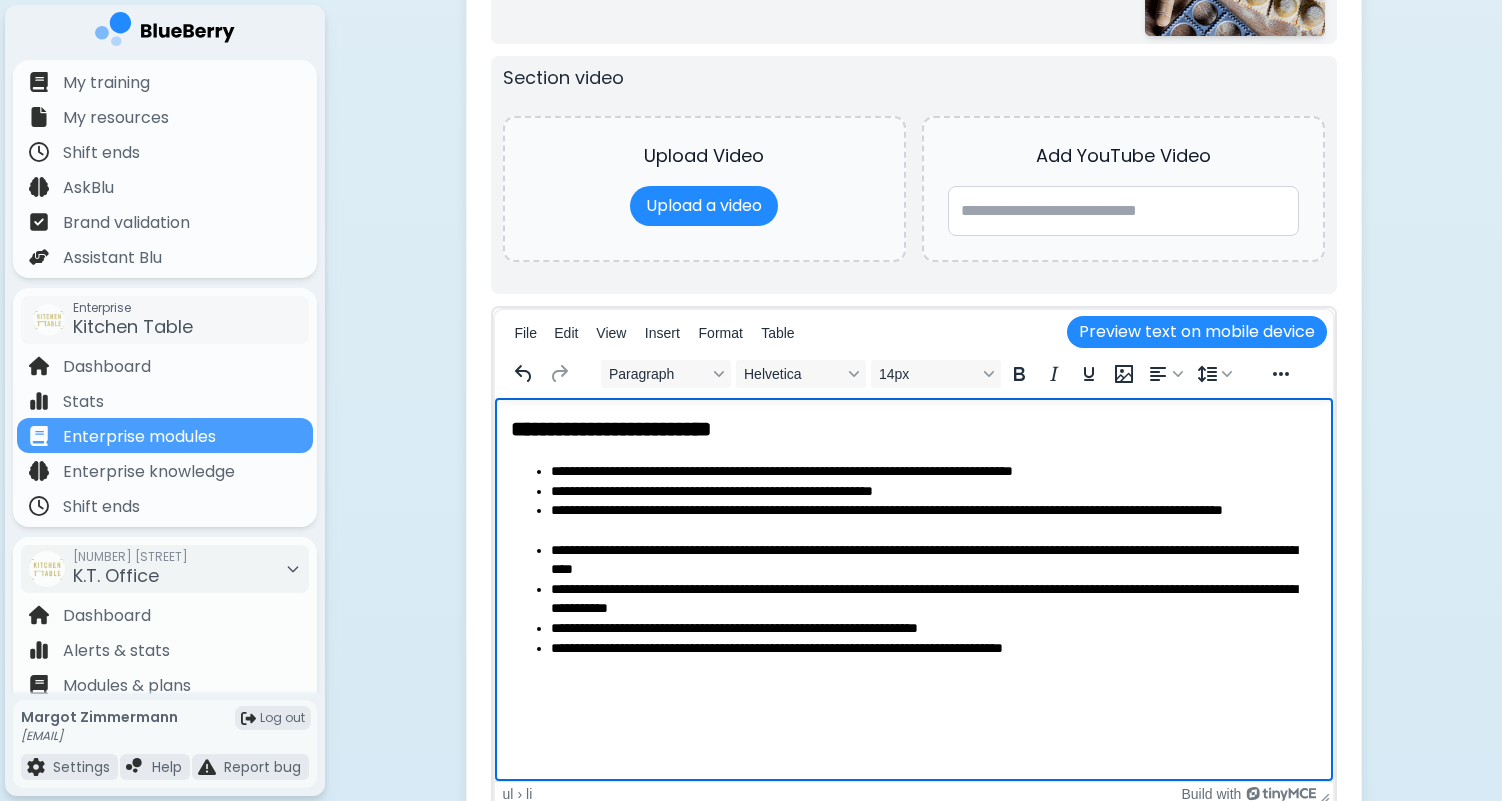 click on "**********" at bounding box center (933, 492) 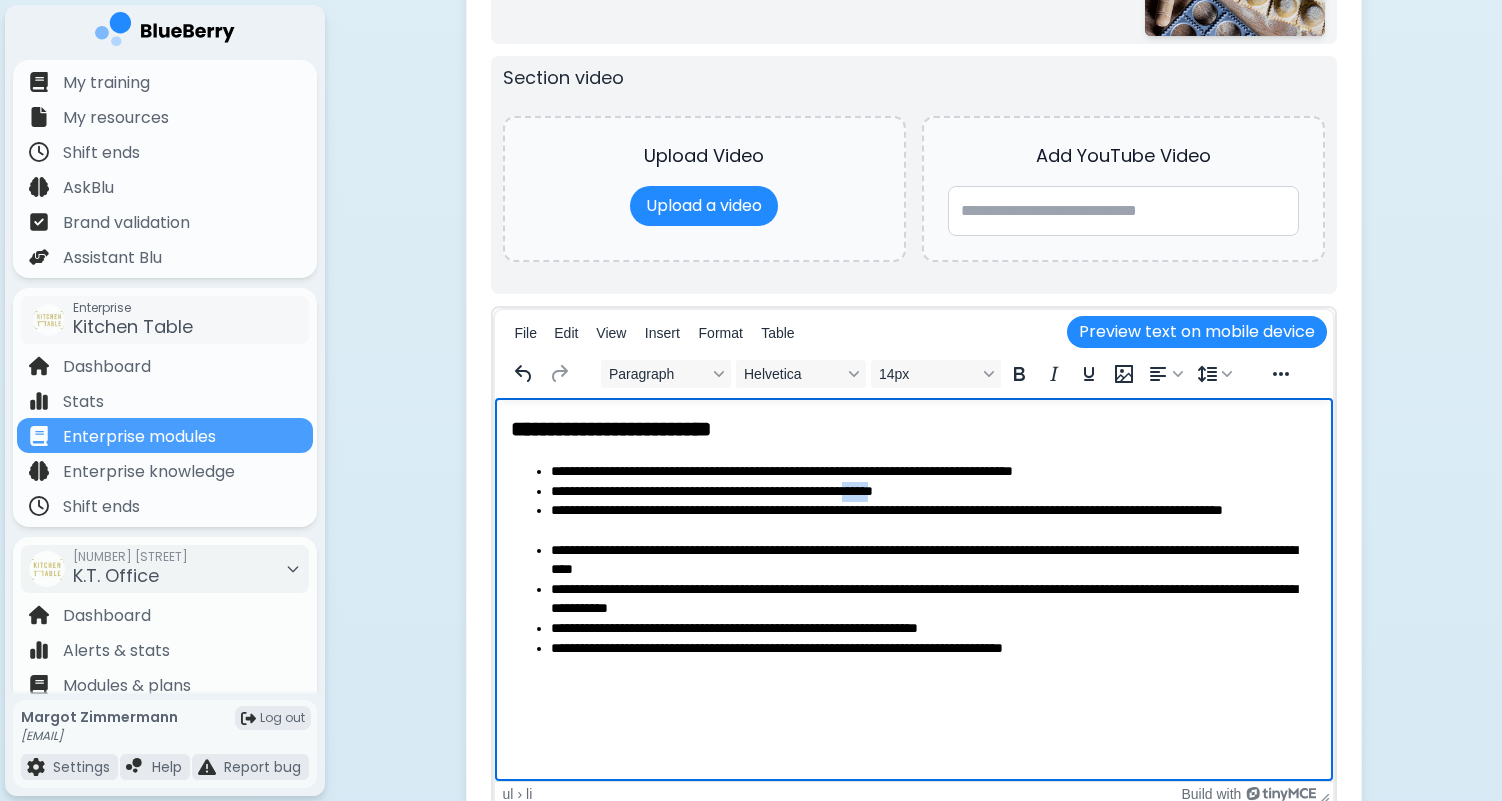 click on "**********" at bounding box center (933, 492) 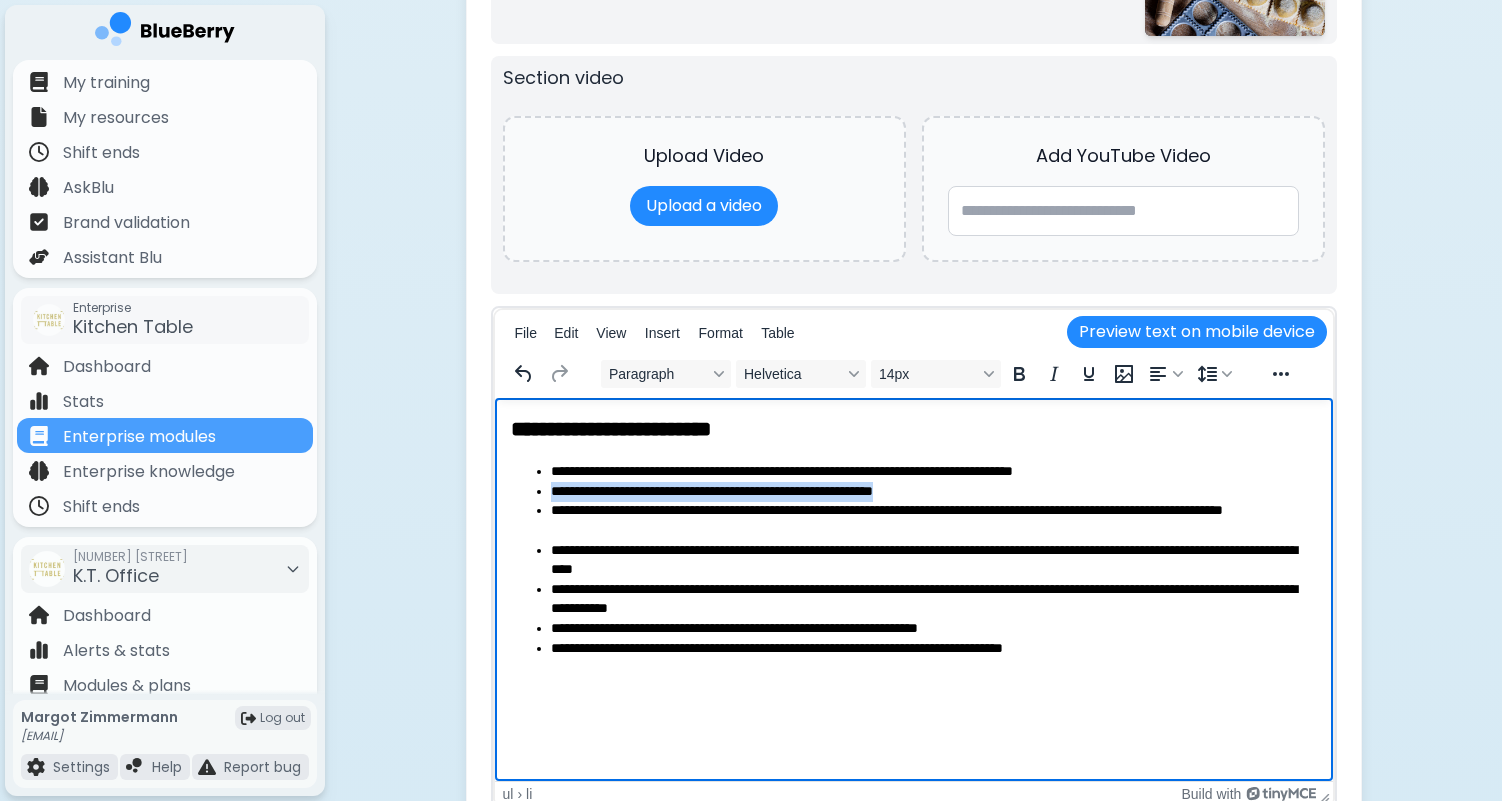click on "**********" at bounding box center (933, 492) 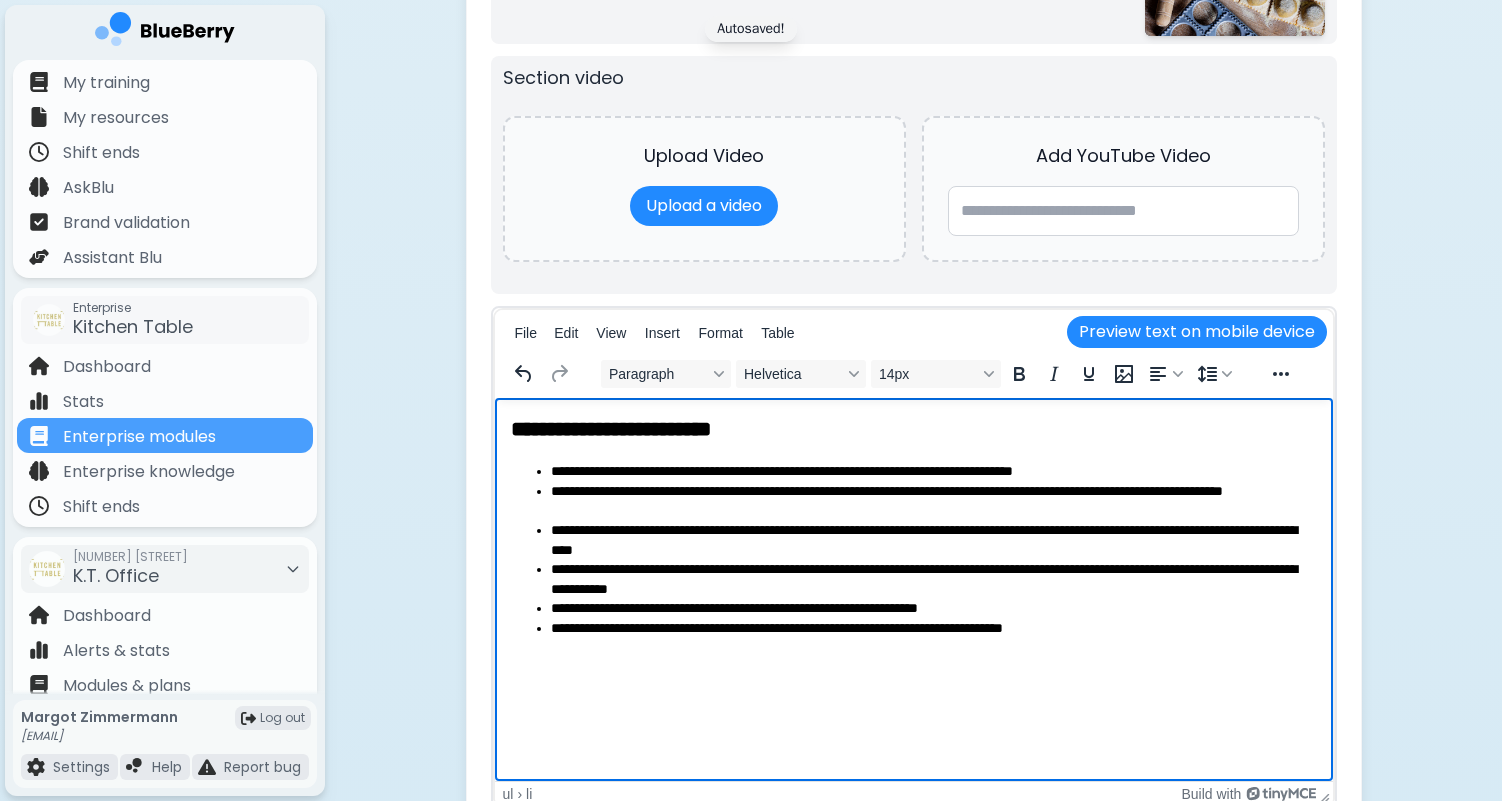 click on "**********" at bounding box center (933, 472) 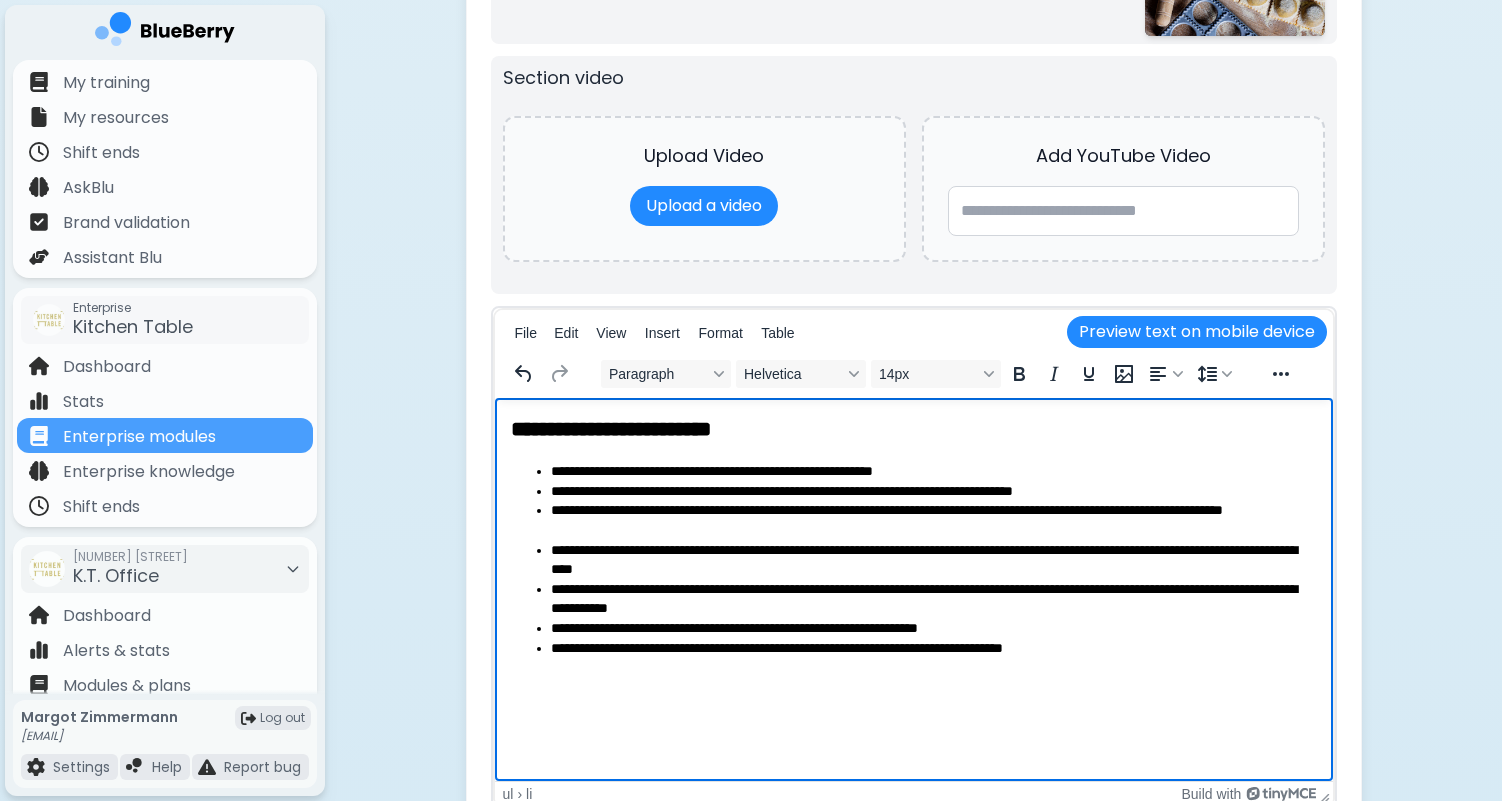 click on "**********" at bounding box center (933, 520) 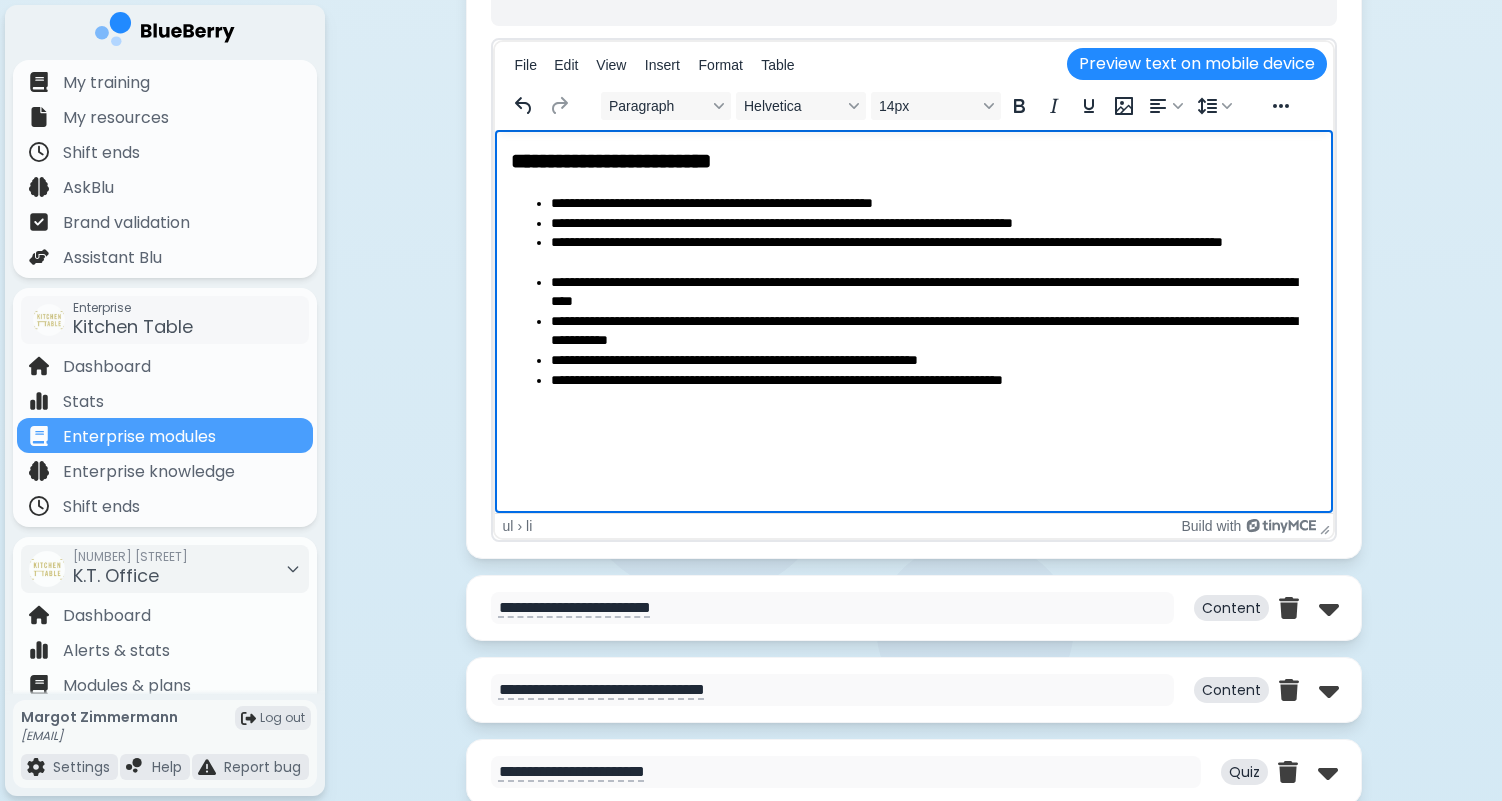 scroll, scrollTop: 4806, scrollLeft: 0, axis: vertical 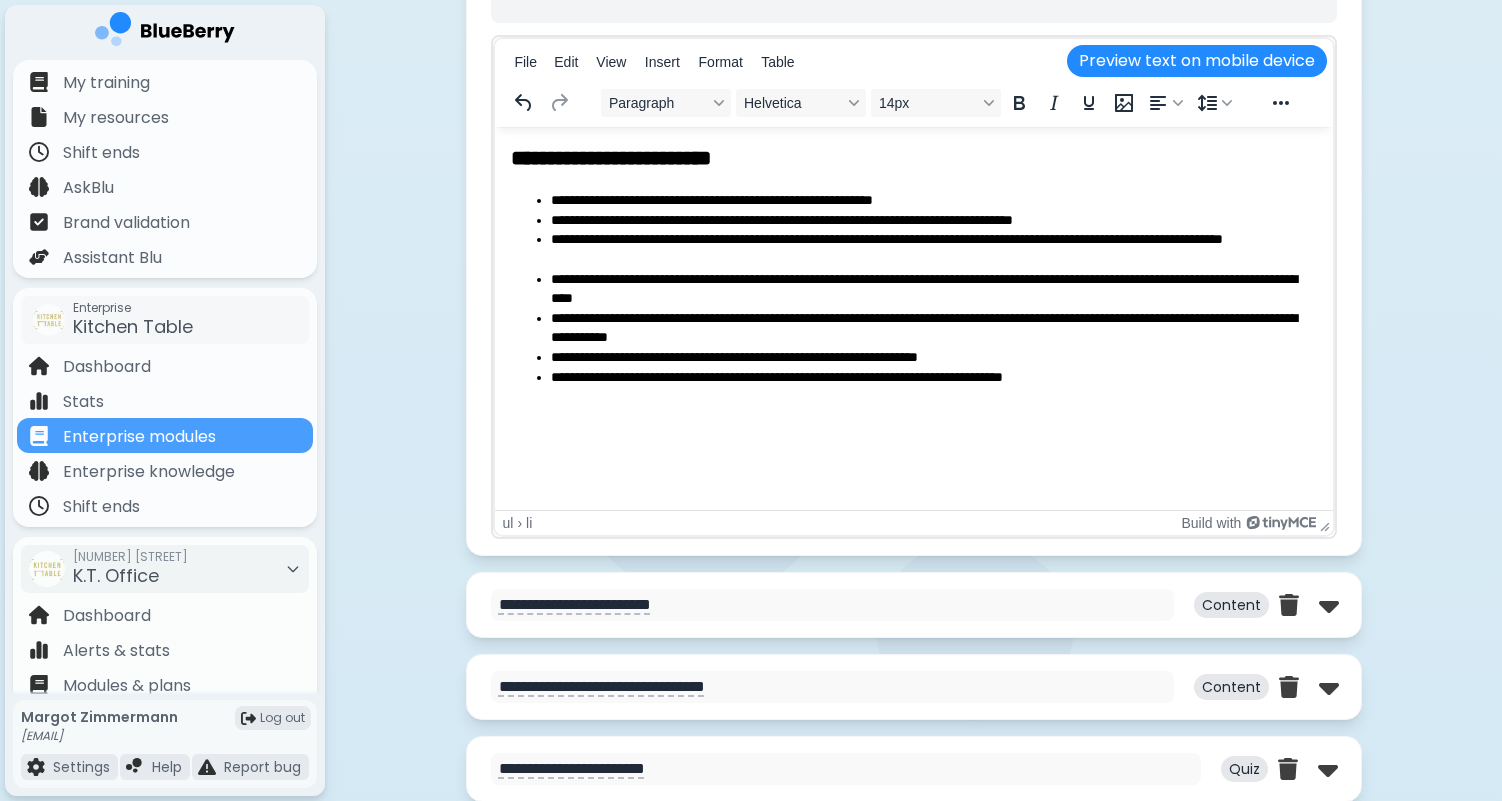 click on "Summer Like an Italian - Team Communication Preview email Preview module Enroll users Core module settings • Live Email thumbnail Module status Live Duplicate Dupe Delete Module title Location Enterprise Level Module description This is an internal description of the module and not presented to employees Module synopsis This gets emailed to employees when they get enrolled, and is displayed below the title in the platform Edit Permissions Open Open Access All staff admins and location managers can edit this item 10 Section s Reorder Content Content Content Section thumbnail File h2" at bounding box center (913, -1725) 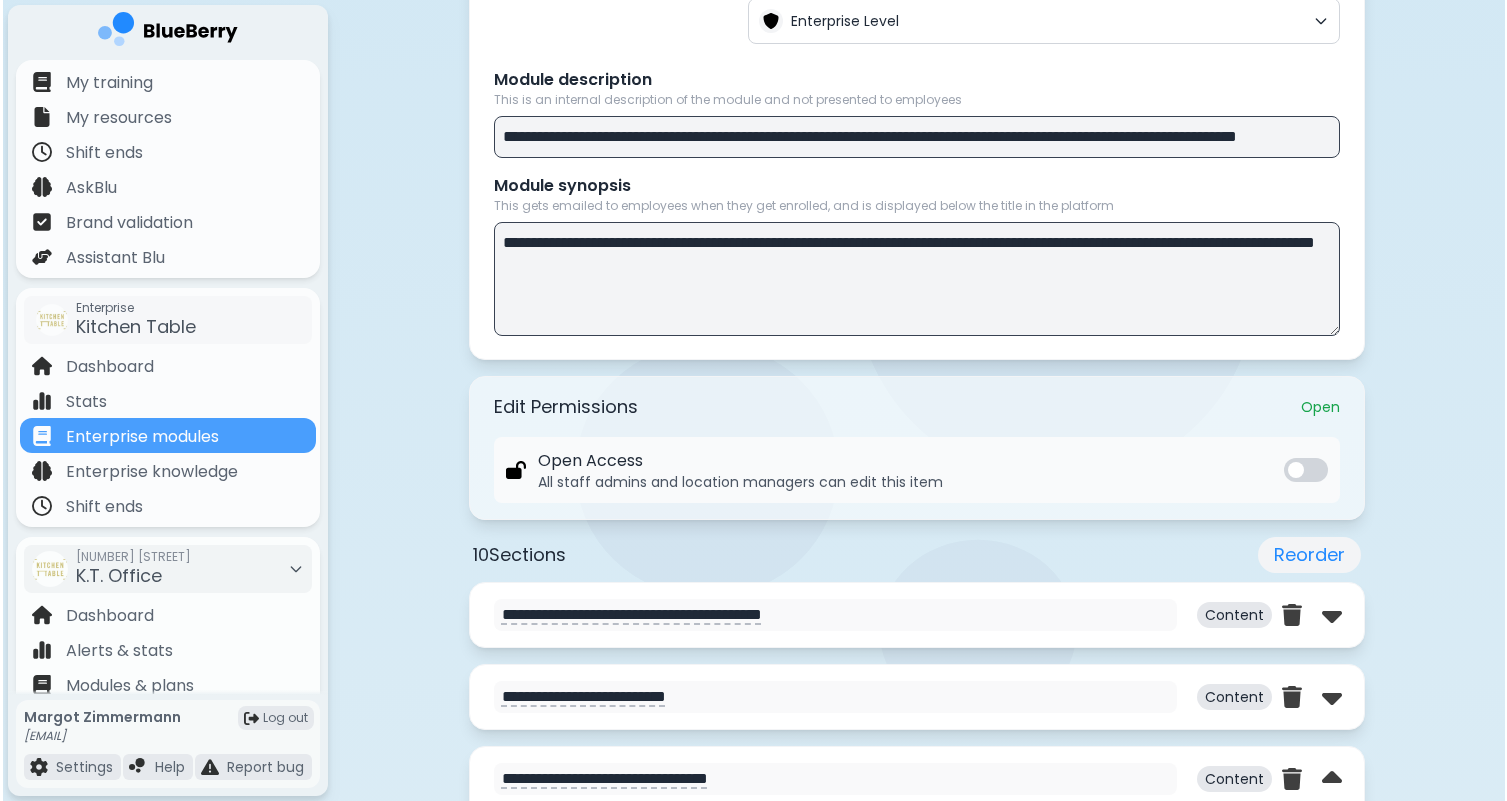 scroll, scrollTop: 0, scrollLeft: 0, axis: both 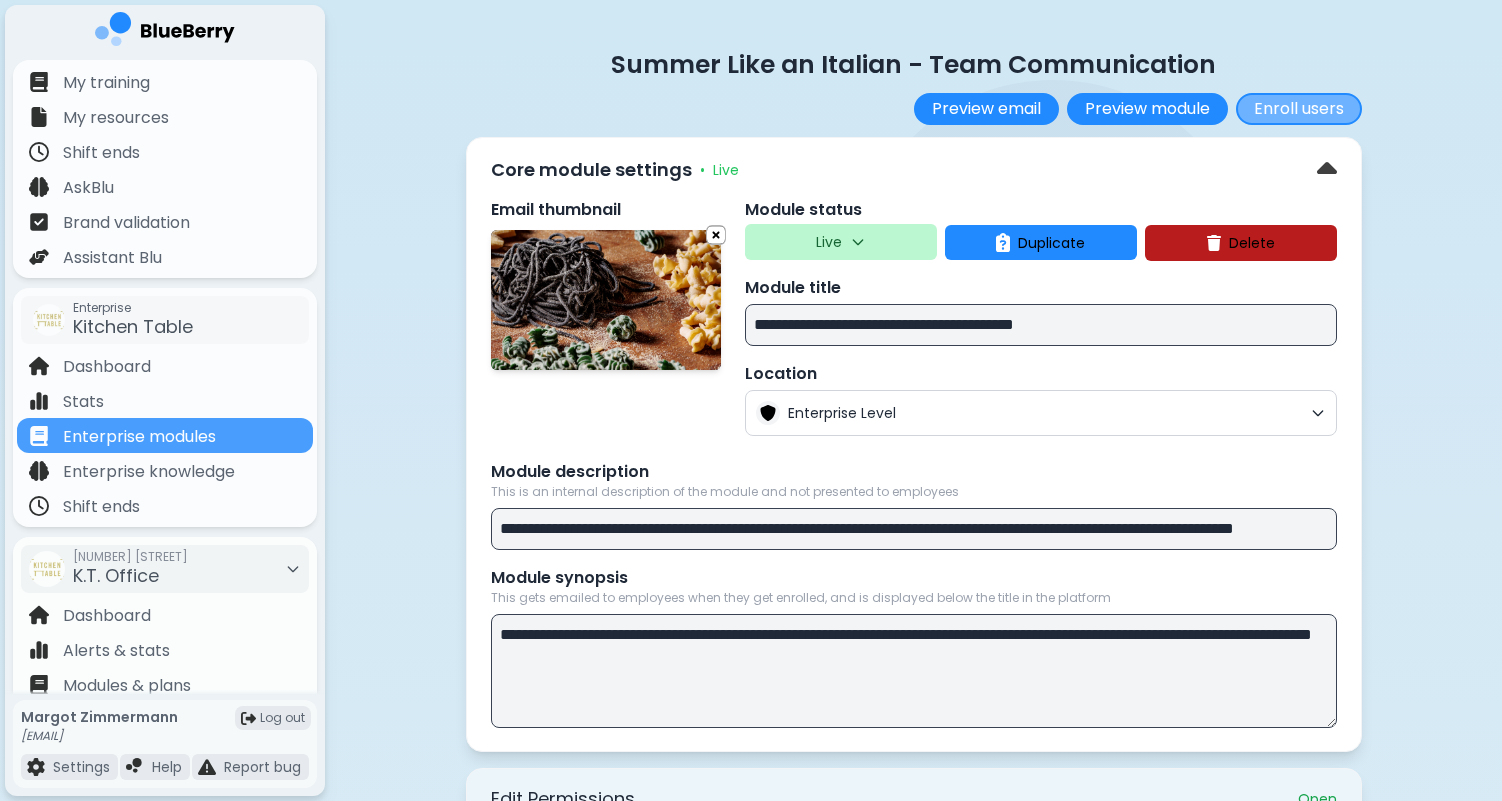 click on "Enroll users" at bounding box center [1299, 109] 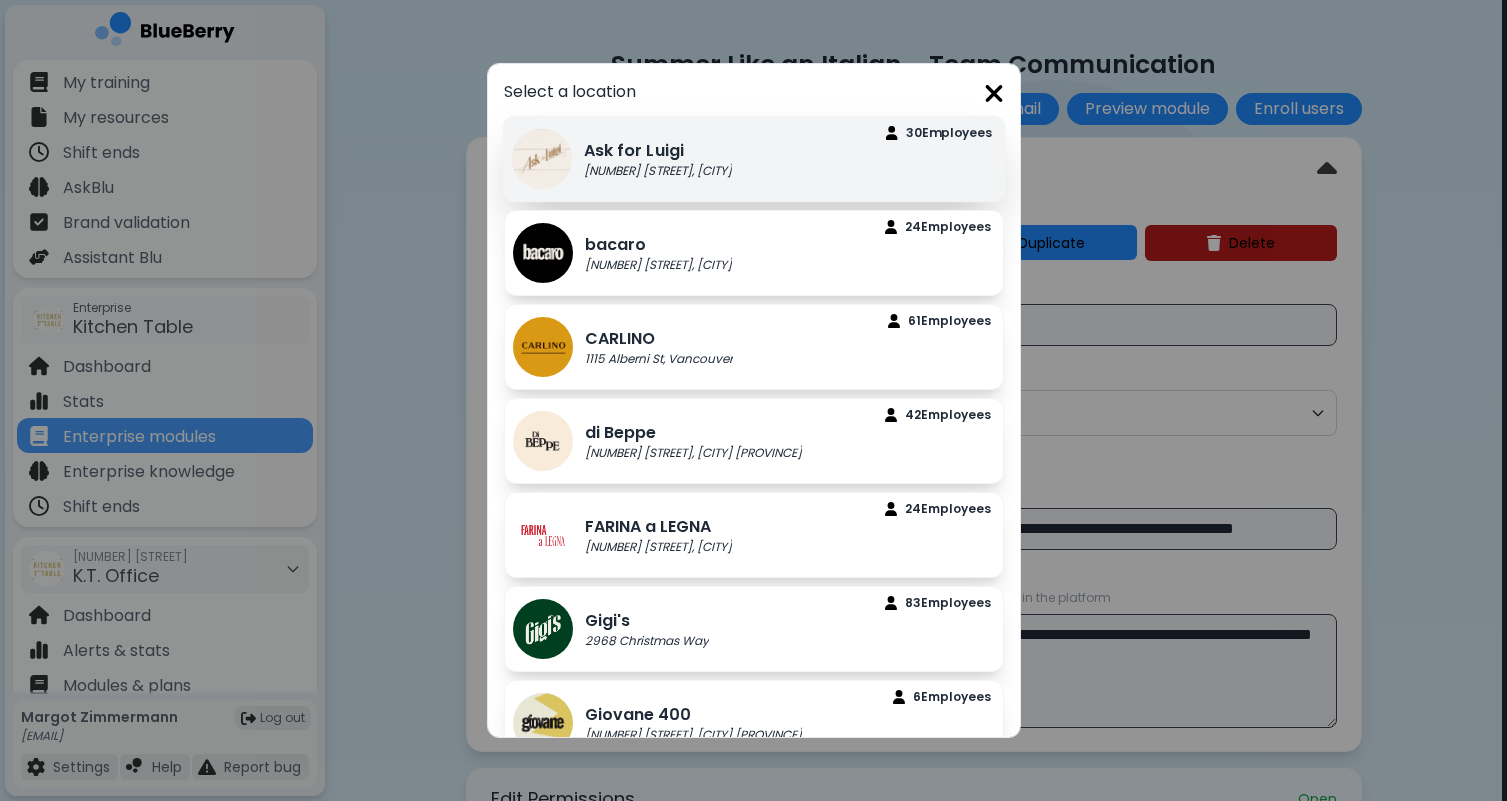 click on "[FIRST] [NUMBER] [STREET], [CITY]" at bounding box center (753, 159) 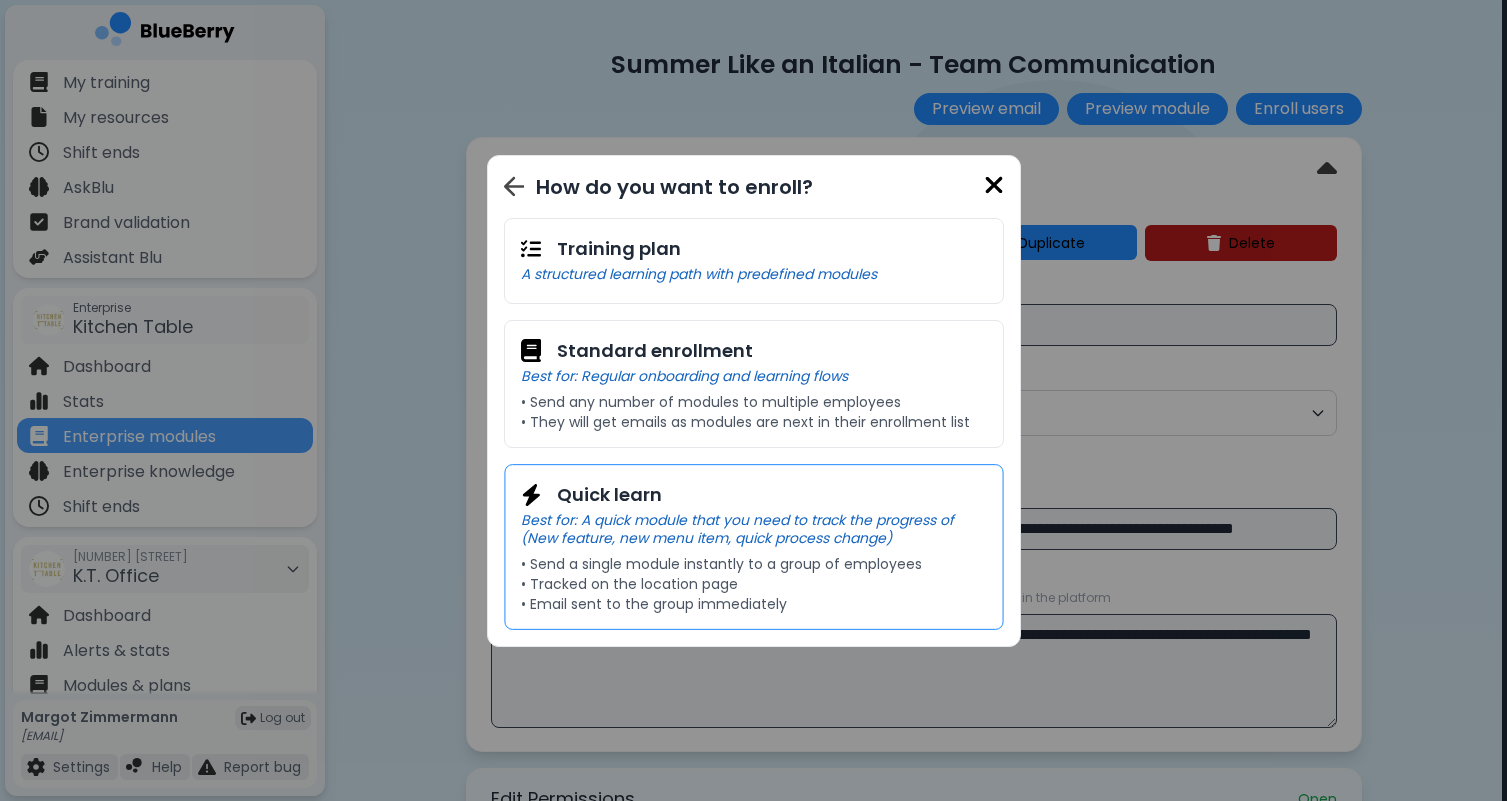 click on "• Send a single module instantly to a group of employees" at bounding box center (753, 563) 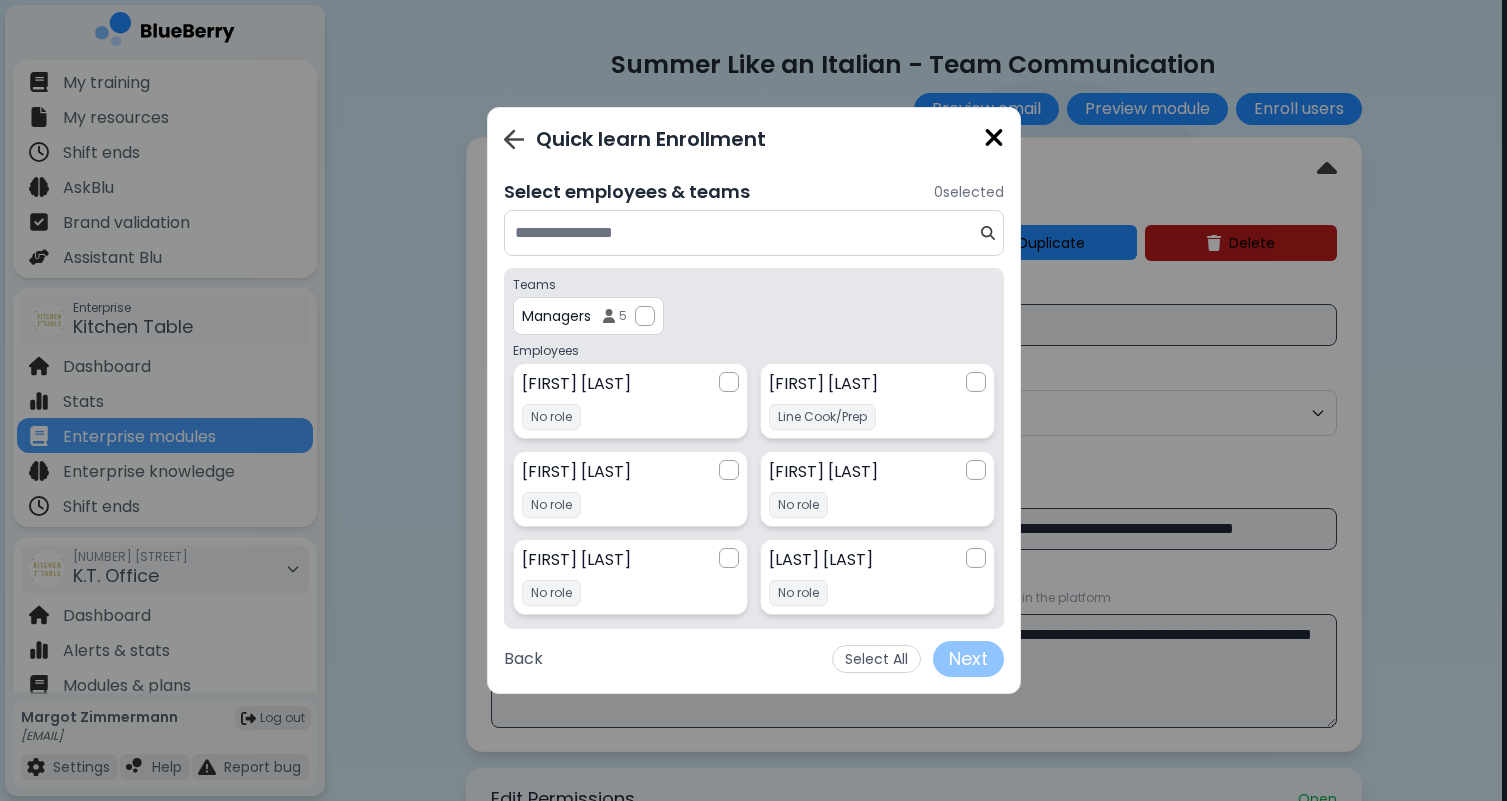click on "Managers" at bounding box center (556, 316) 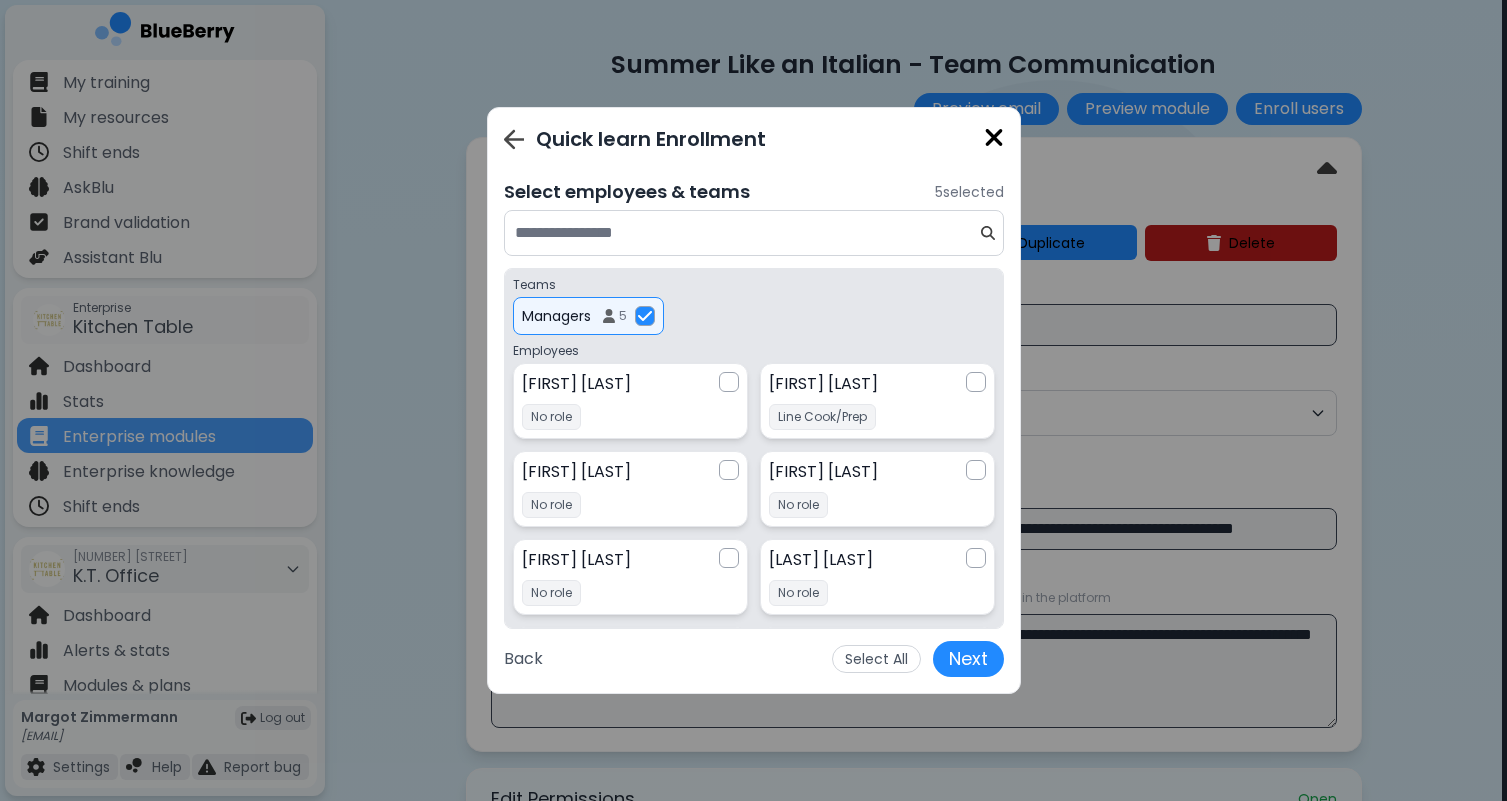 click on "Managers" at bounding box center (556, 316) 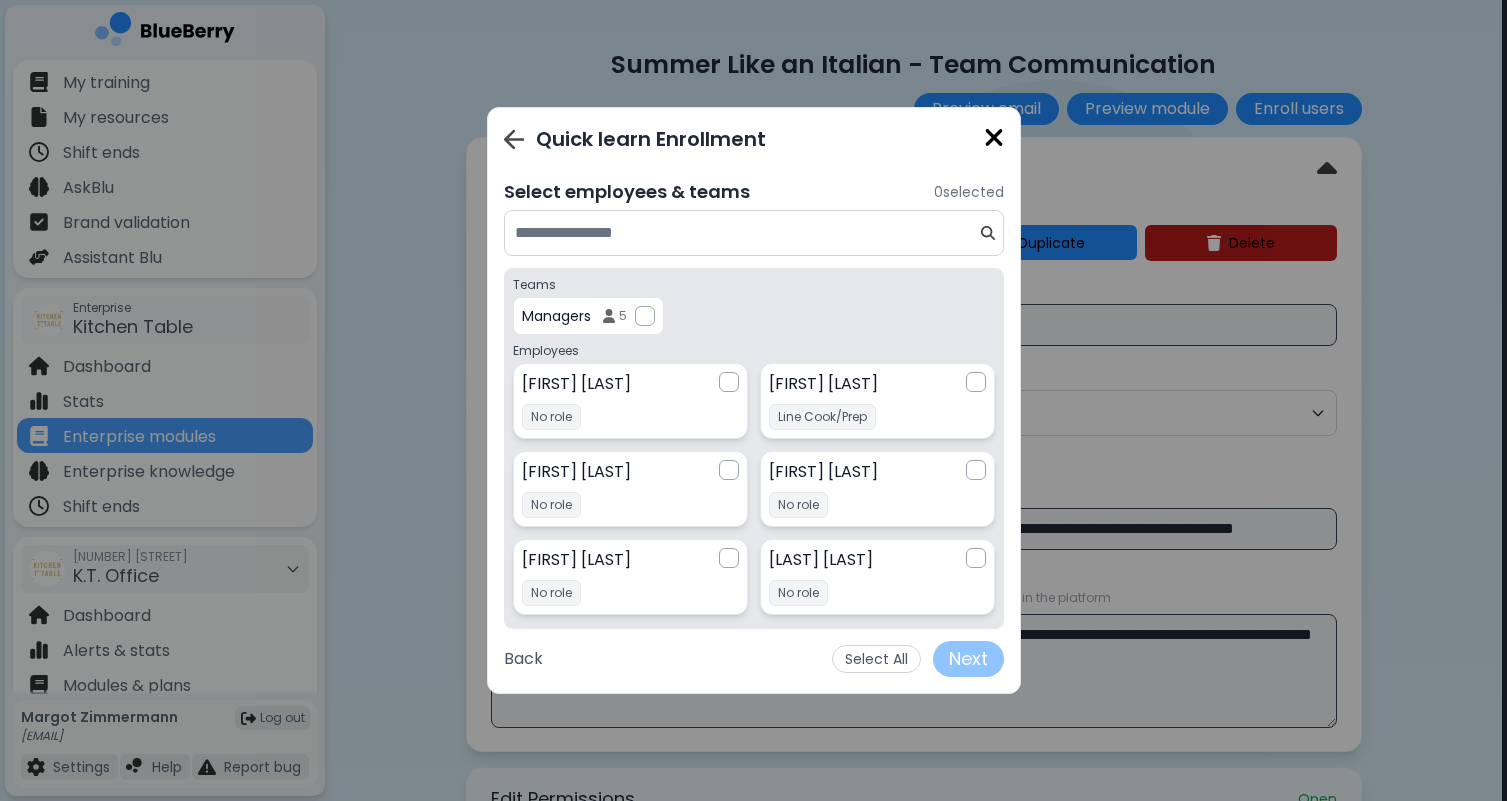 click at bounding box center (746, 233) 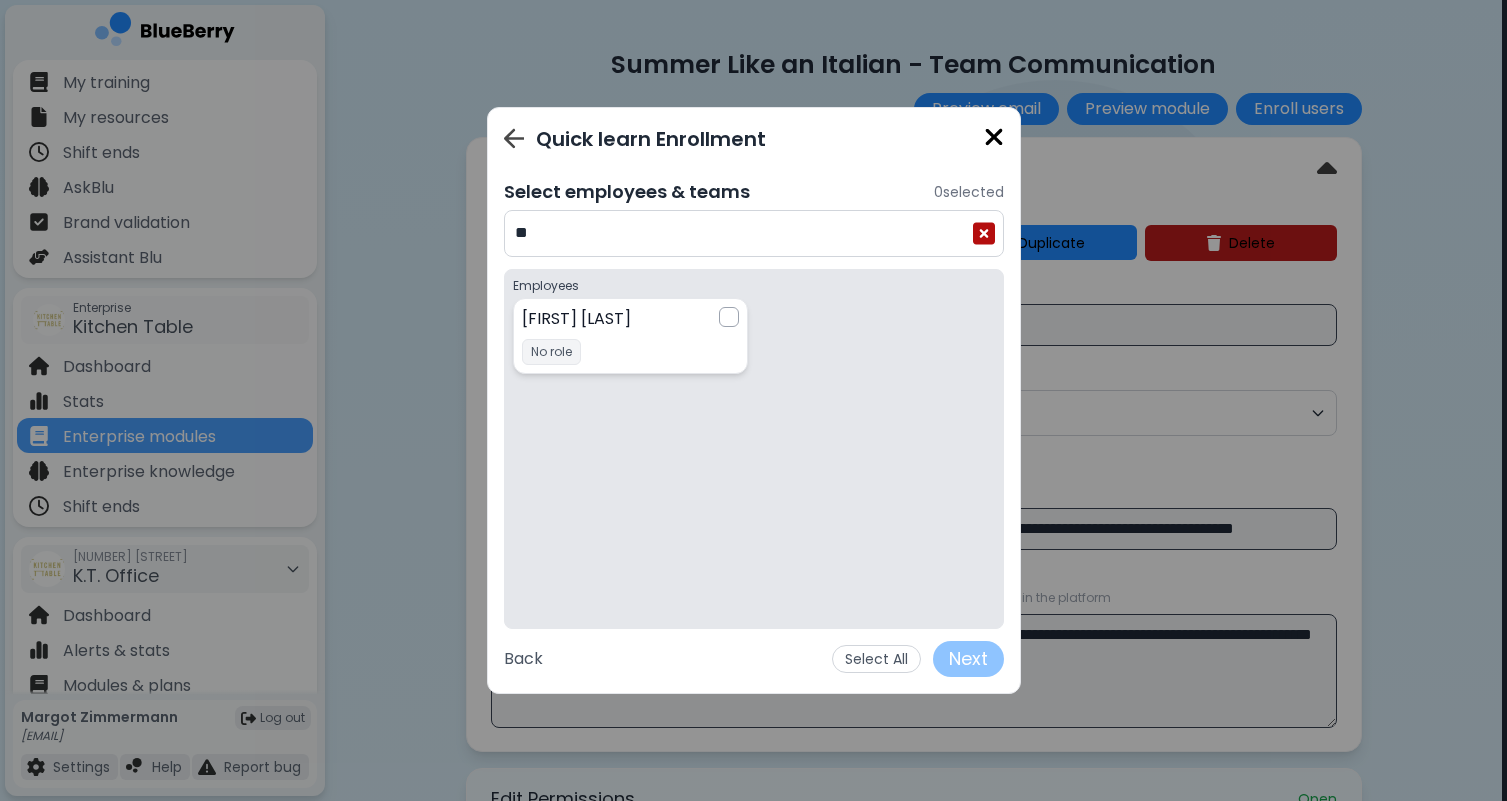 type on "*" 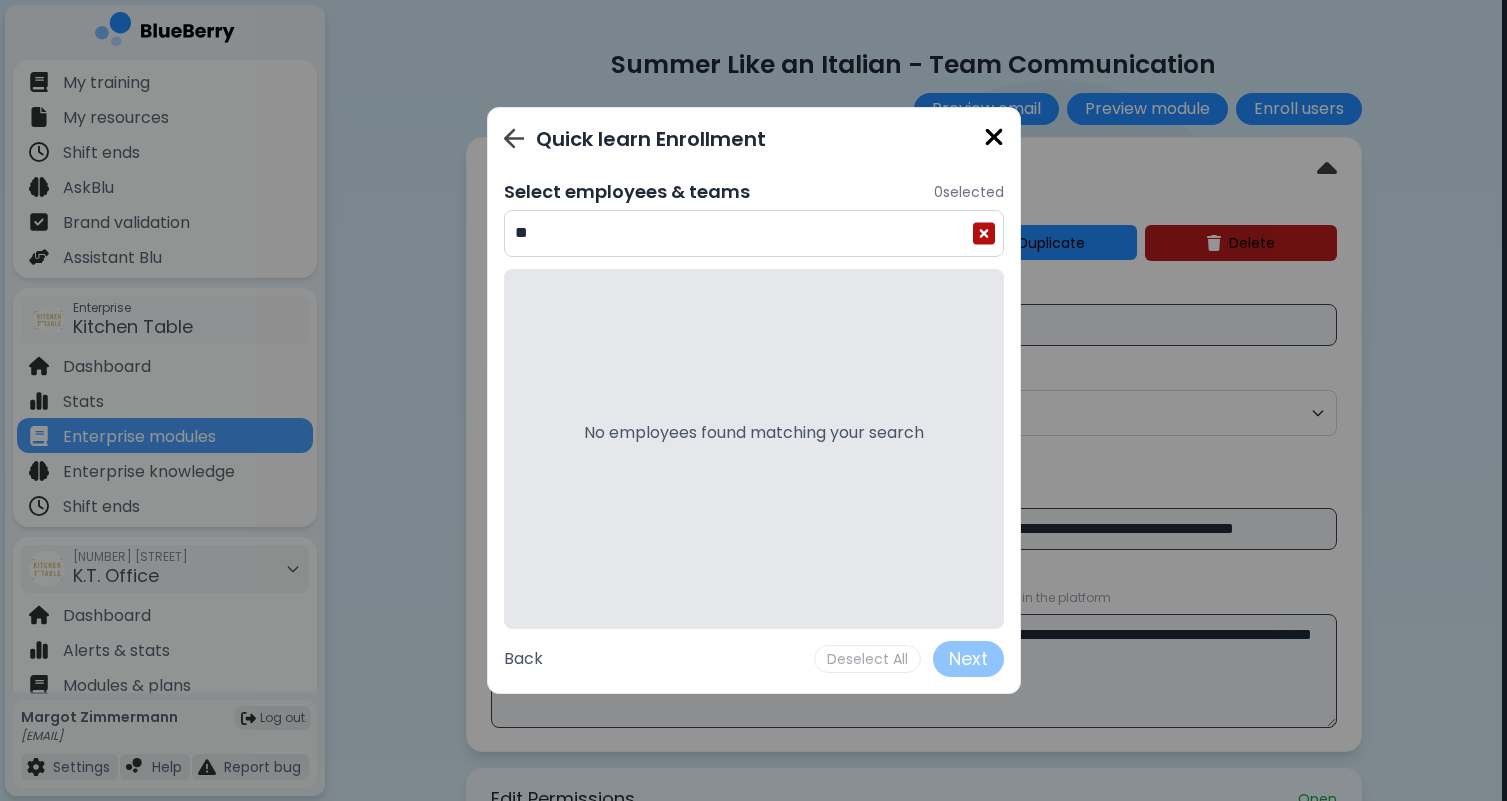 type on "*" 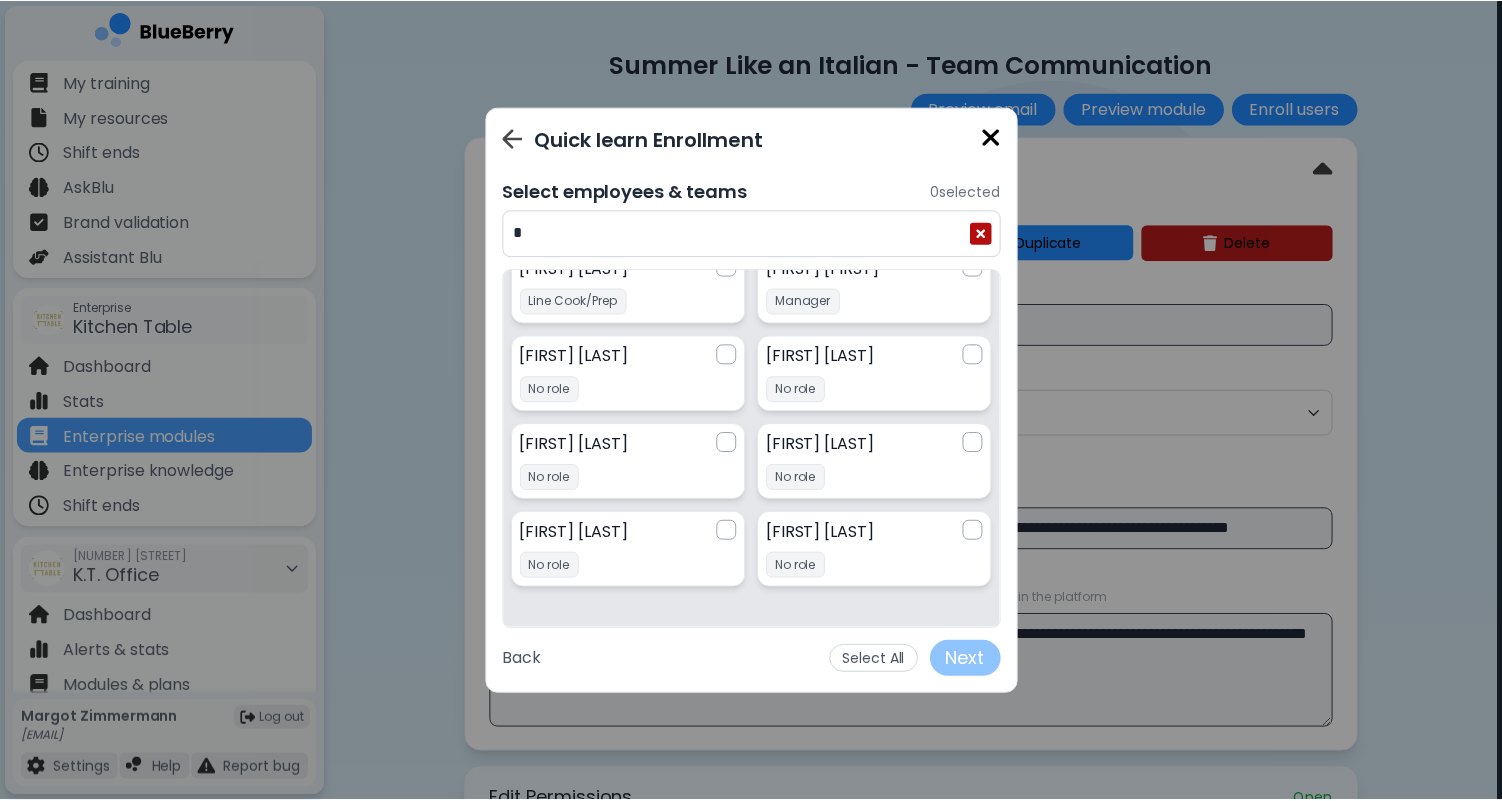 scroll, scrollTop: 0, scrollLeft: 0, axis: both 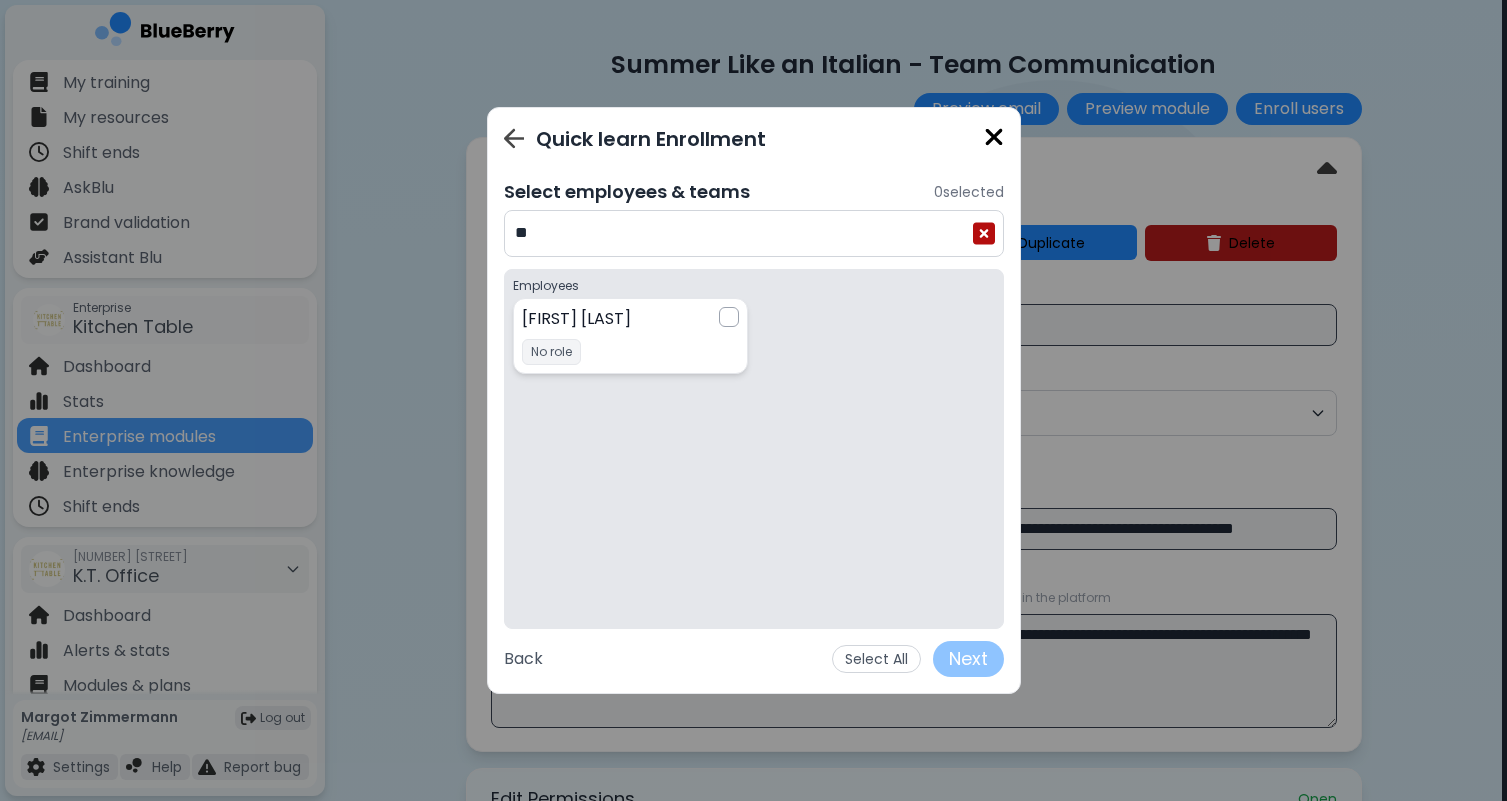 type on "*" 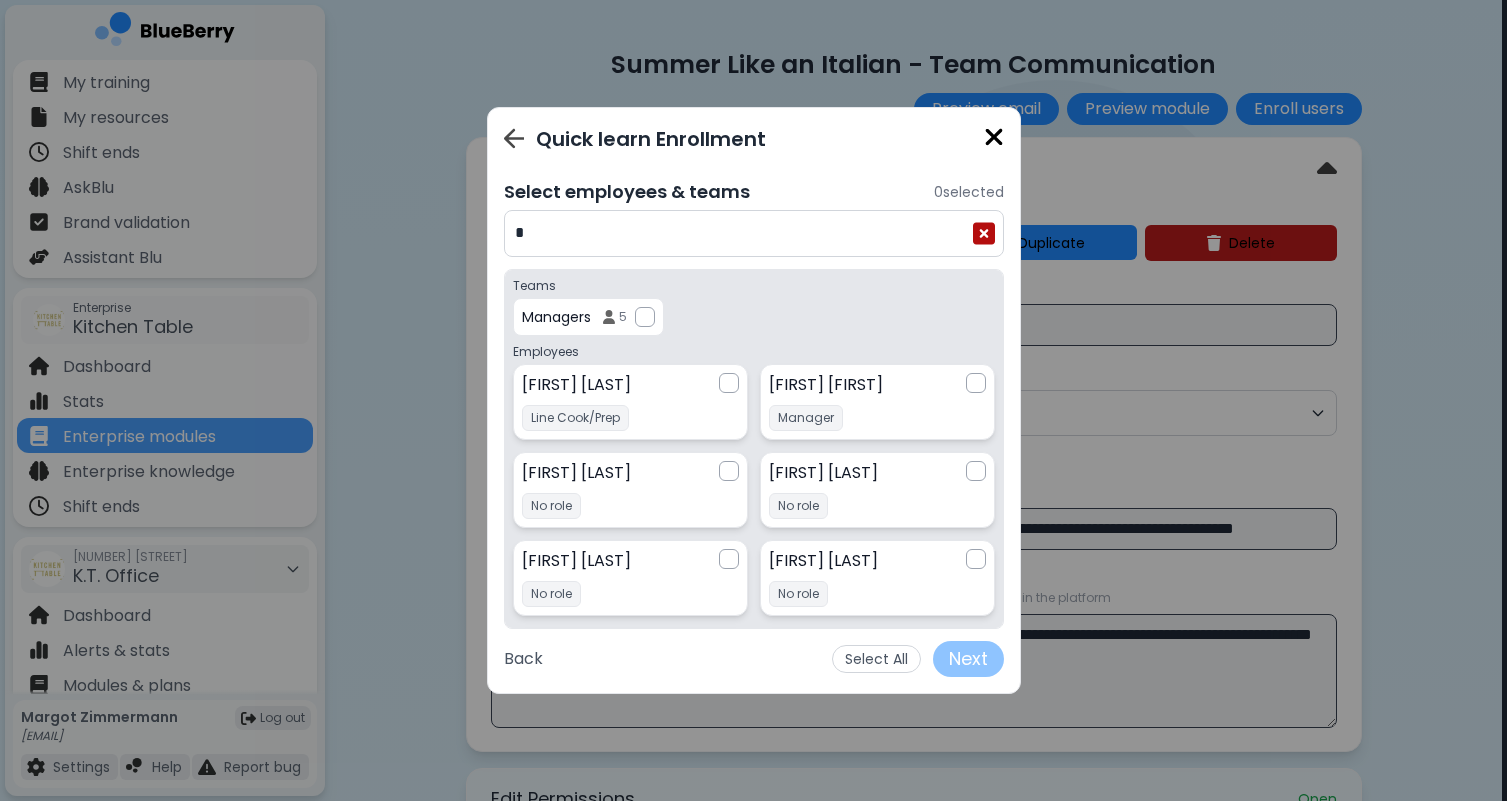 type 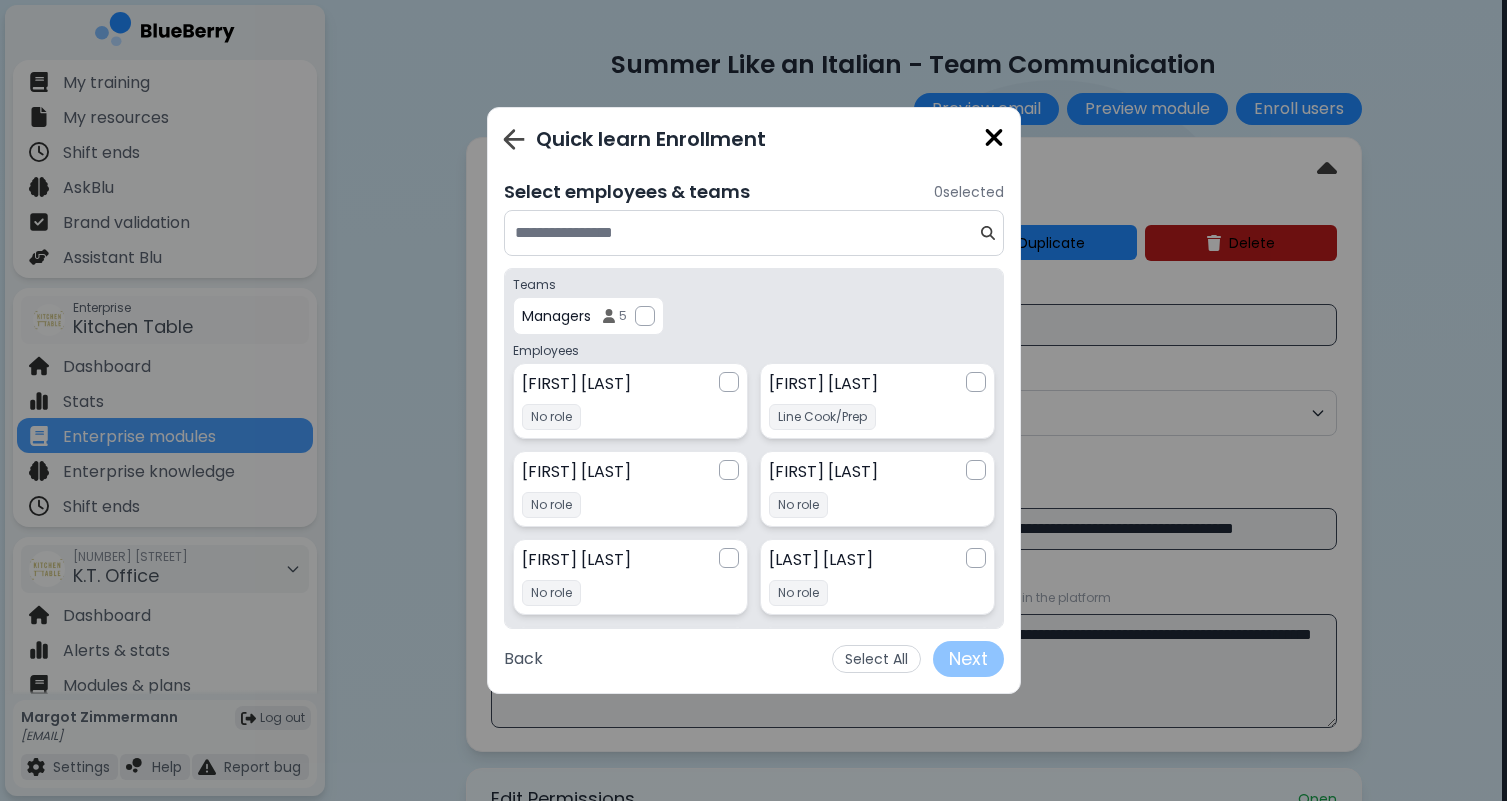 click at bounding box center [513, 139] 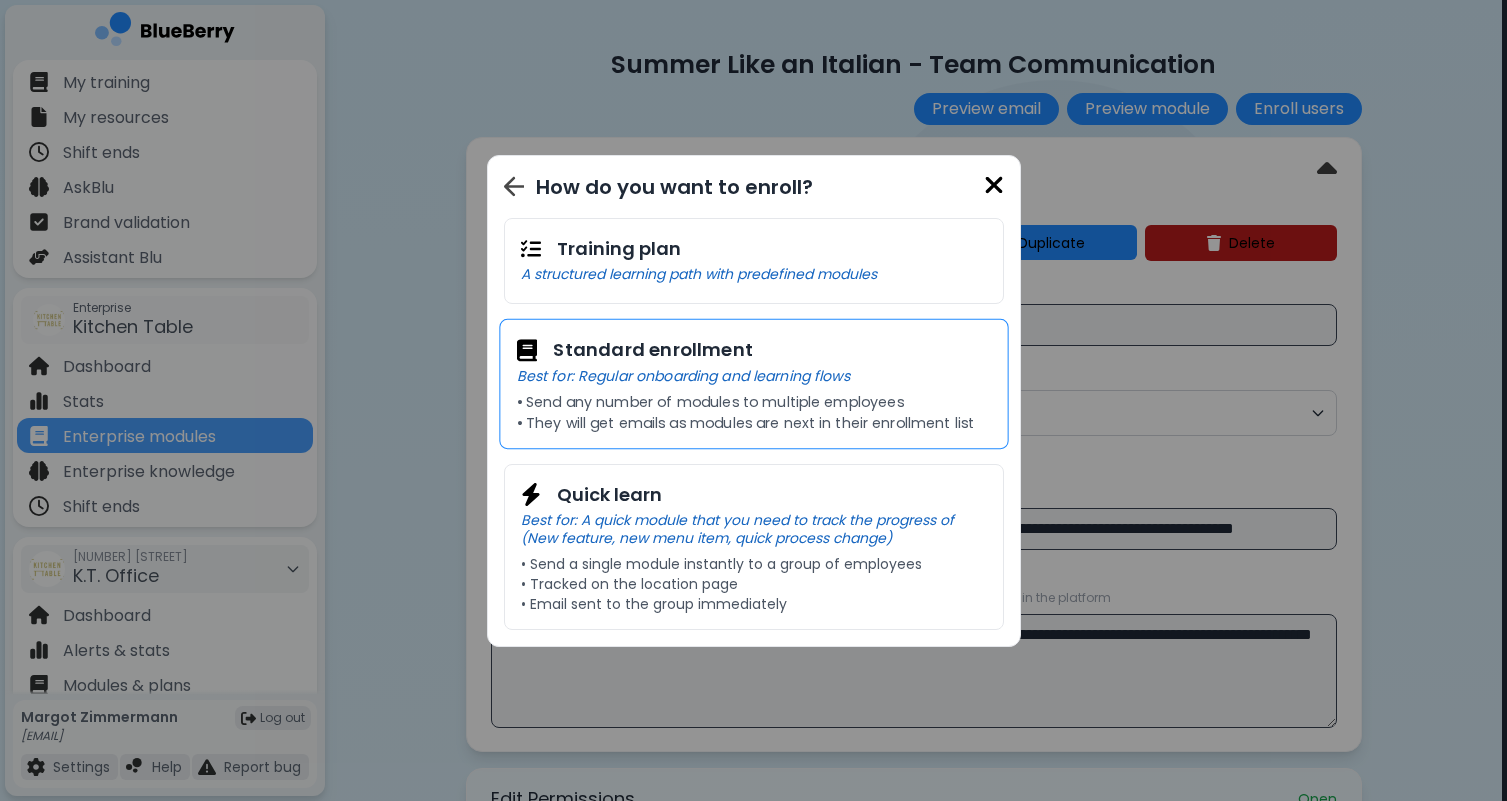 click on "Best for: Regular onboarding and learning flows" at bounding box center (753, 375) 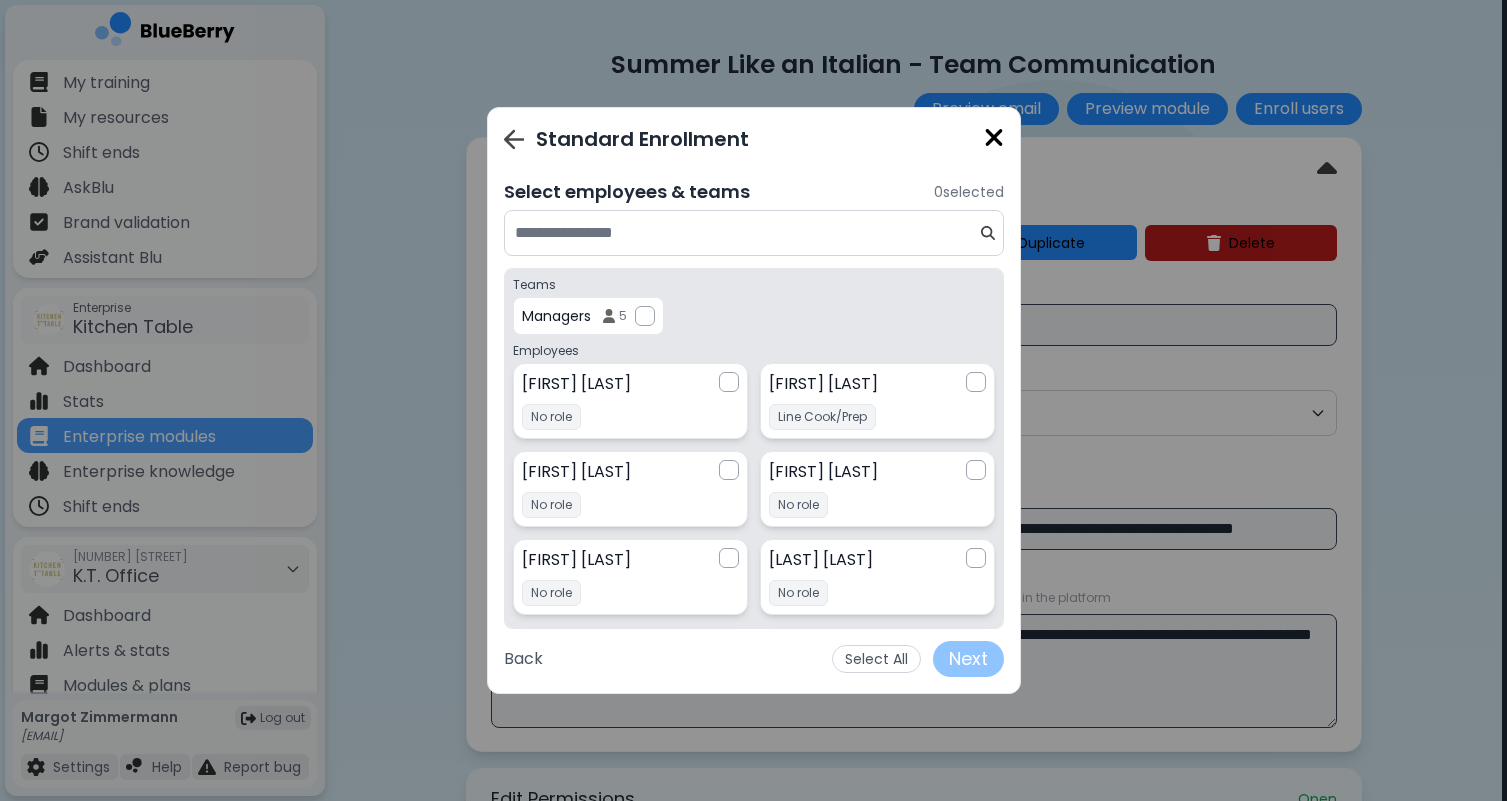 click at bounding box center [746, 233] 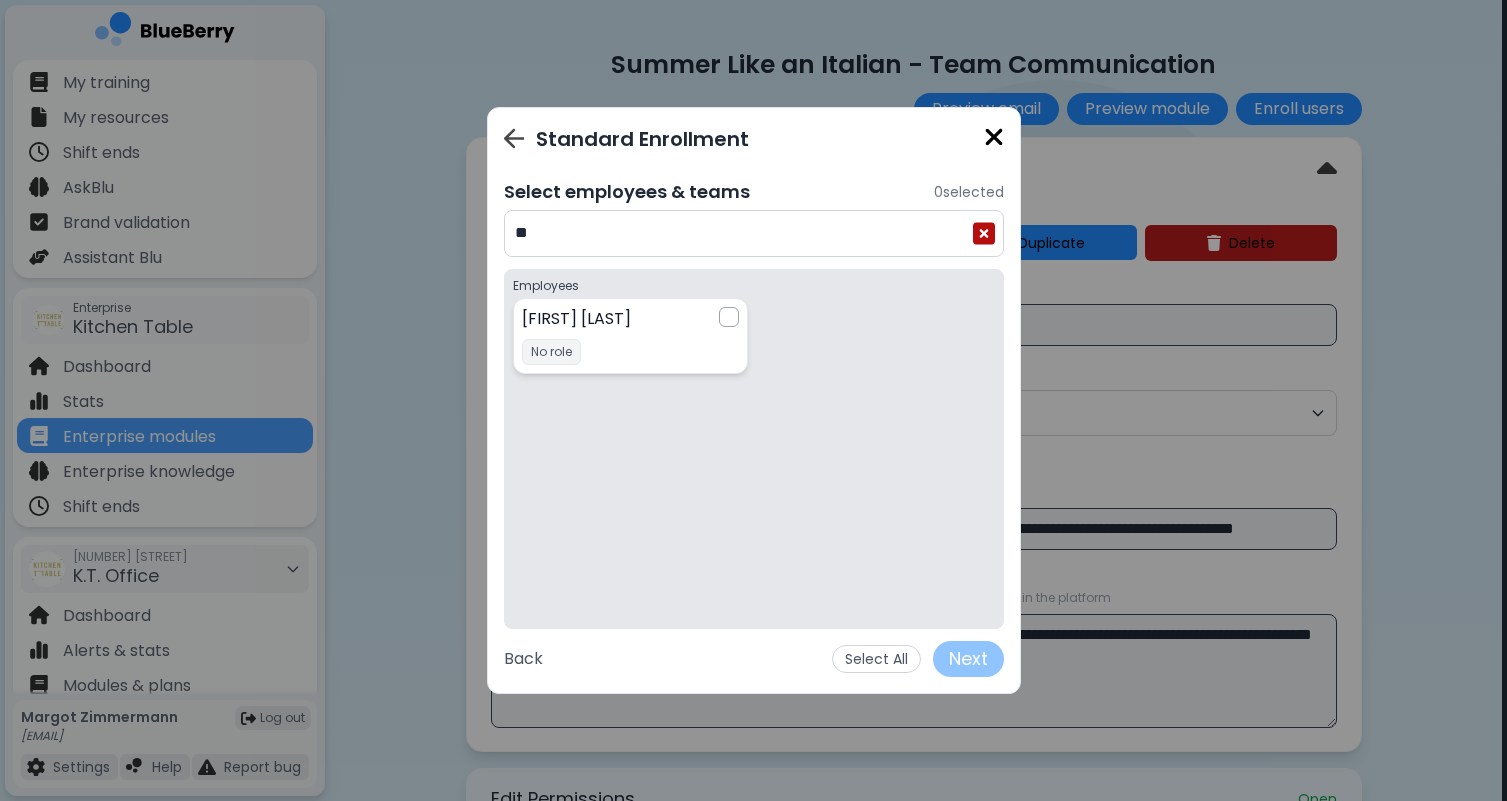type on "*" 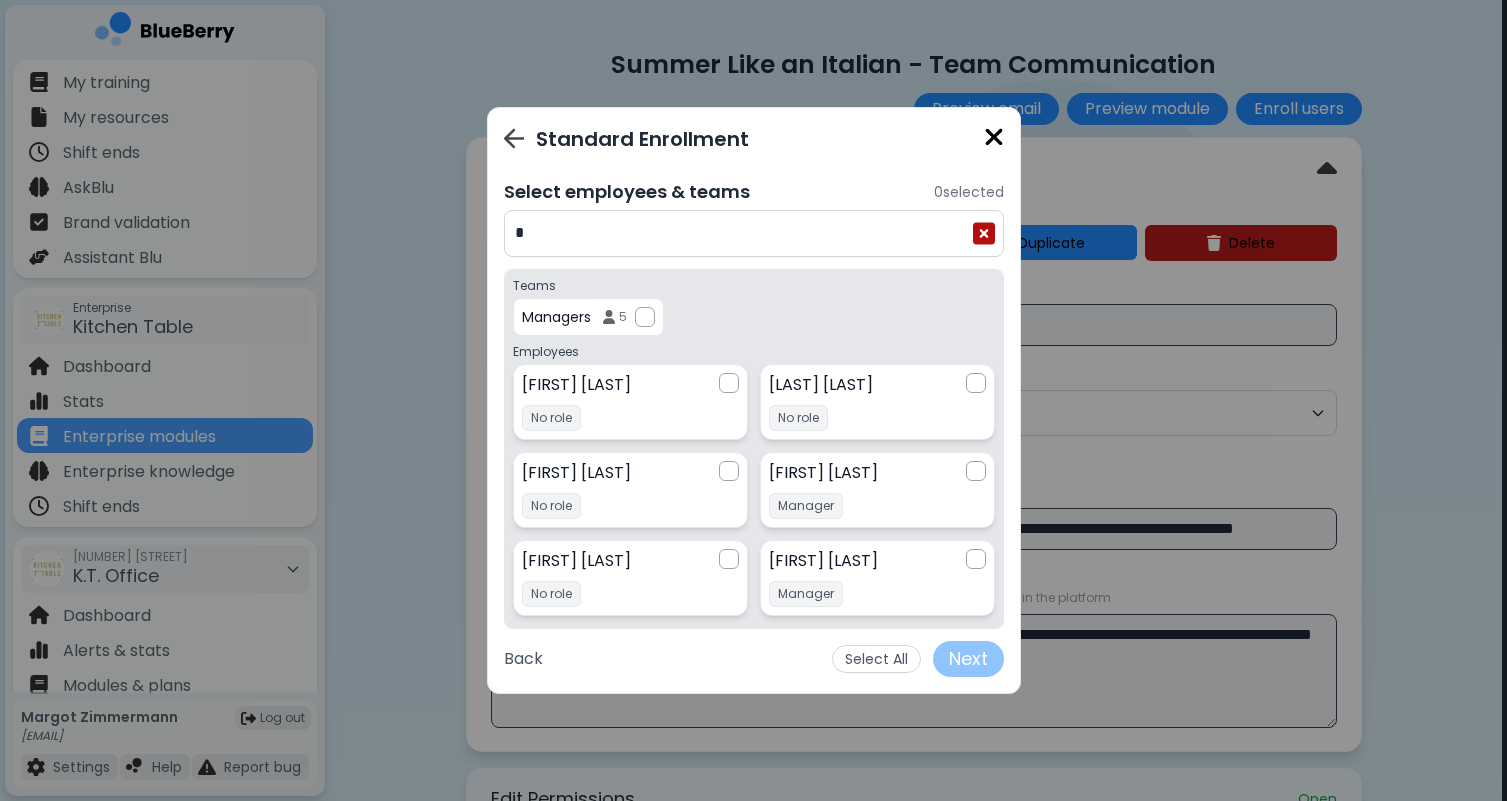 type 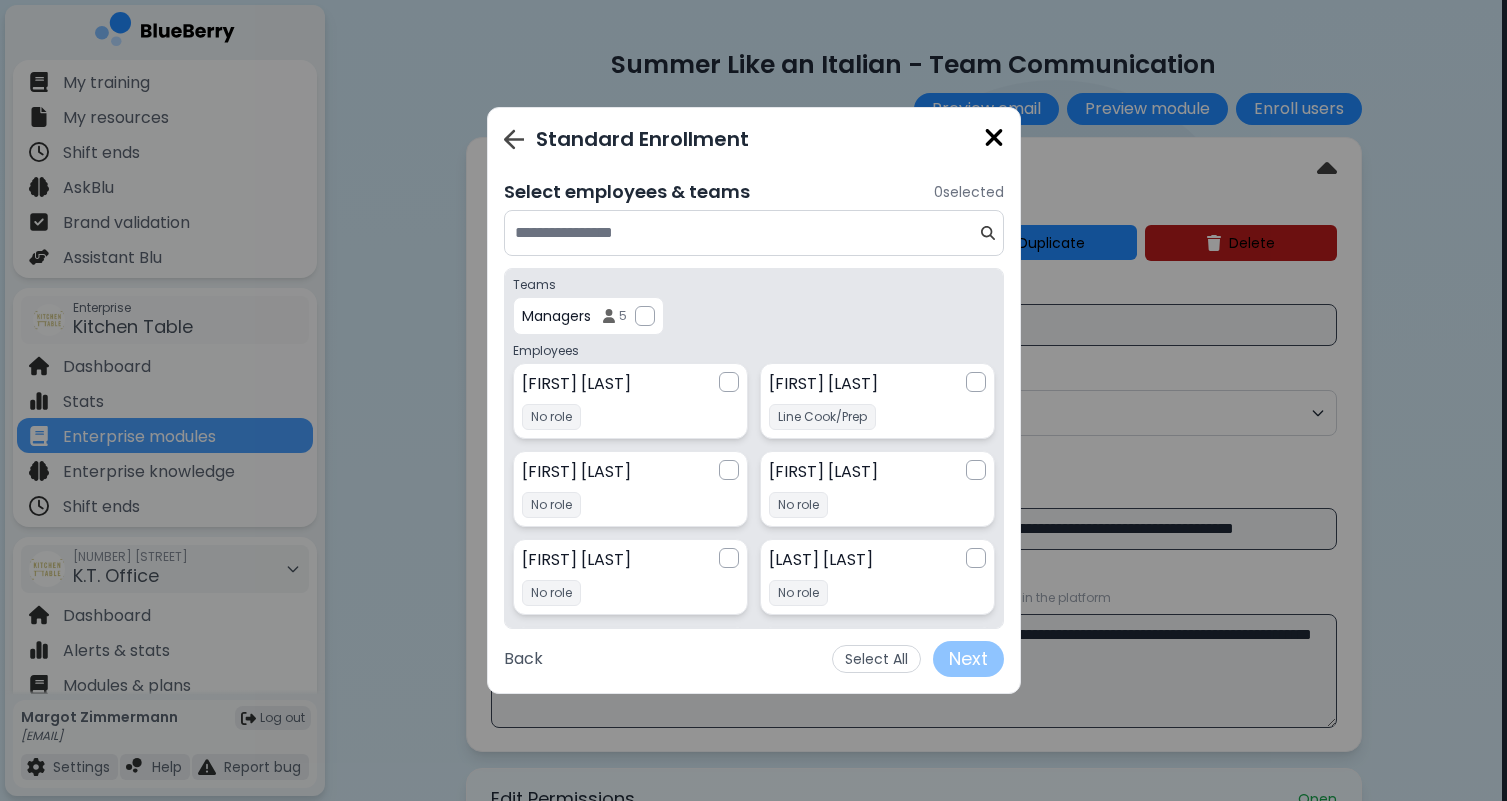 click at bounding box center (994, 137) 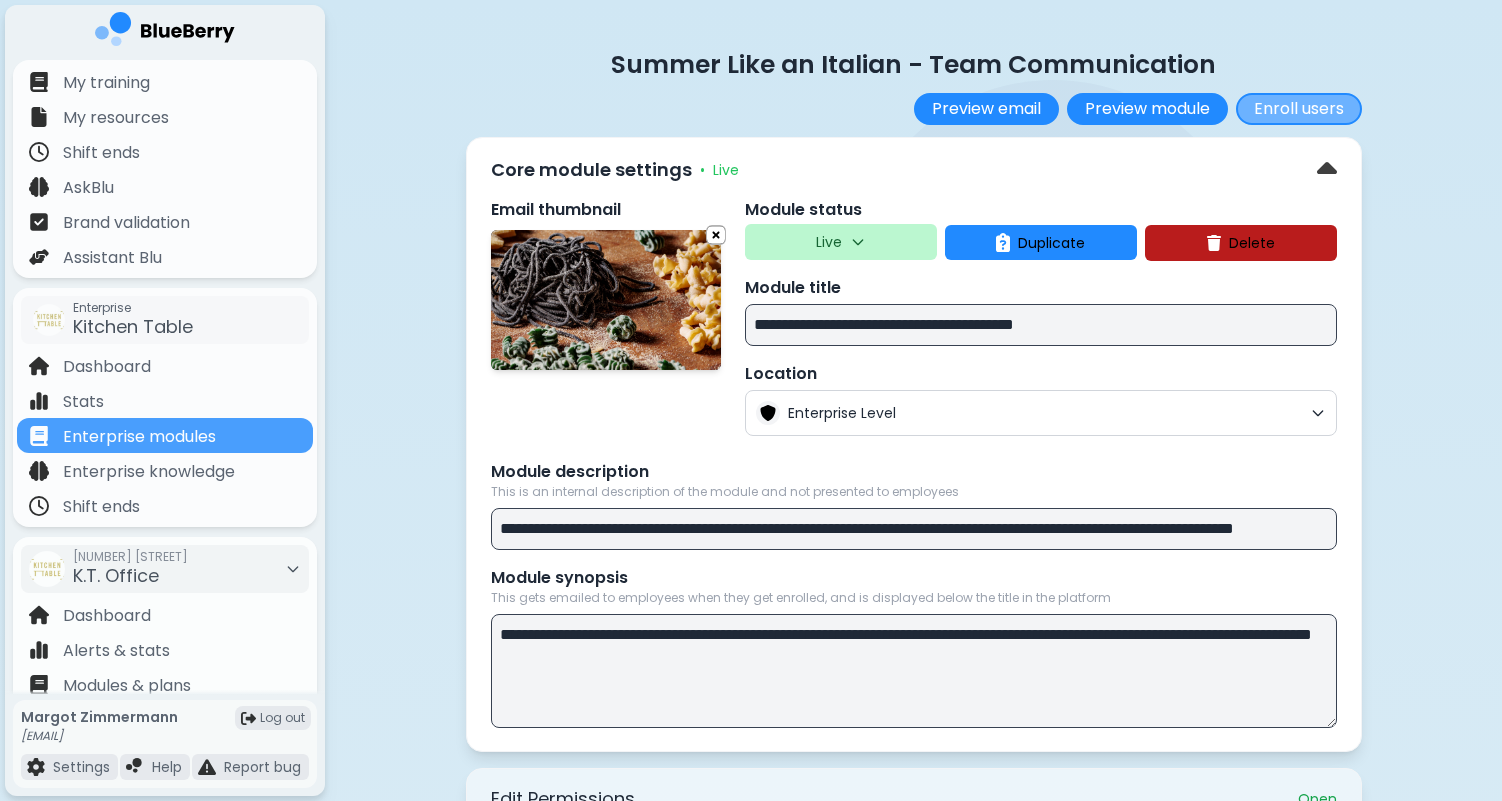 click on "Enroll users" at bounding box center (1299, 109) 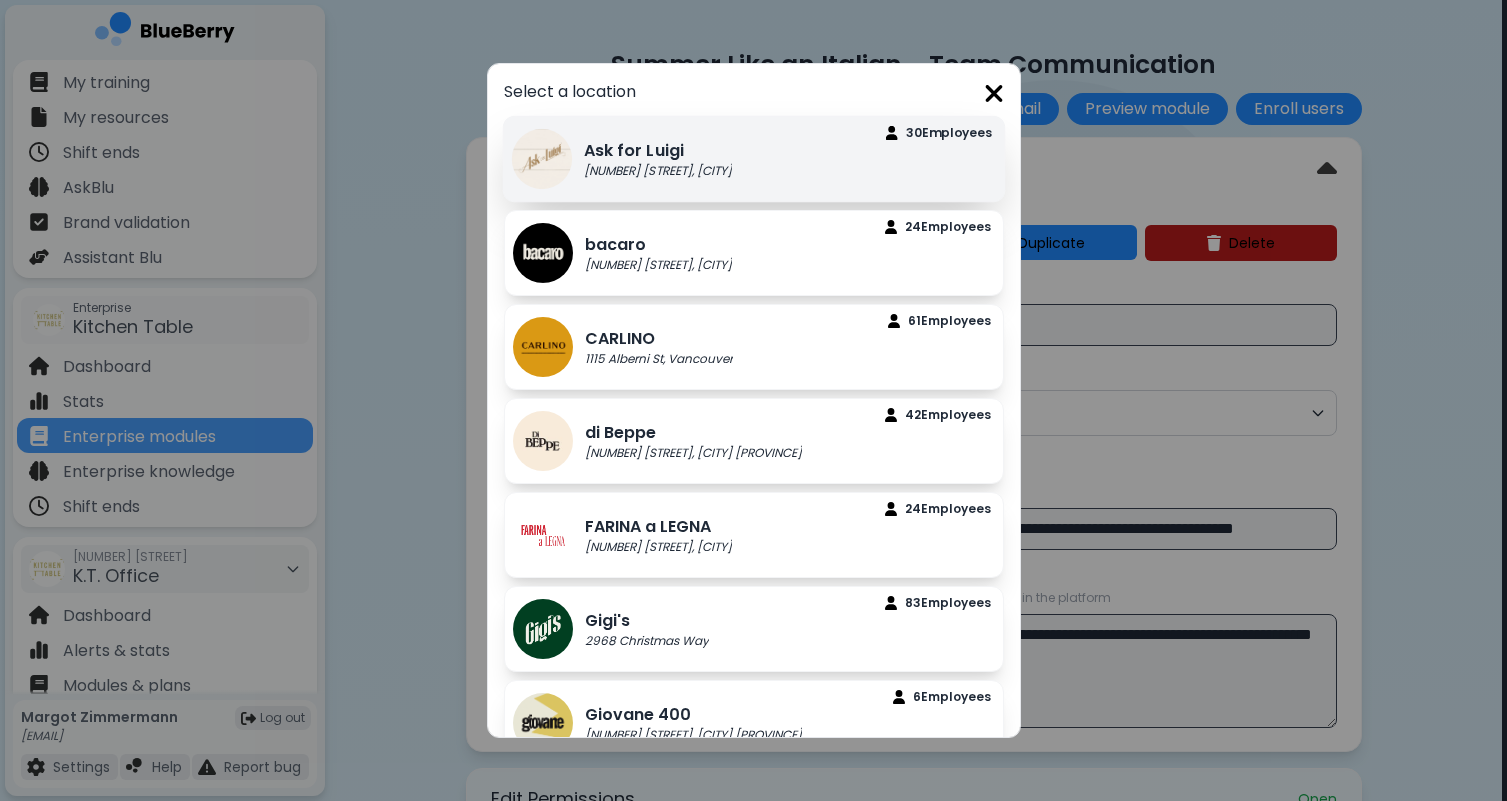 click on "Ask for Luigi" at bounding box center (658, 151) 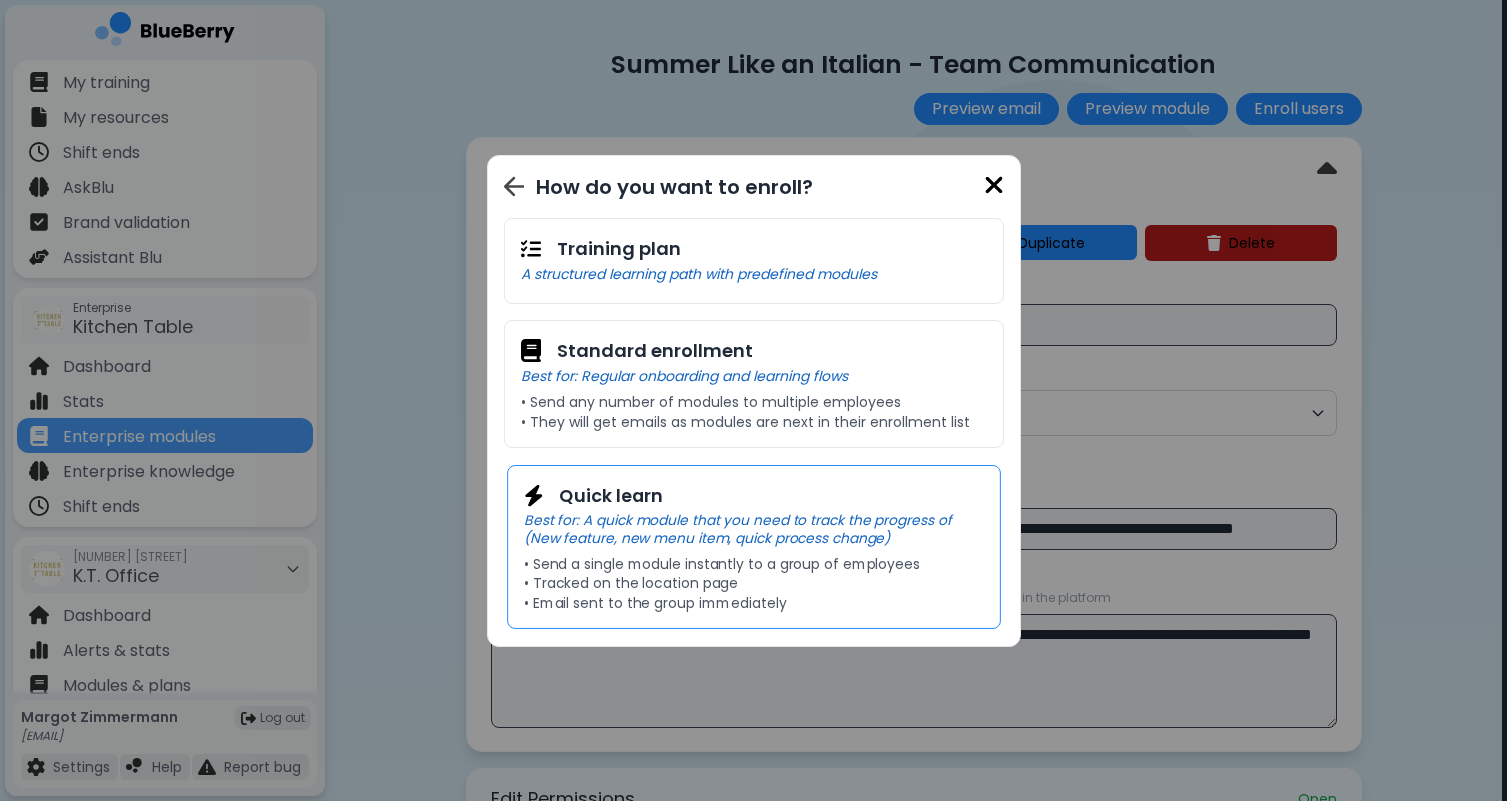 click on "• Send a single module instantly to a group of employees" at bounding box center [753, 563] 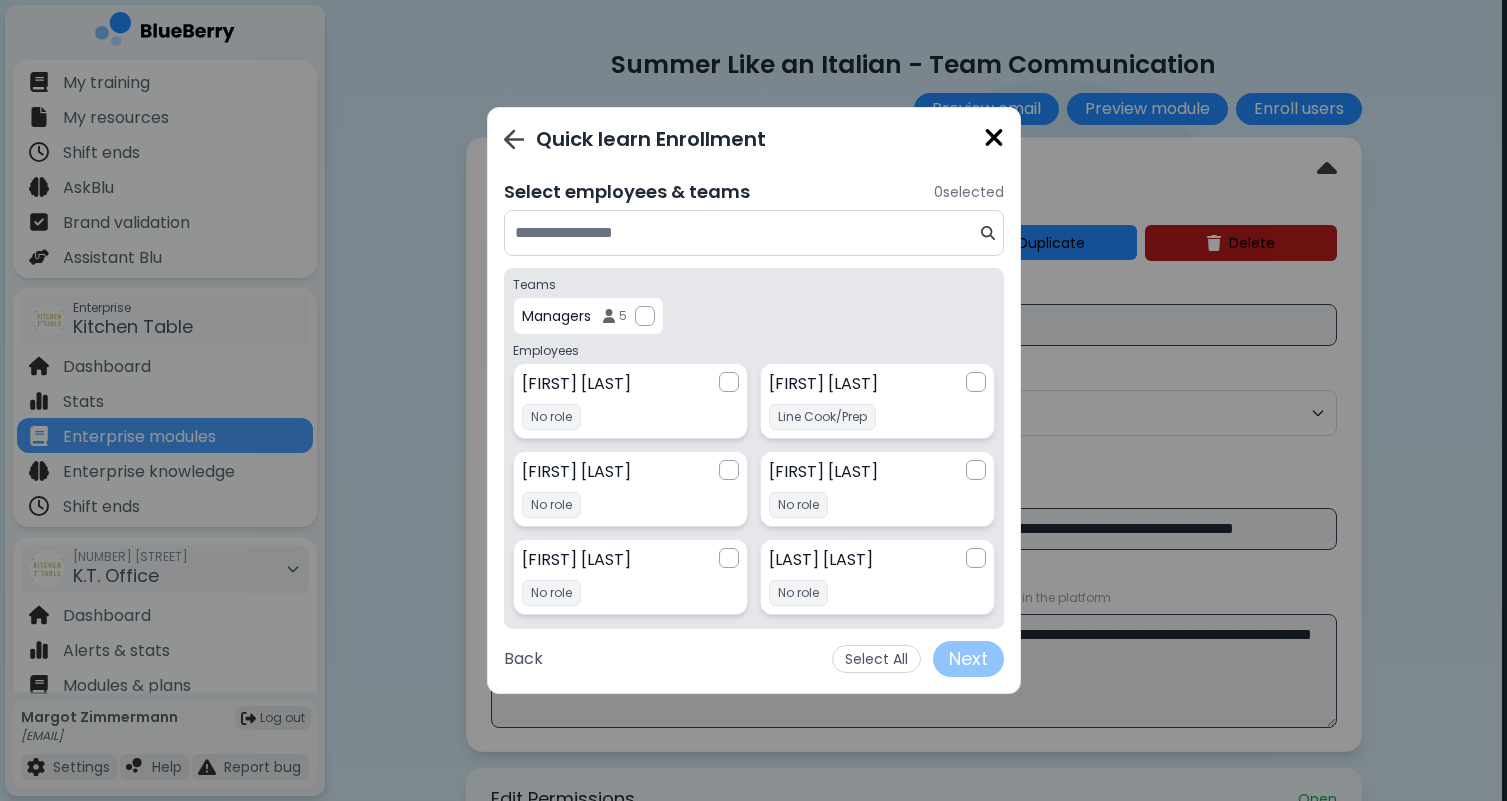 click at bounding box center [746, 233] 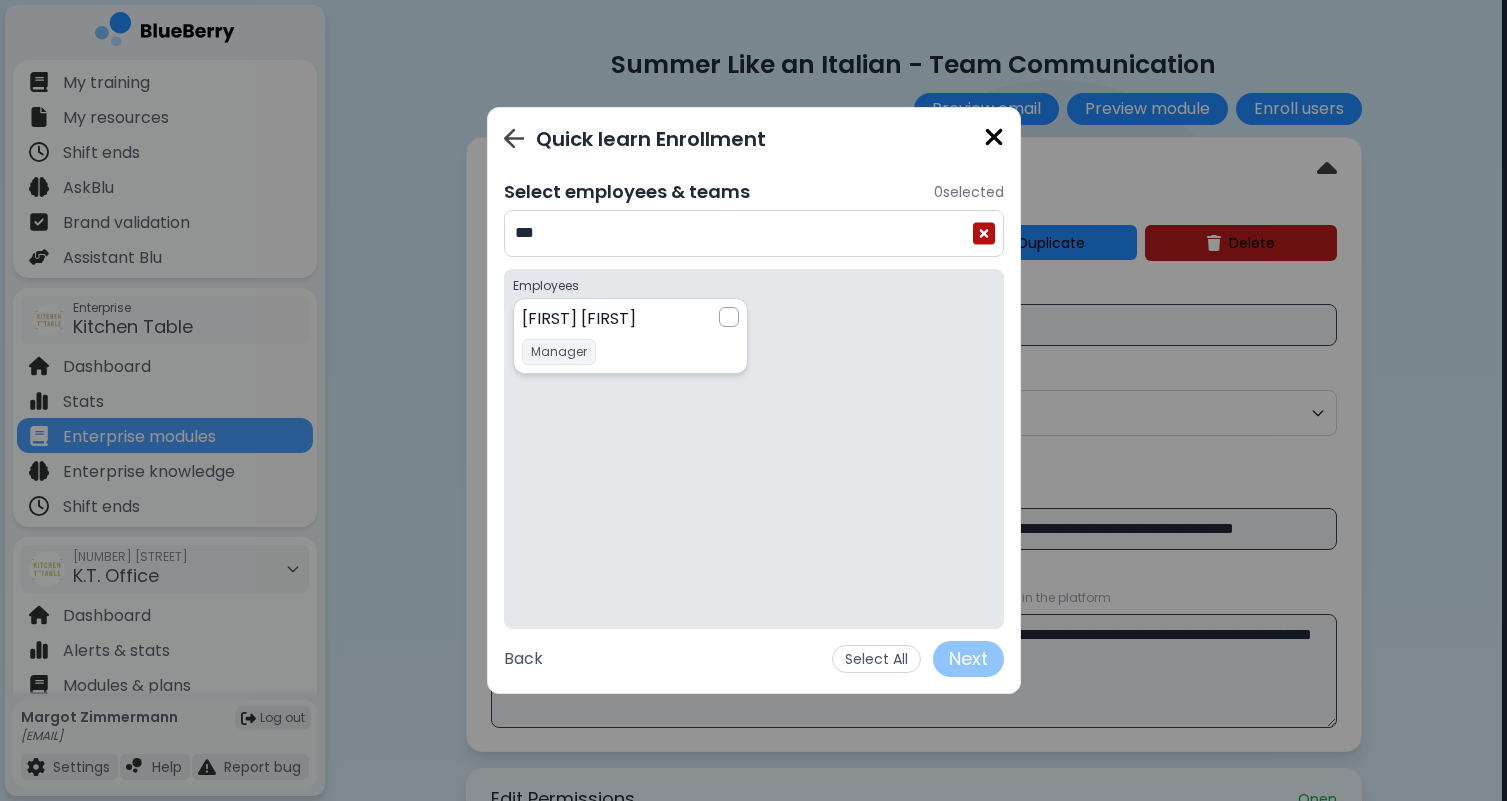 type on "***" 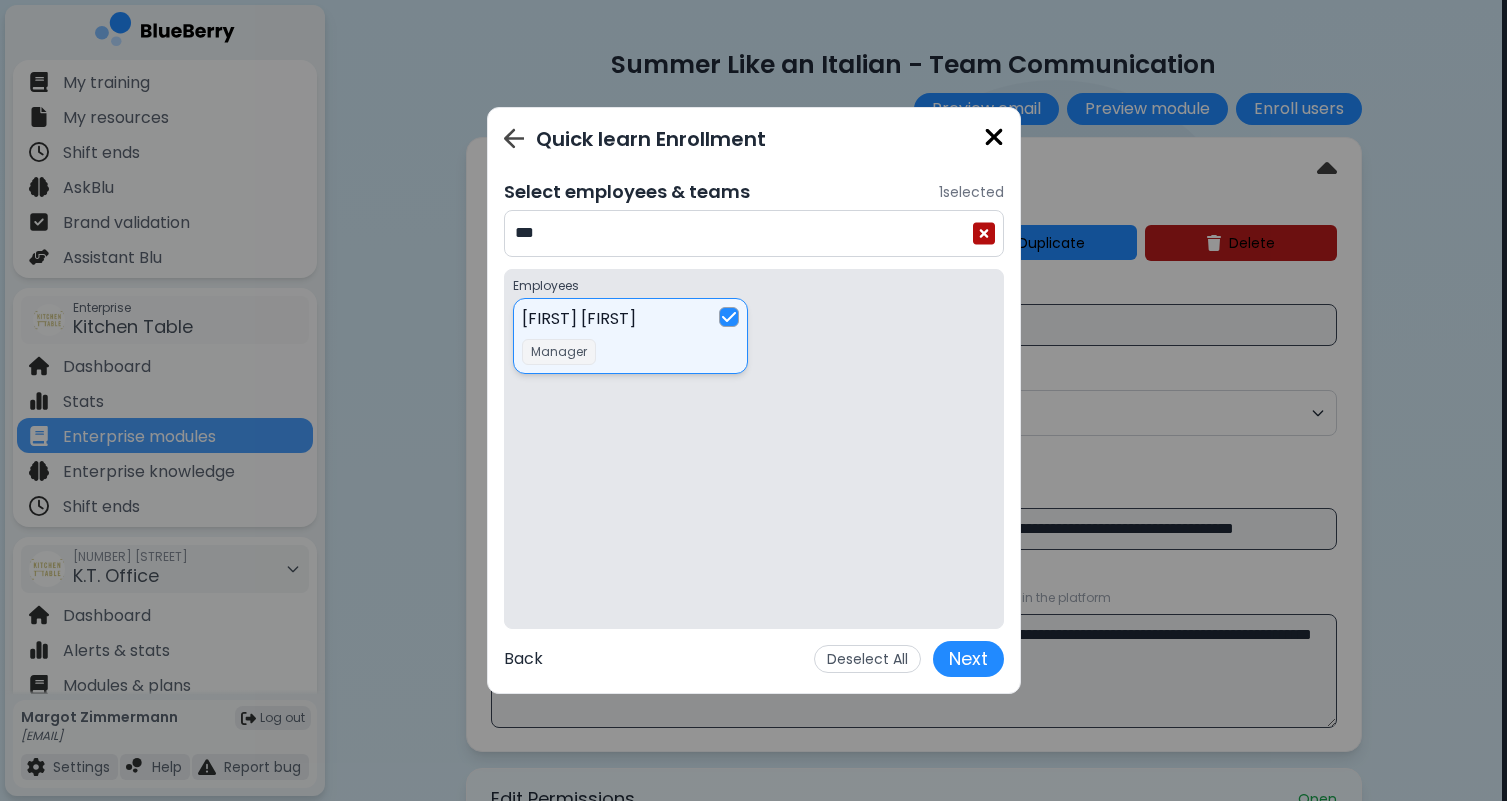click on "Back" at bounding box center (523, 659) 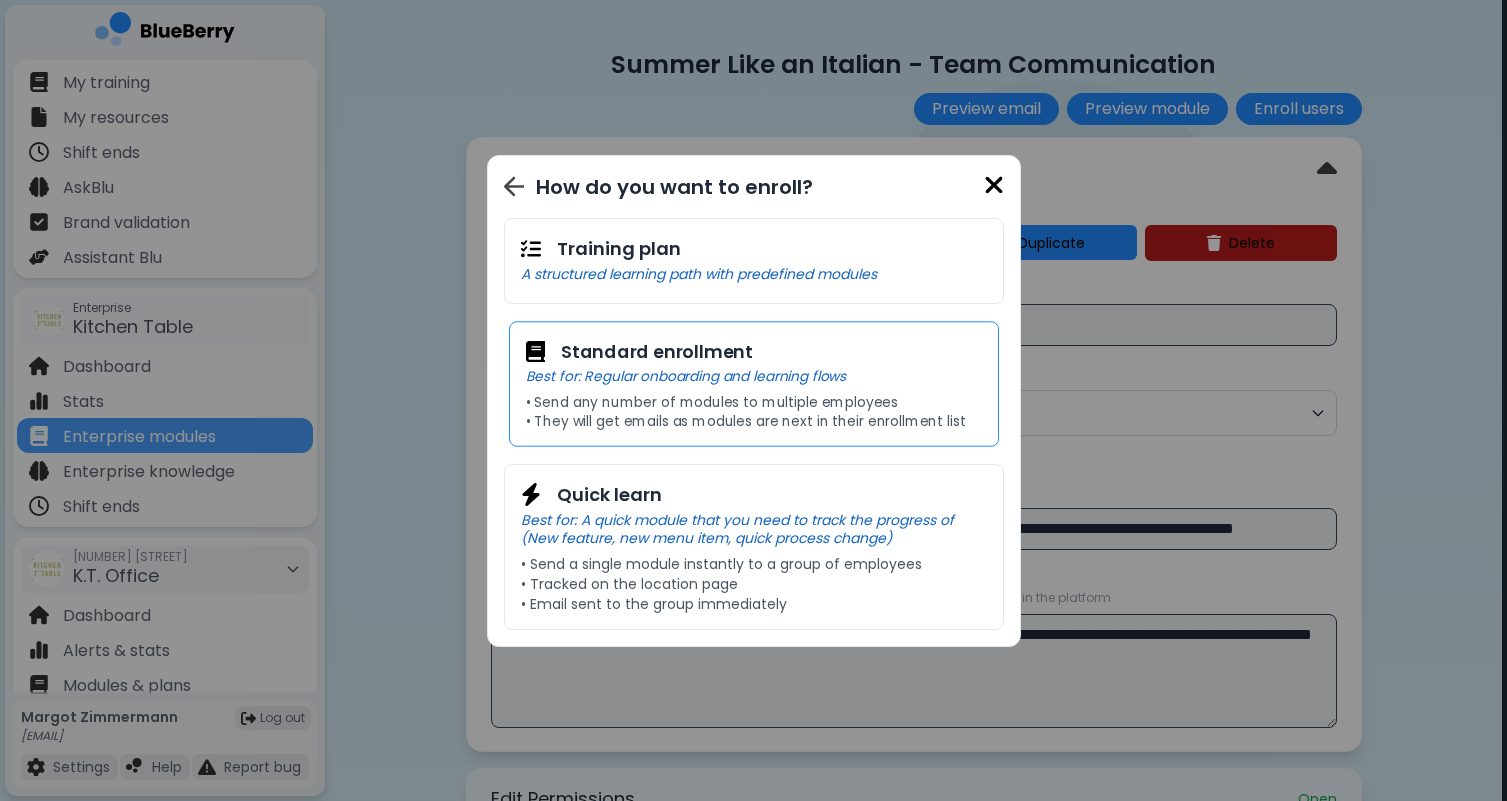 click on "• Send any number of modules to multiple employees" at bounding box center [753, 401] 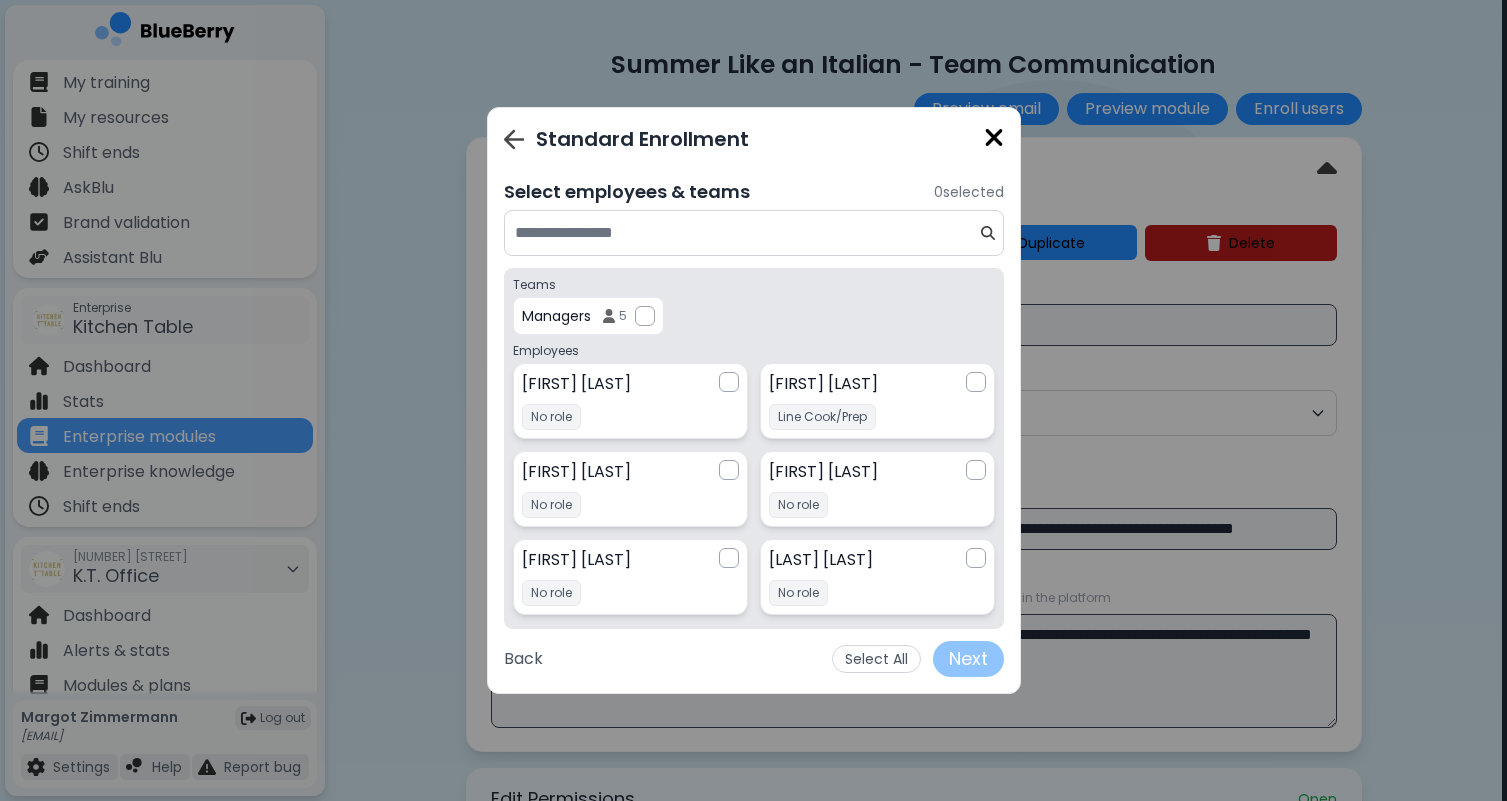 click at bounding box center (746, 233) 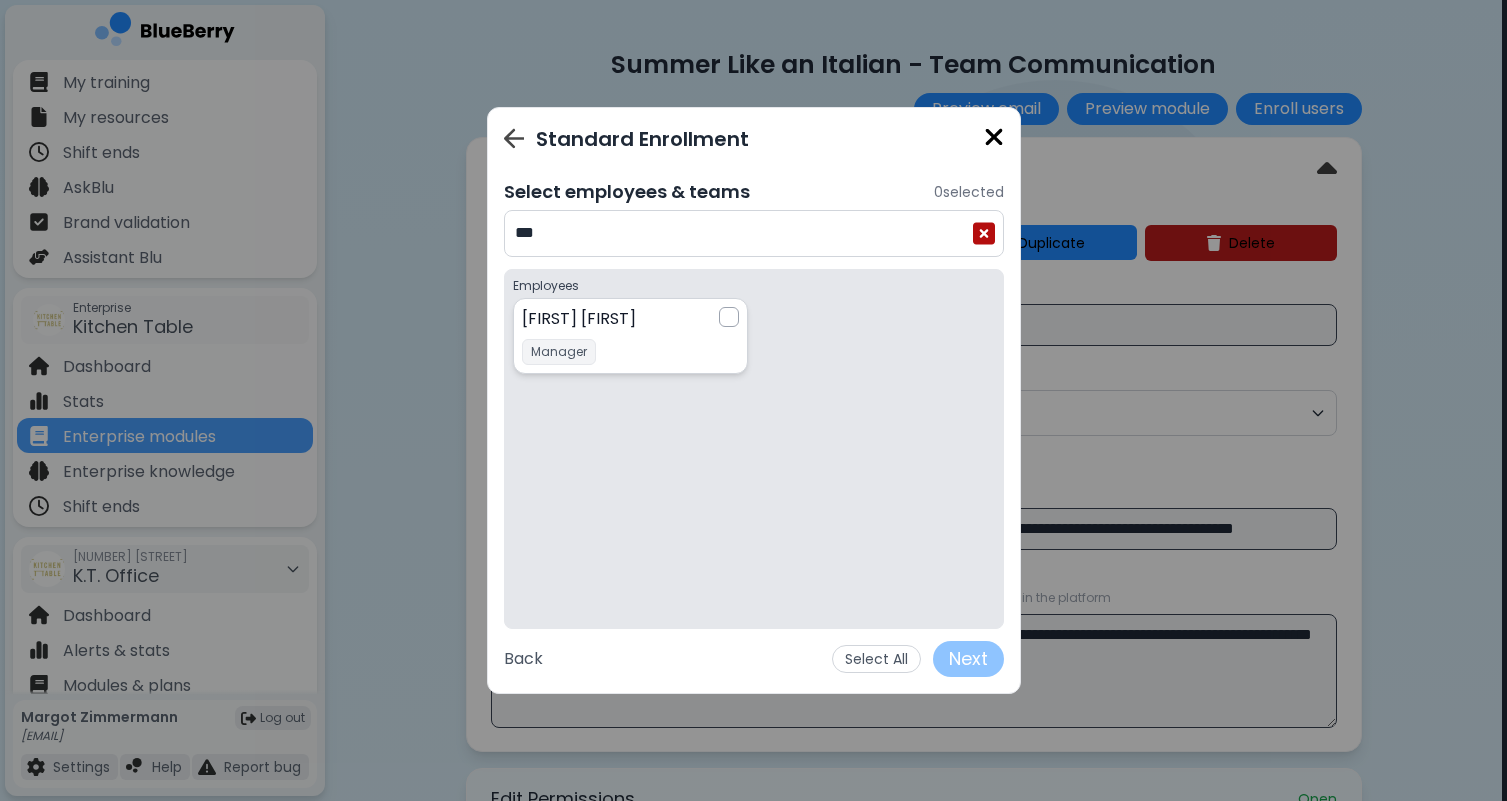 type on "***" 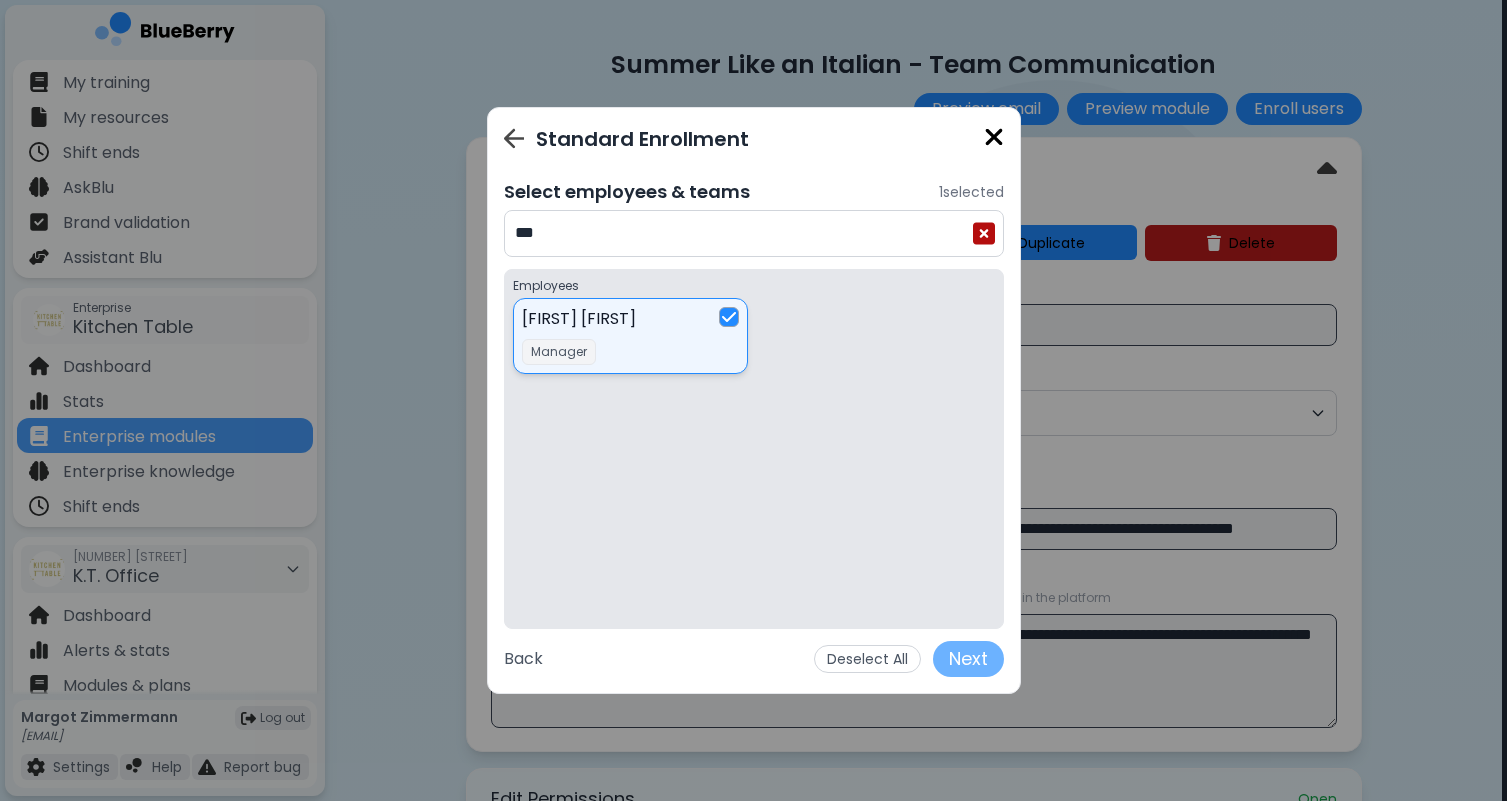 click on "Next" at bounding box center [968, 659] 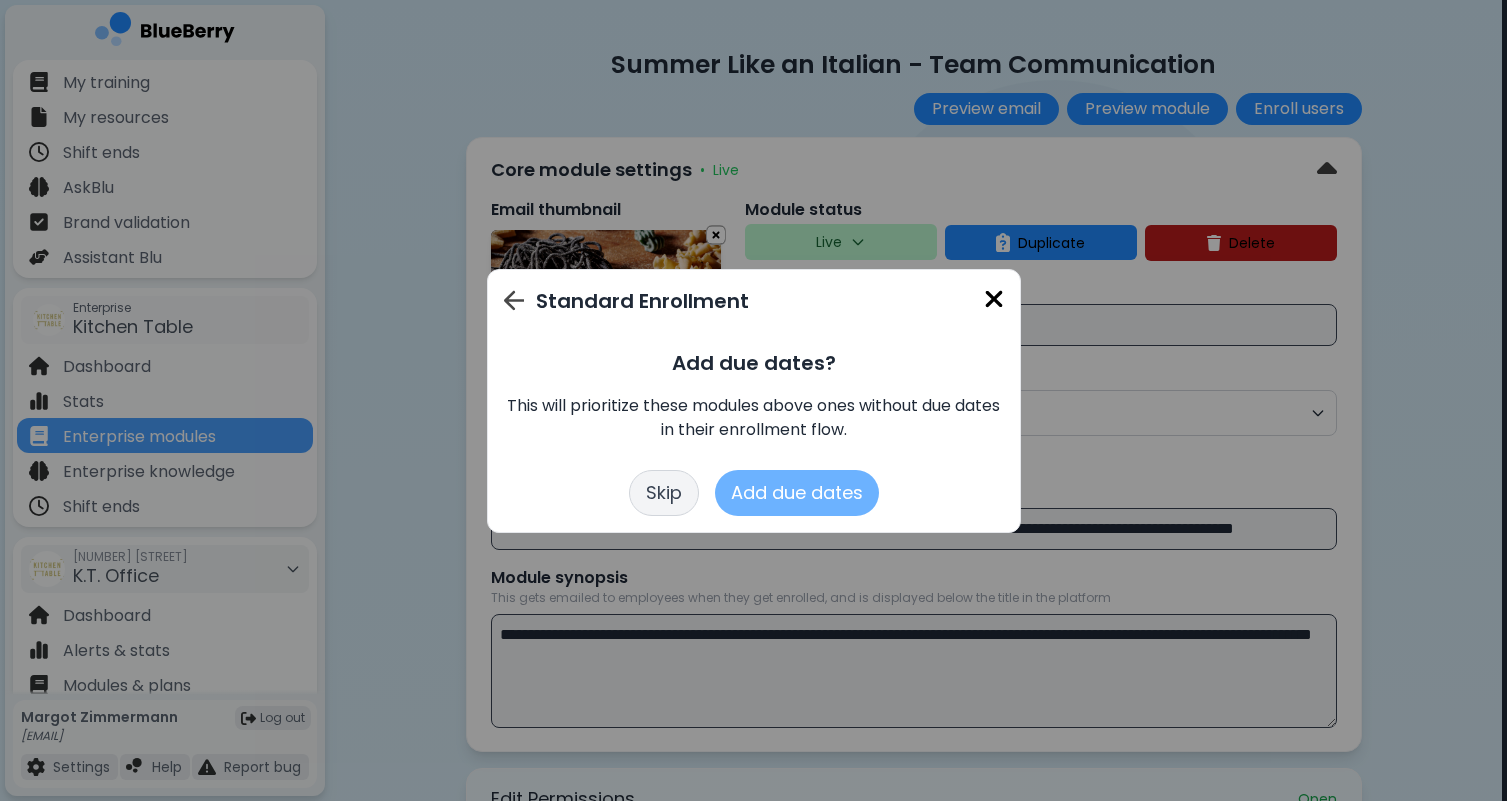 click on "Add due dates" at bounding box center (797, 493) 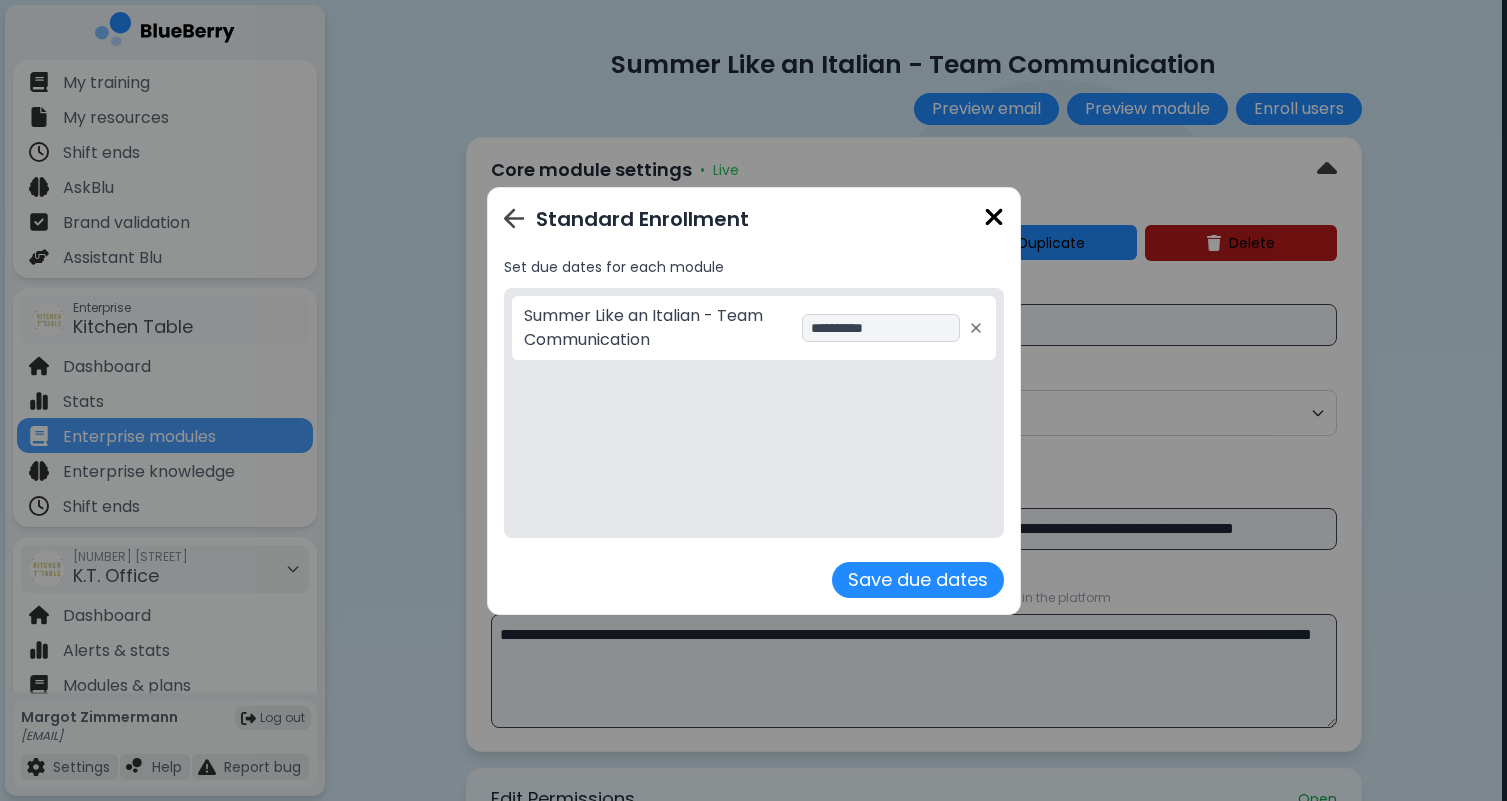 click on "**********" at bounding box center (885, 328) 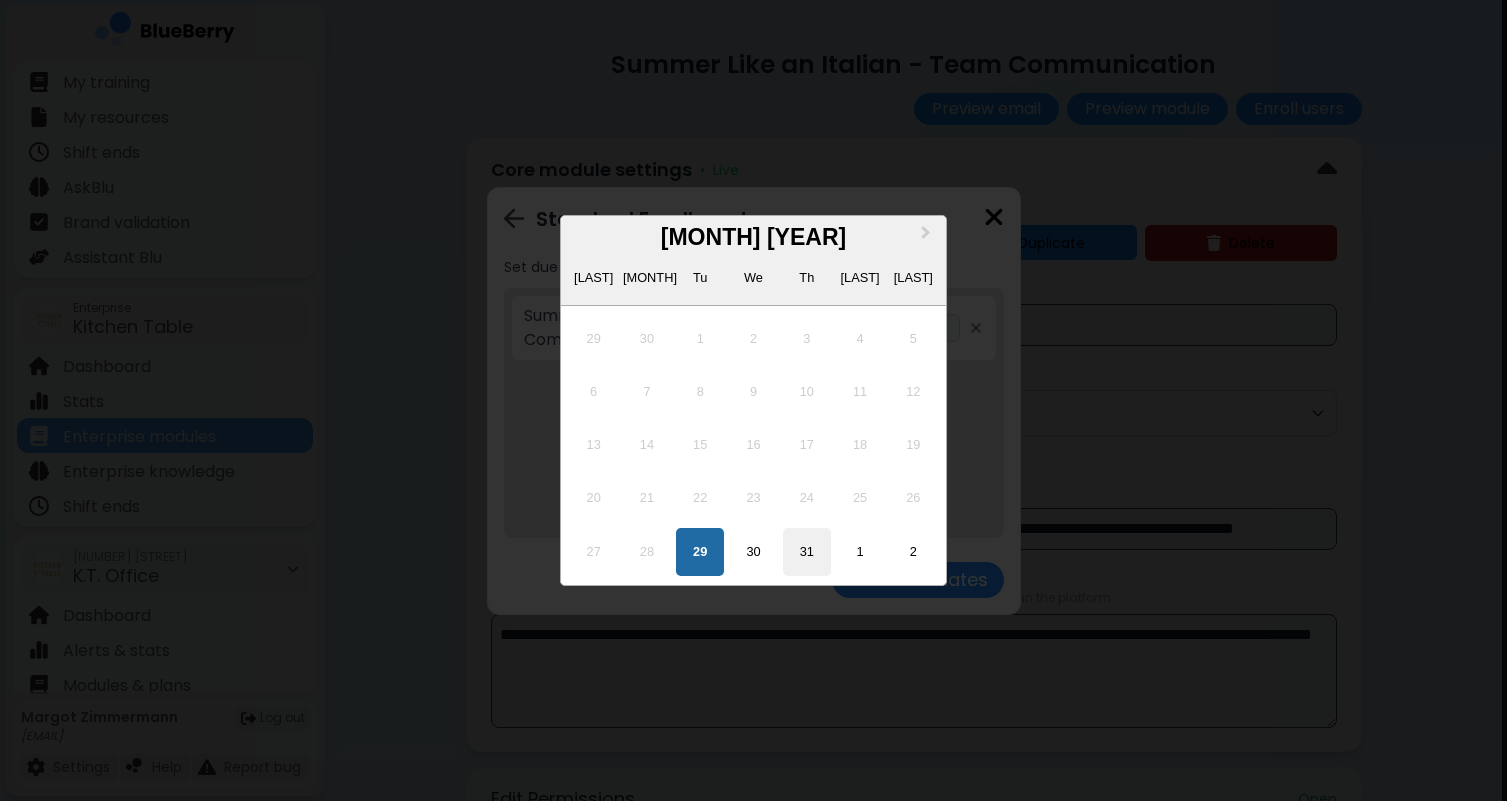 click on "31" at bounding box center (807, 552) 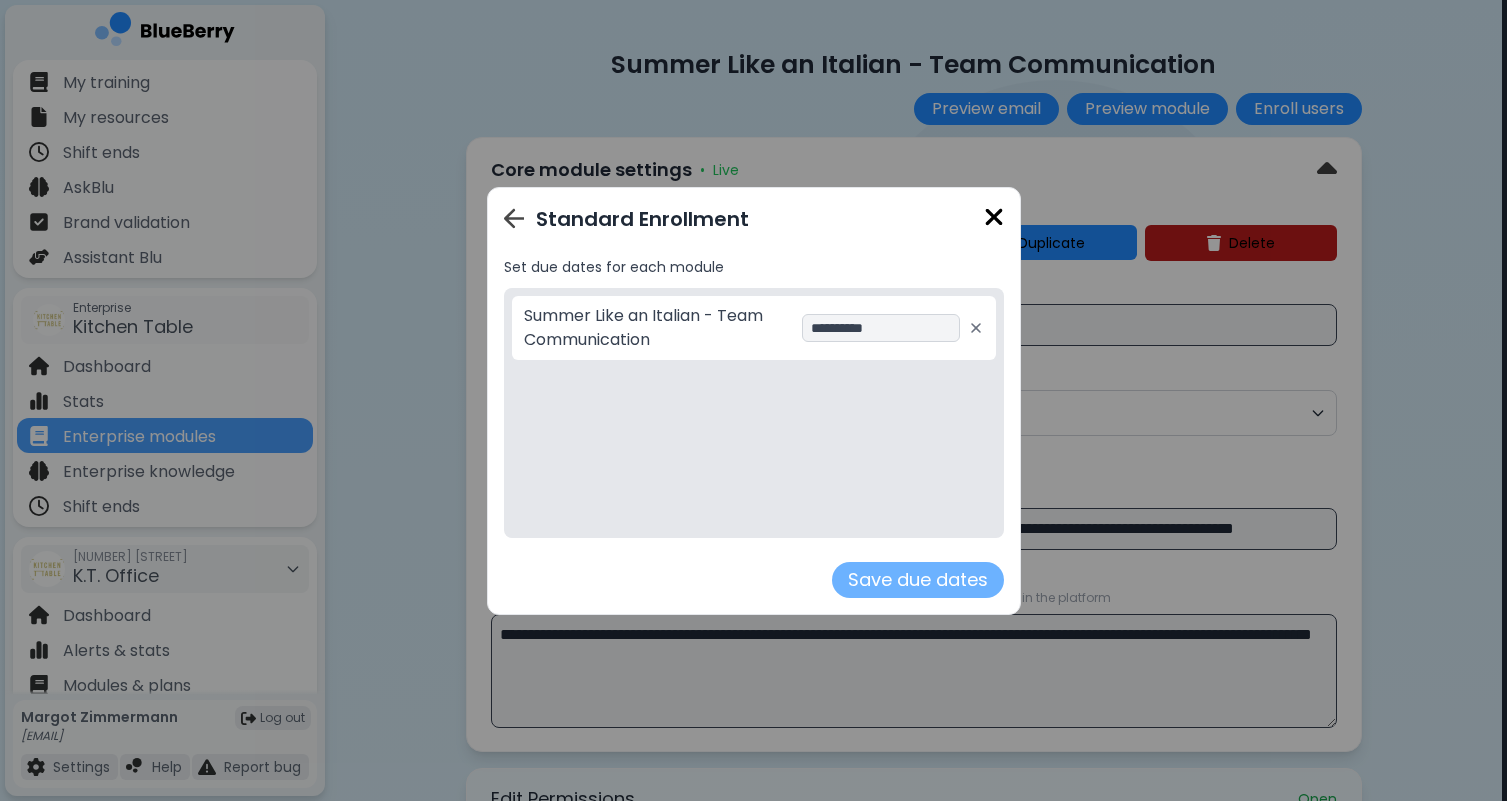 click on "Save due dates" at bounding box center [918, 580] 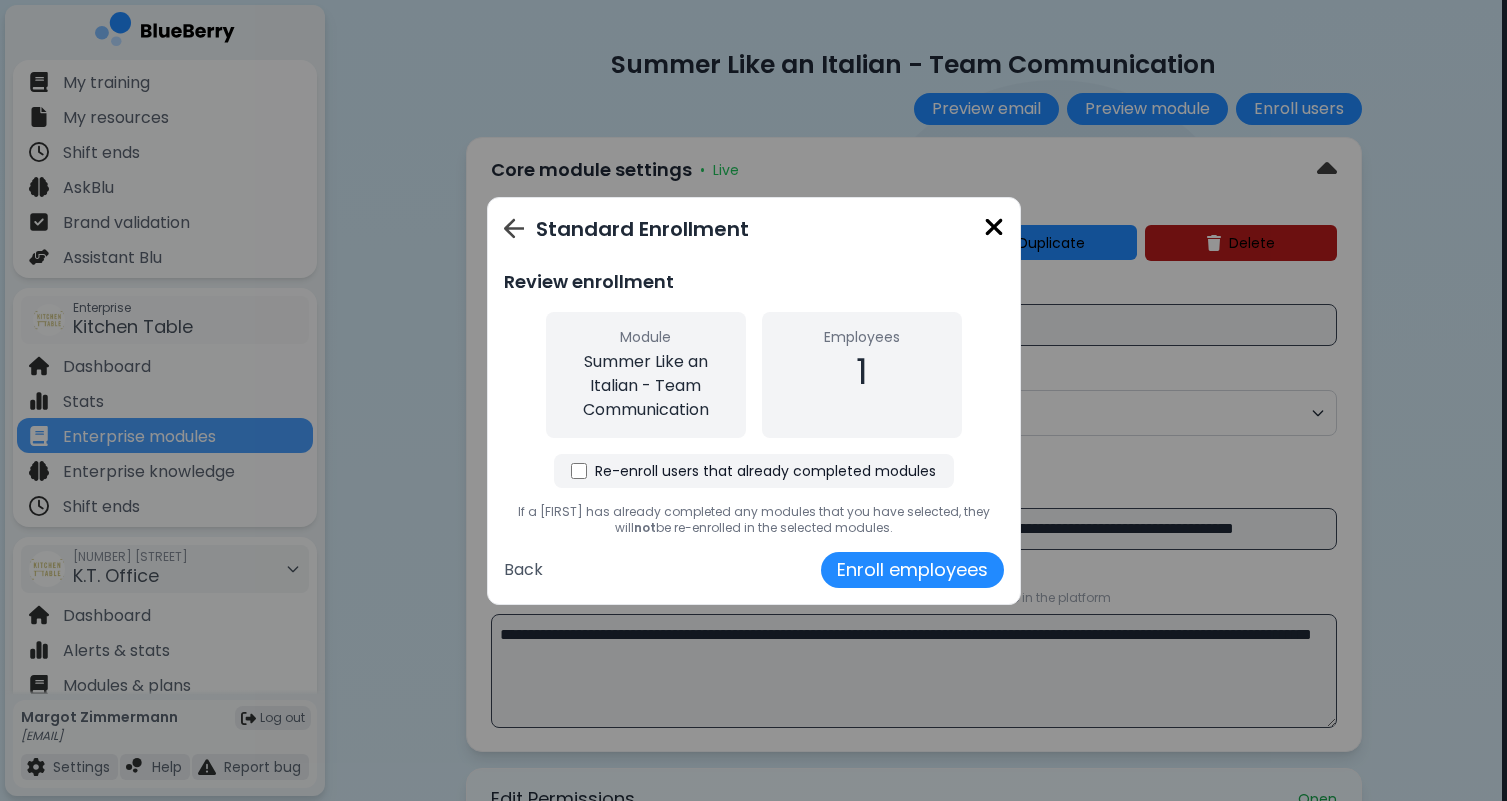 click at bounding box center [994, 227] 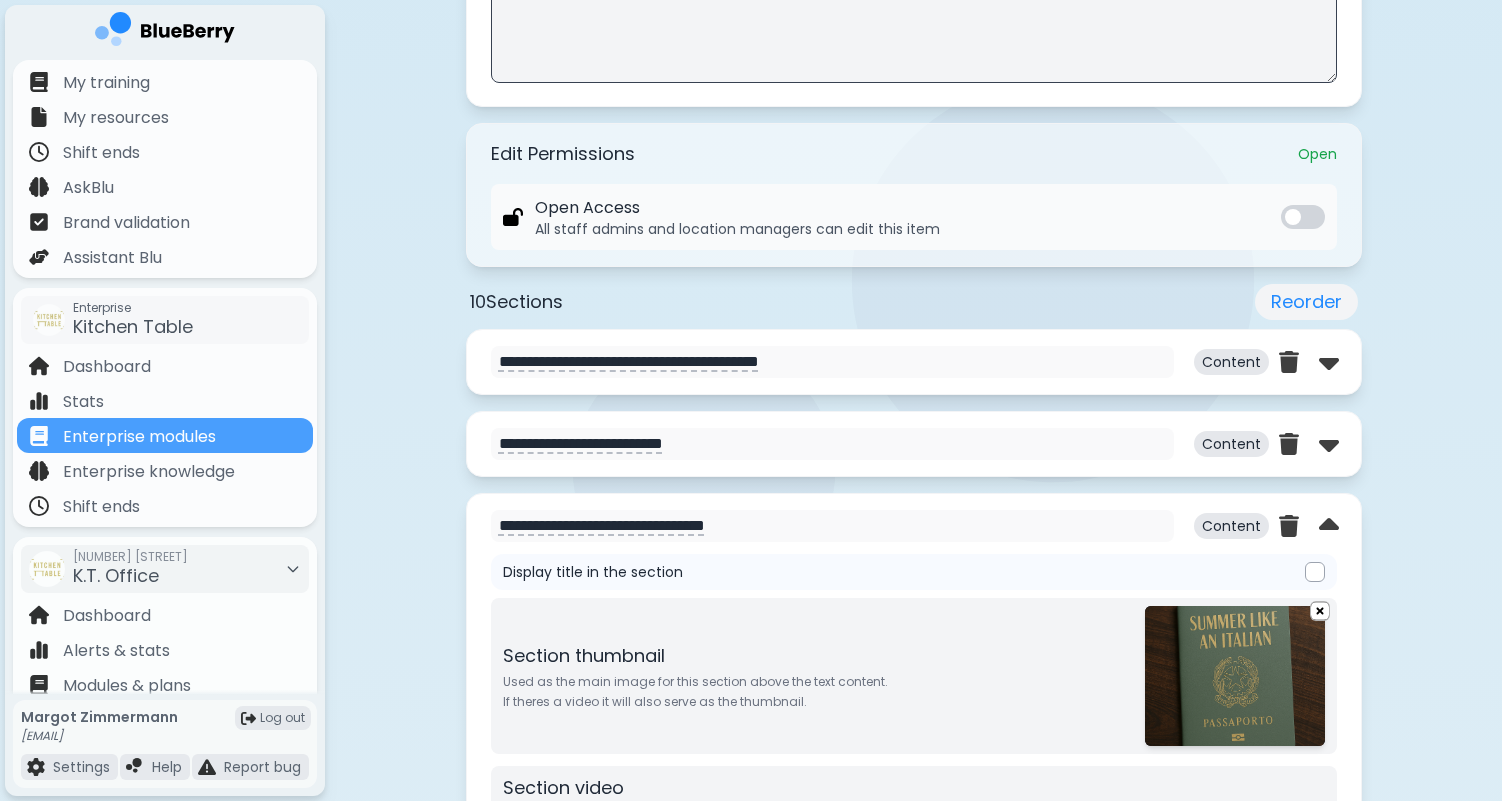 scroll, scrollTop: 648, scrollLeft: 0, axis: vertical 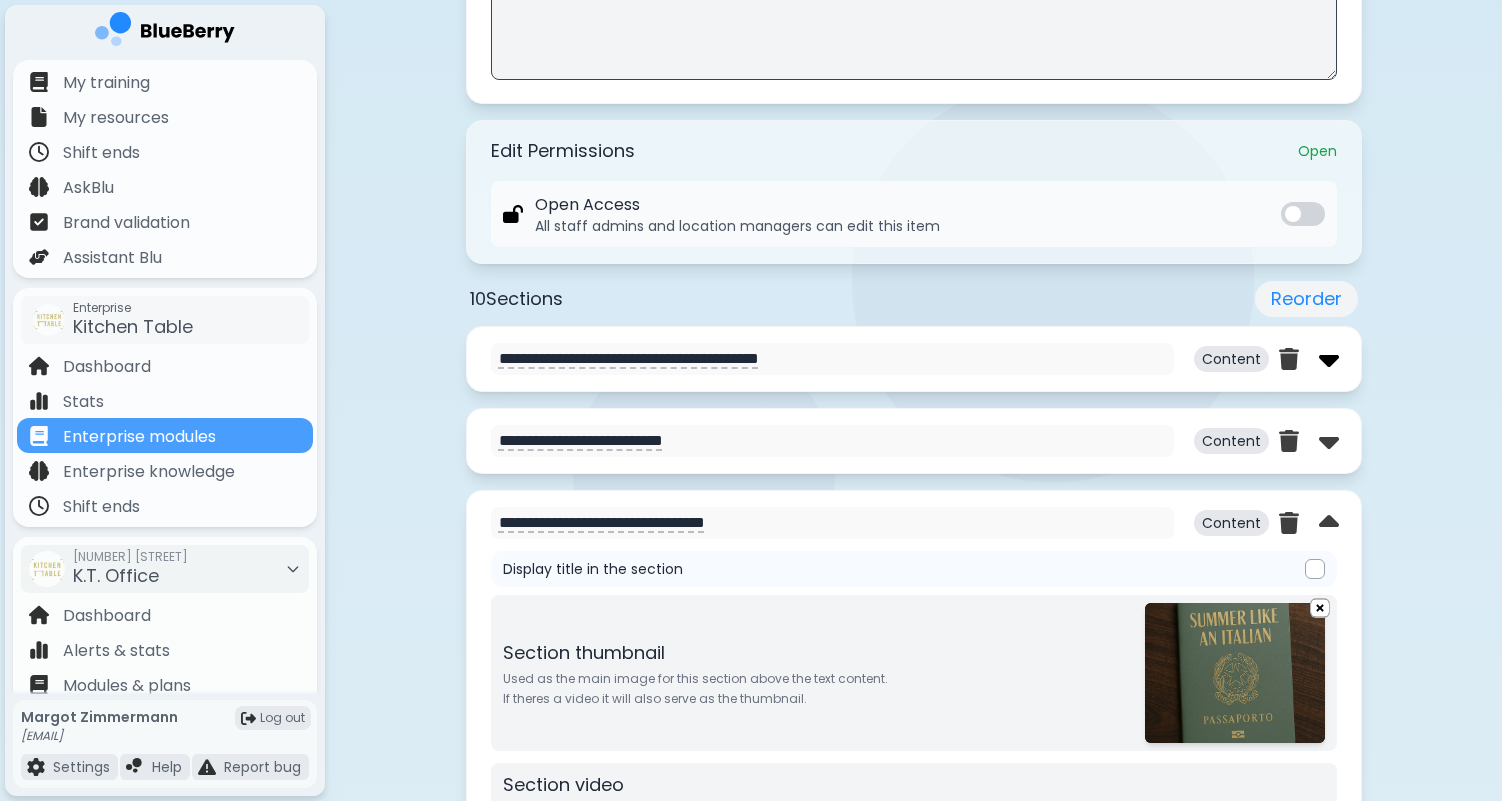 click at bounding box center [1329, 359] 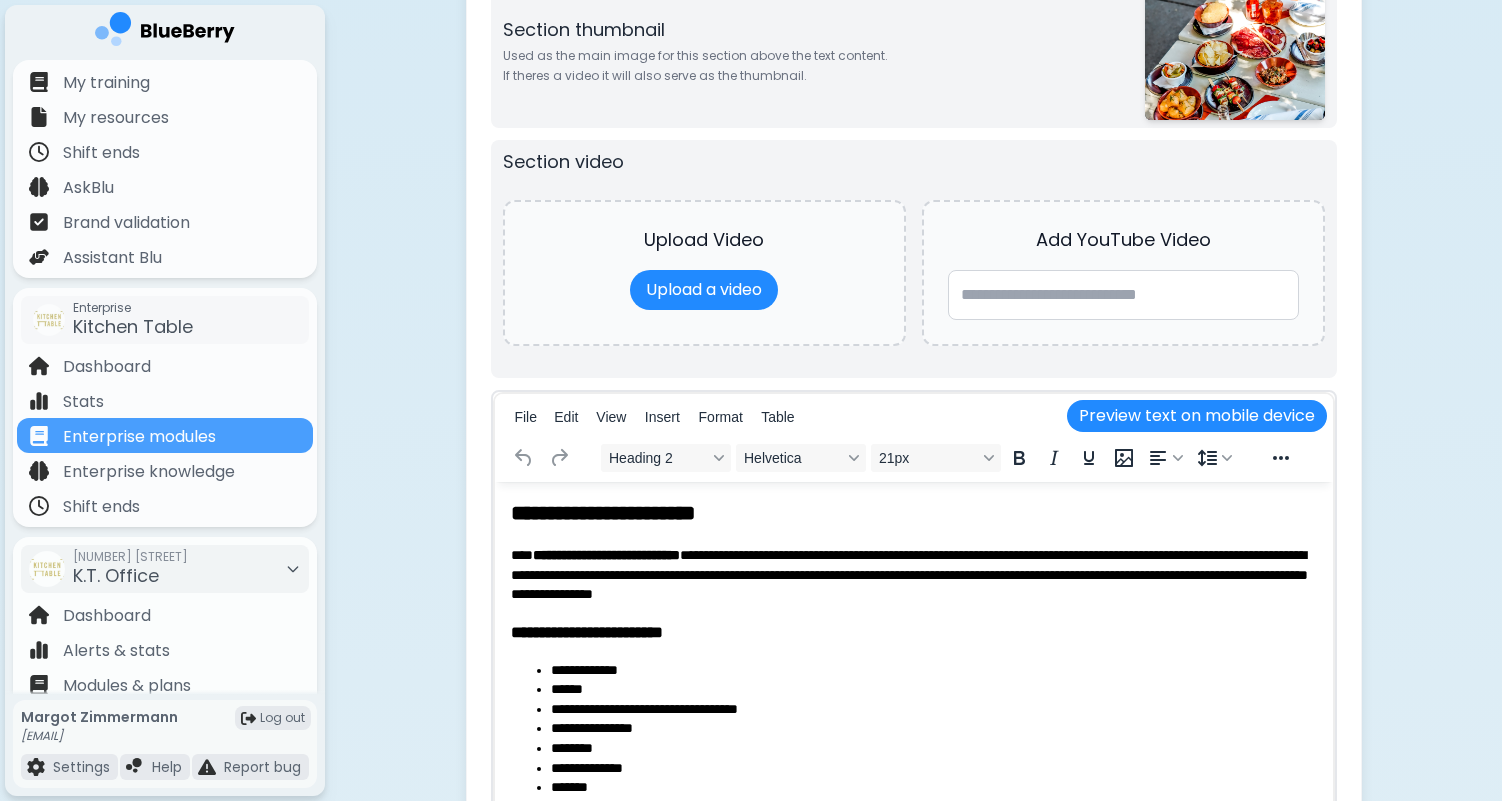 scroll, scrollTop: 1149, scrollLeft: 0, axis: vertical 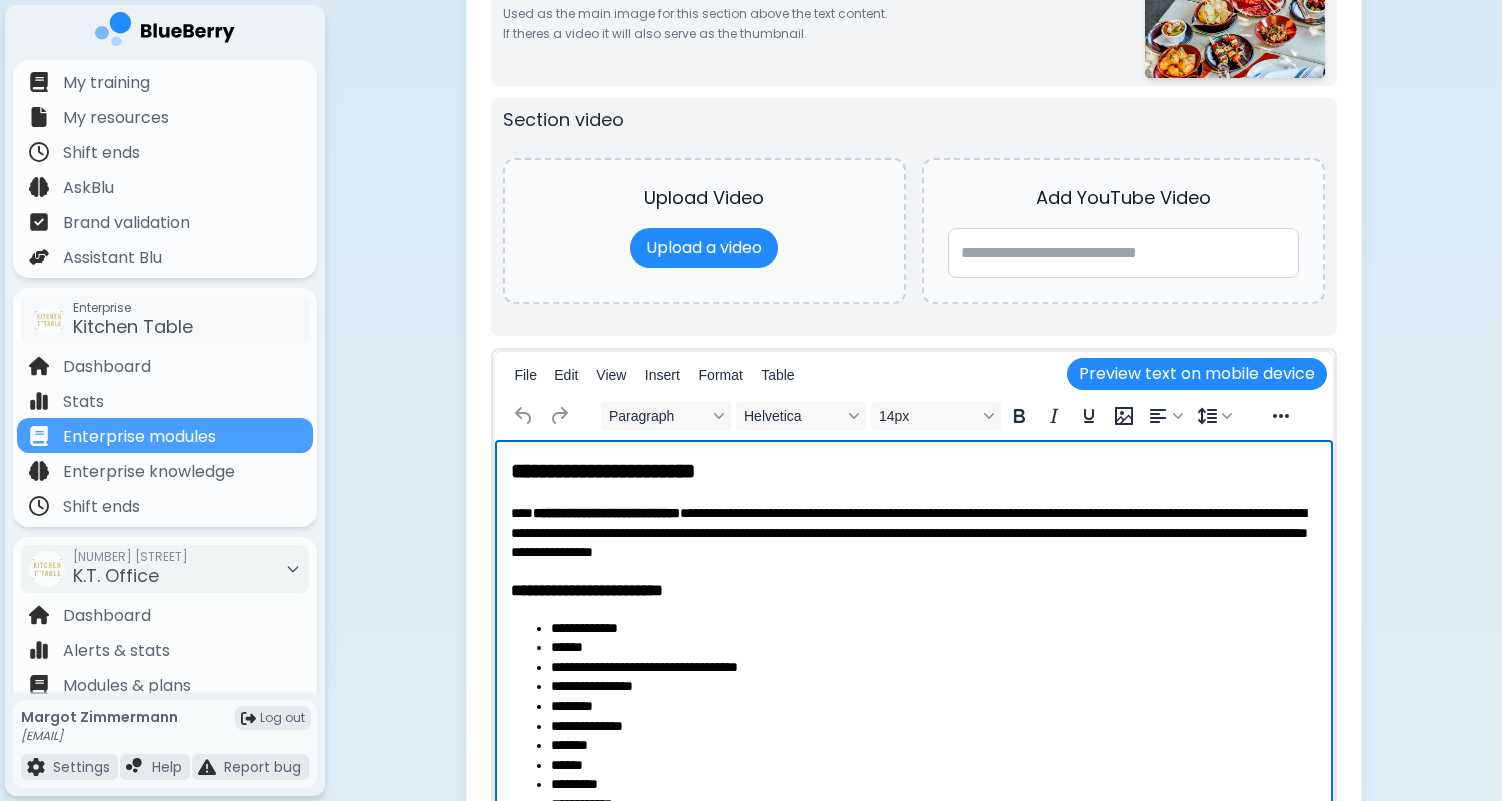 click on "**********" at bounding box center (913, 533) 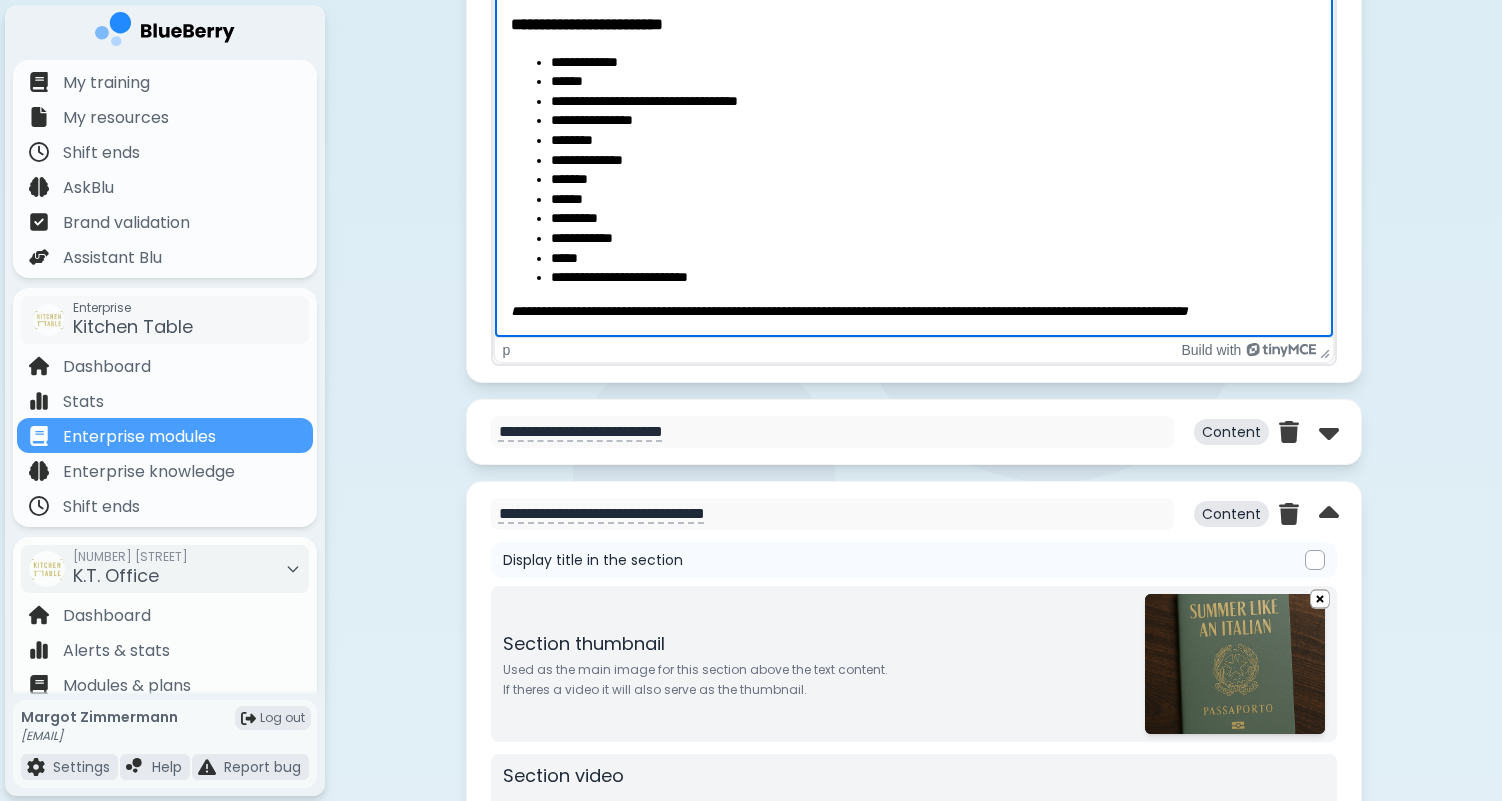 scroll, scrollTop: 1658, scrollLeft: 0, axis: vertical 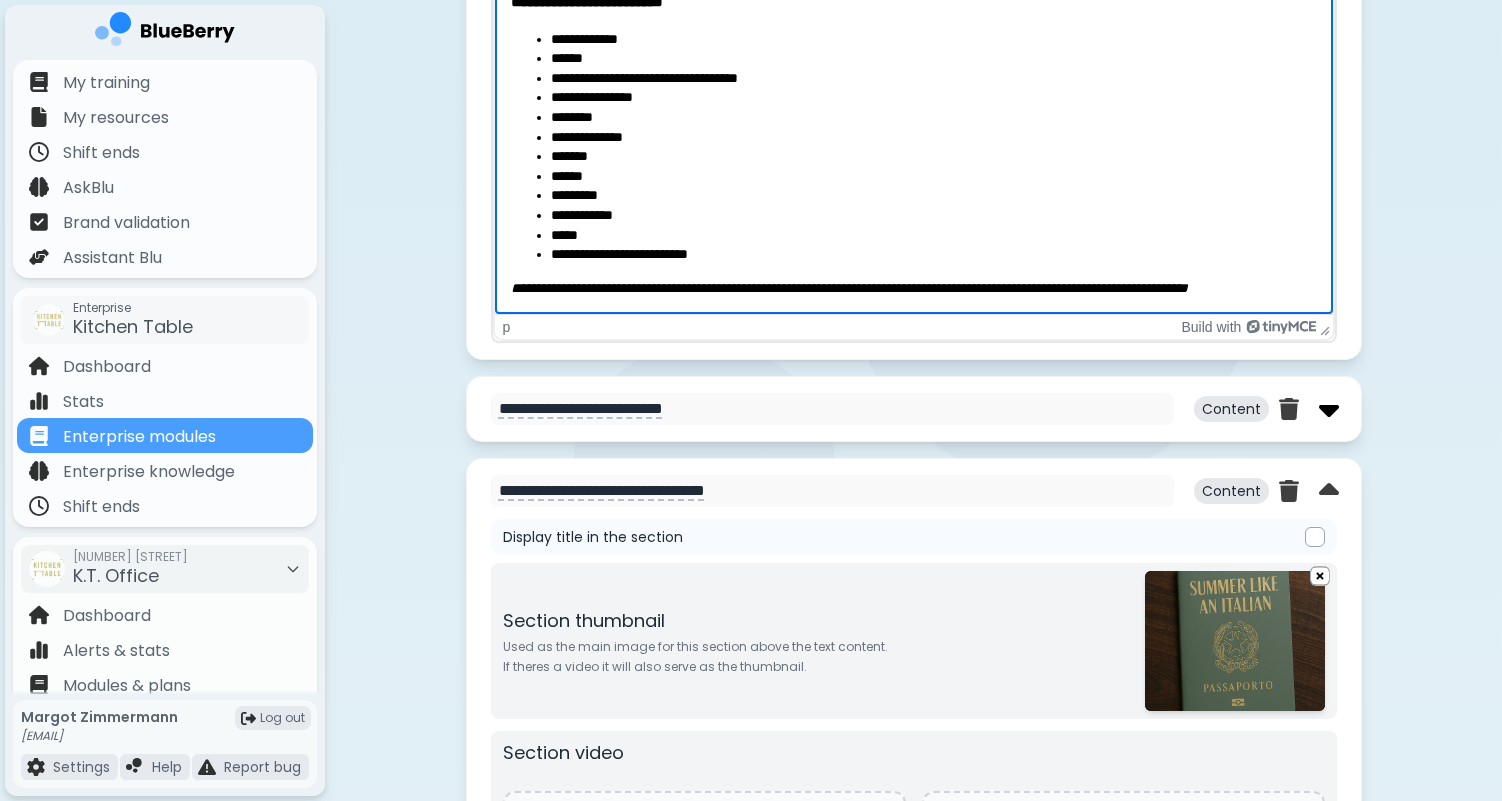click at bounding box center [1329, 409] 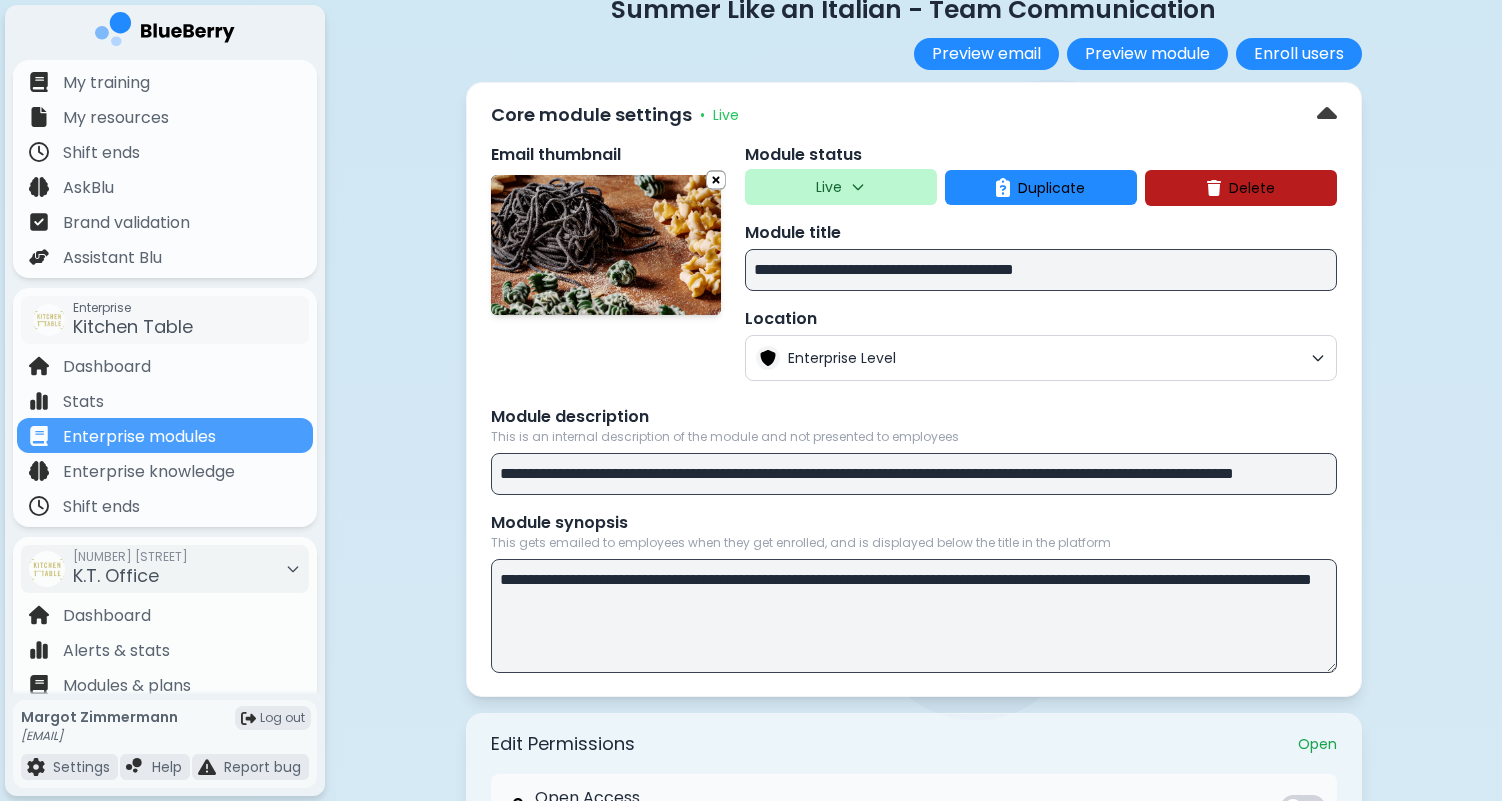 scroll, scrollTop: 0, scrollLeft: 0, axis: both 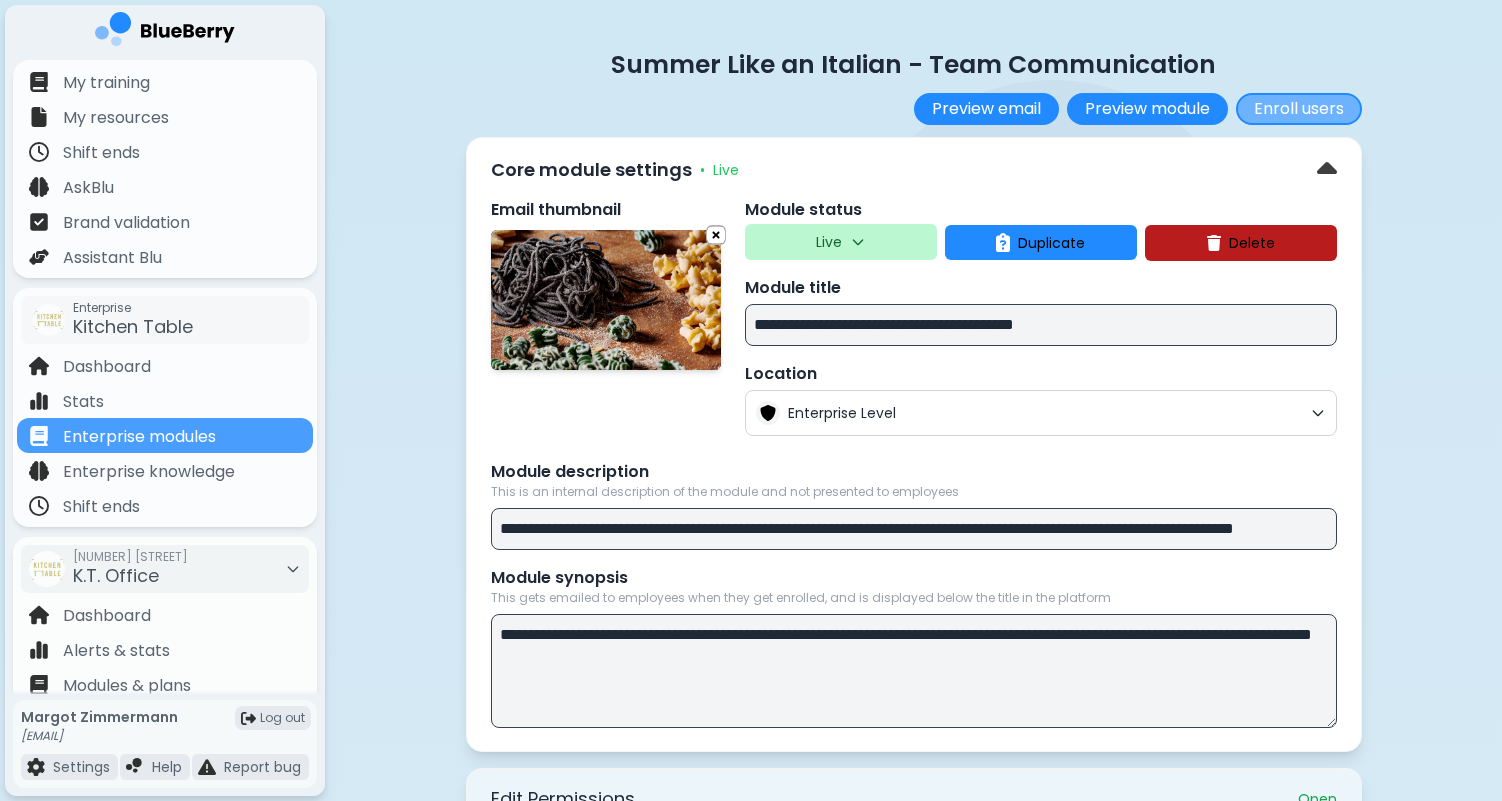 click on "Enroll users" at bounding box center [1299, 109] 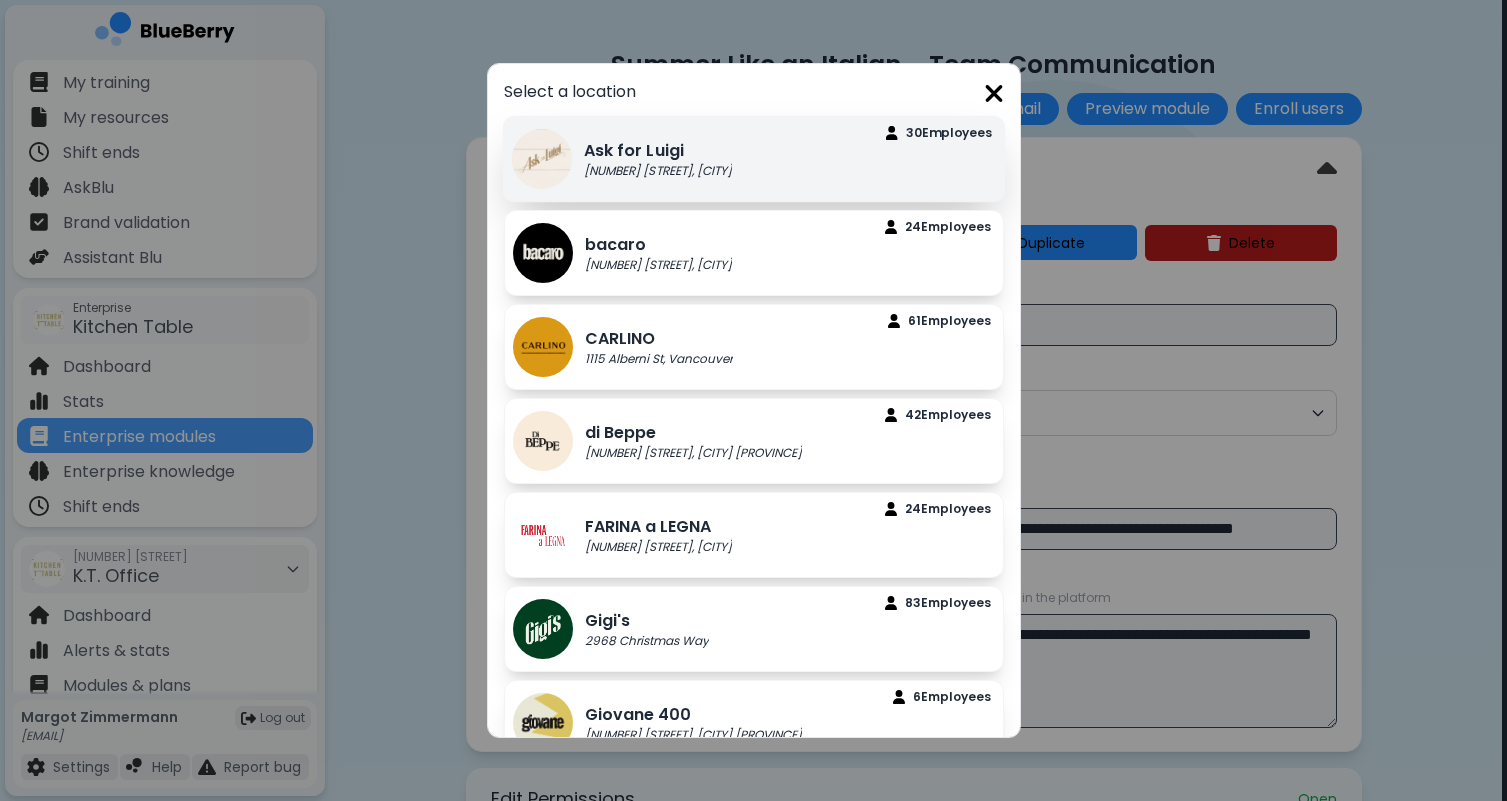 click on "[FIRST] [NUMBER] [STREET], [CITY]" at bounding box center [753, 159] 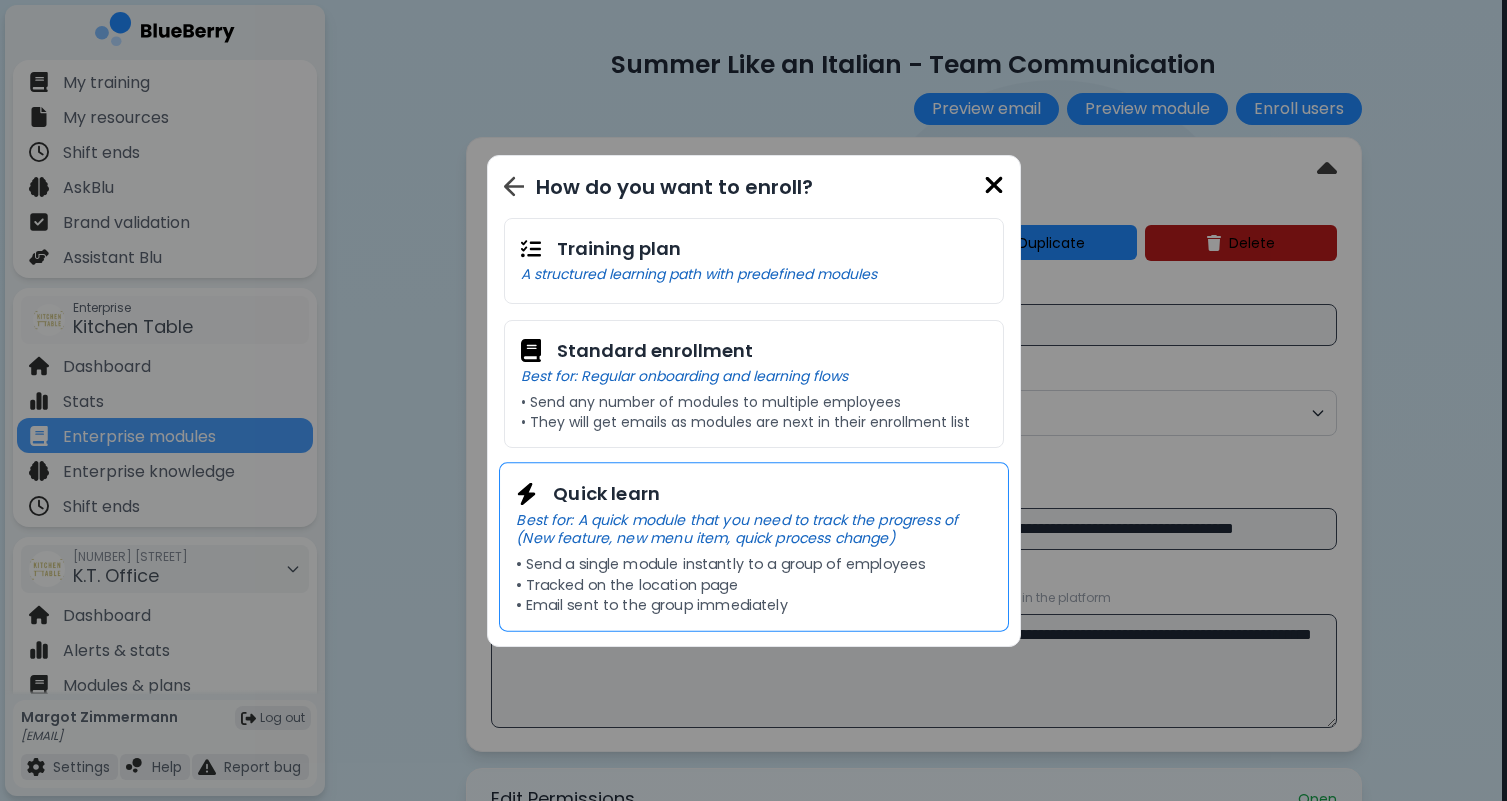 click on "Best for: A quick module that you need to track the progress of (New feature, new menu item, quick process change)" at bounding box center [753, 528] 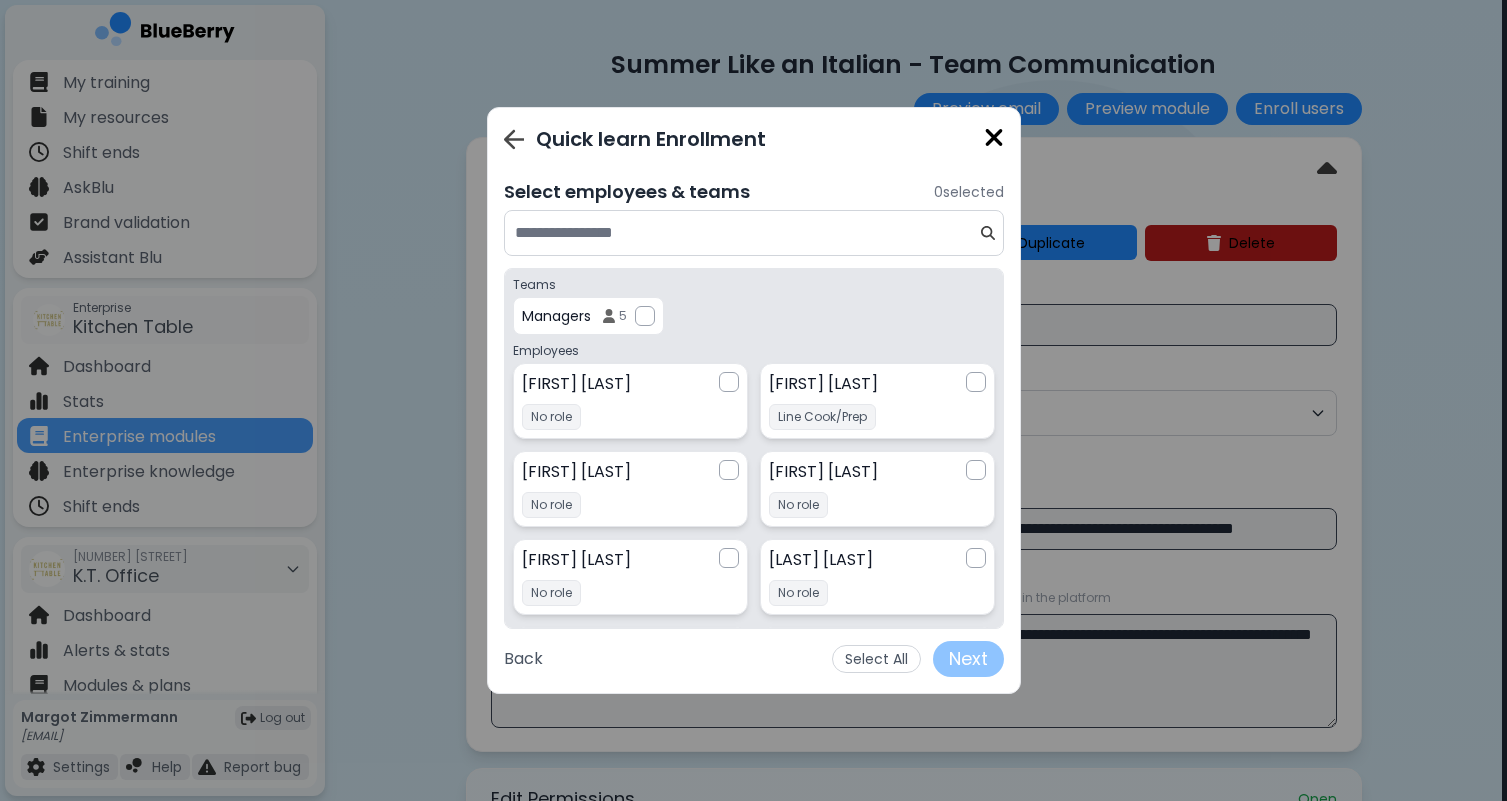click at bounding box center [754, 233] 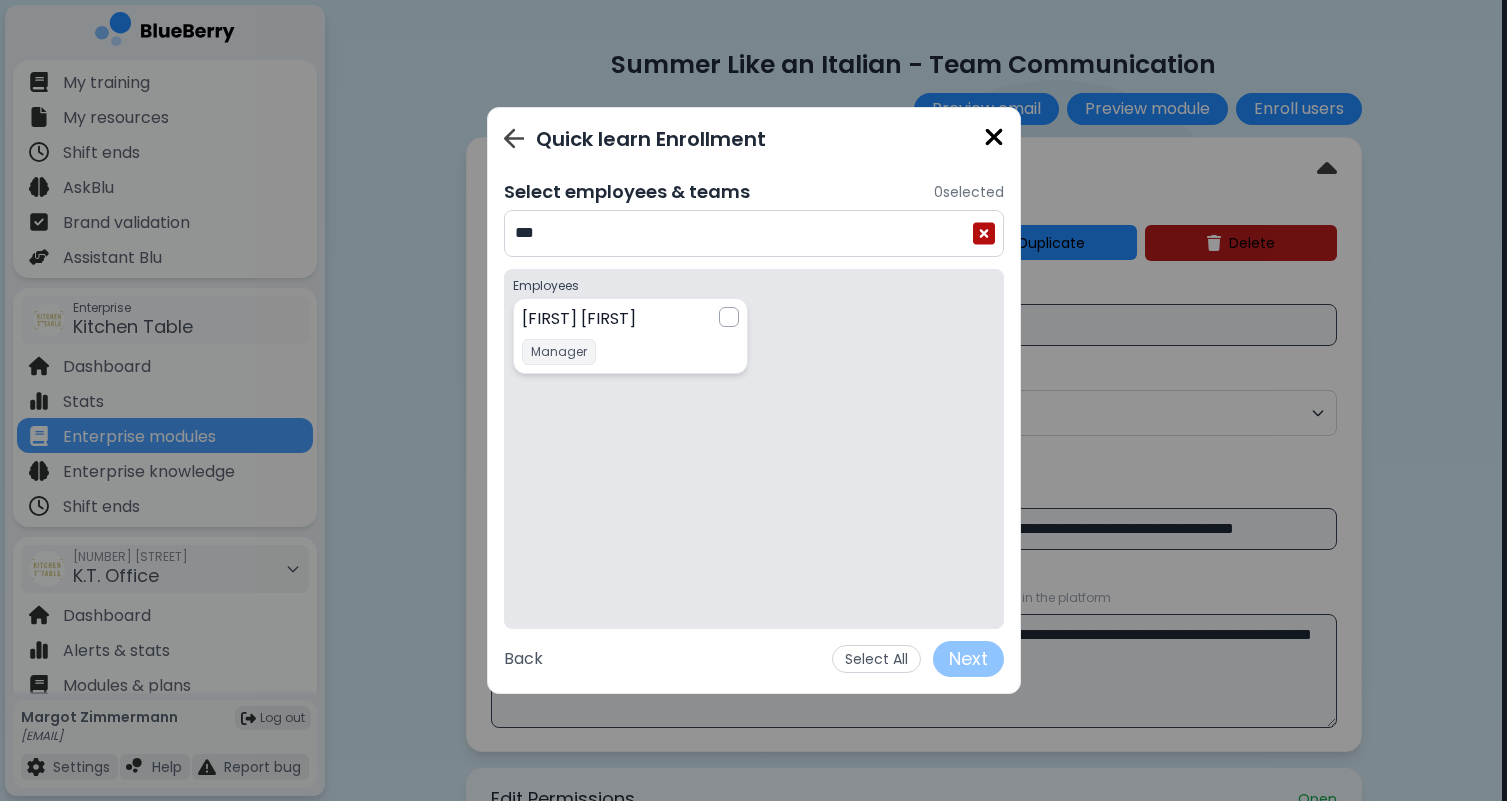 type on "***" 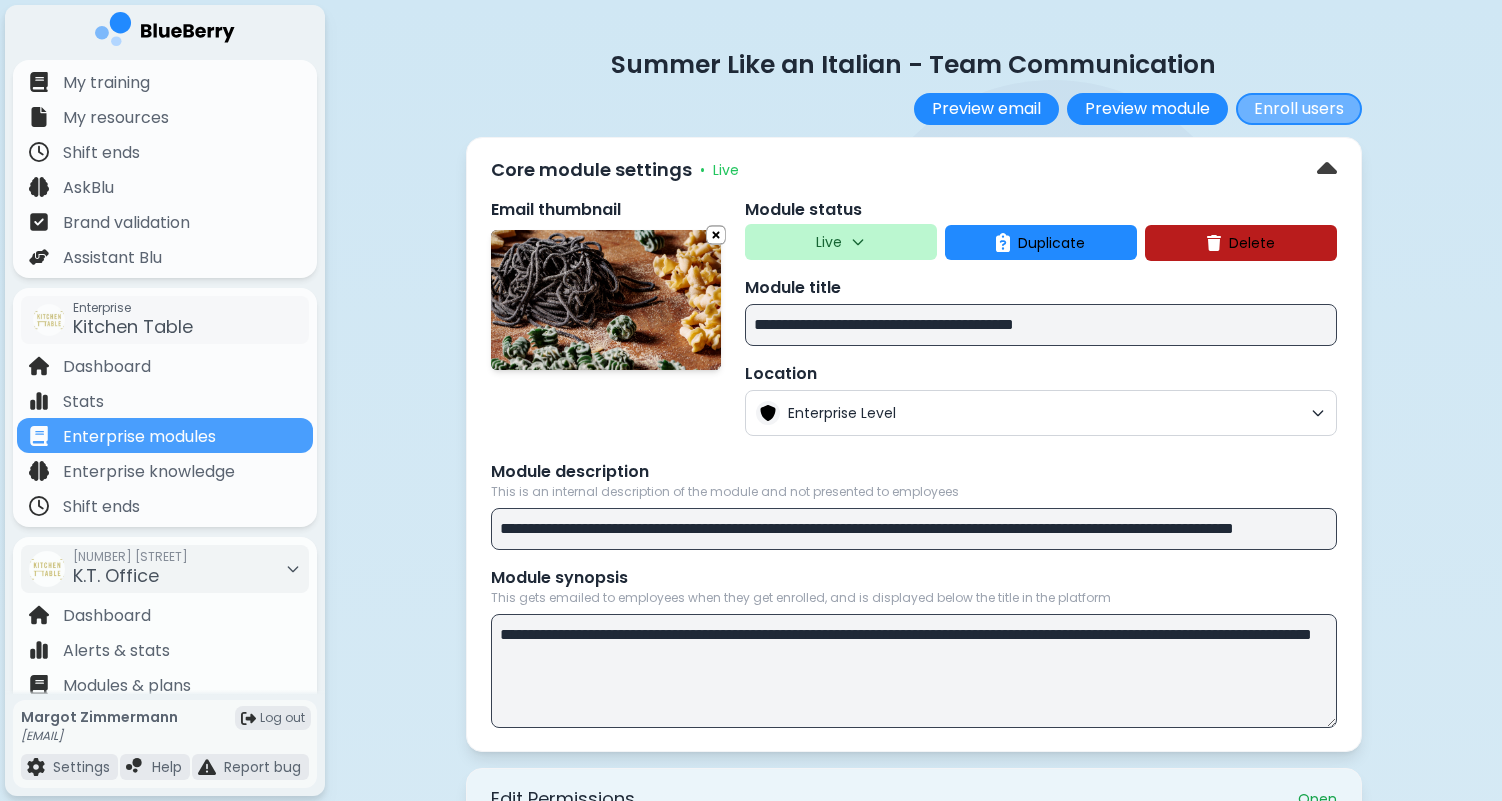 click on "Enroll users" at bounding box center (1299, 109) 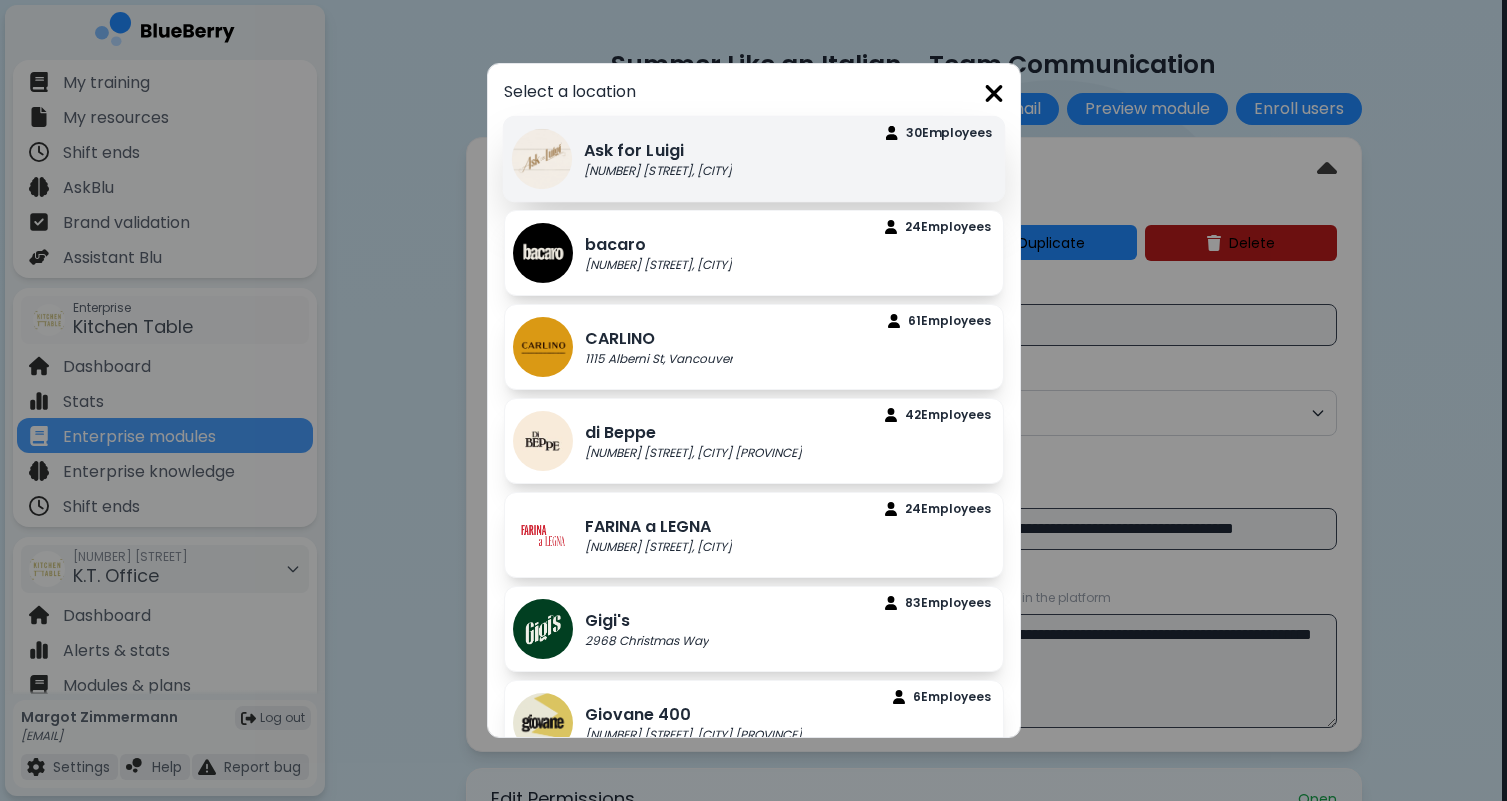 click on "[FIRST] [NUMBER] [STREET], [CITY]" at bounding box center [753, 159] 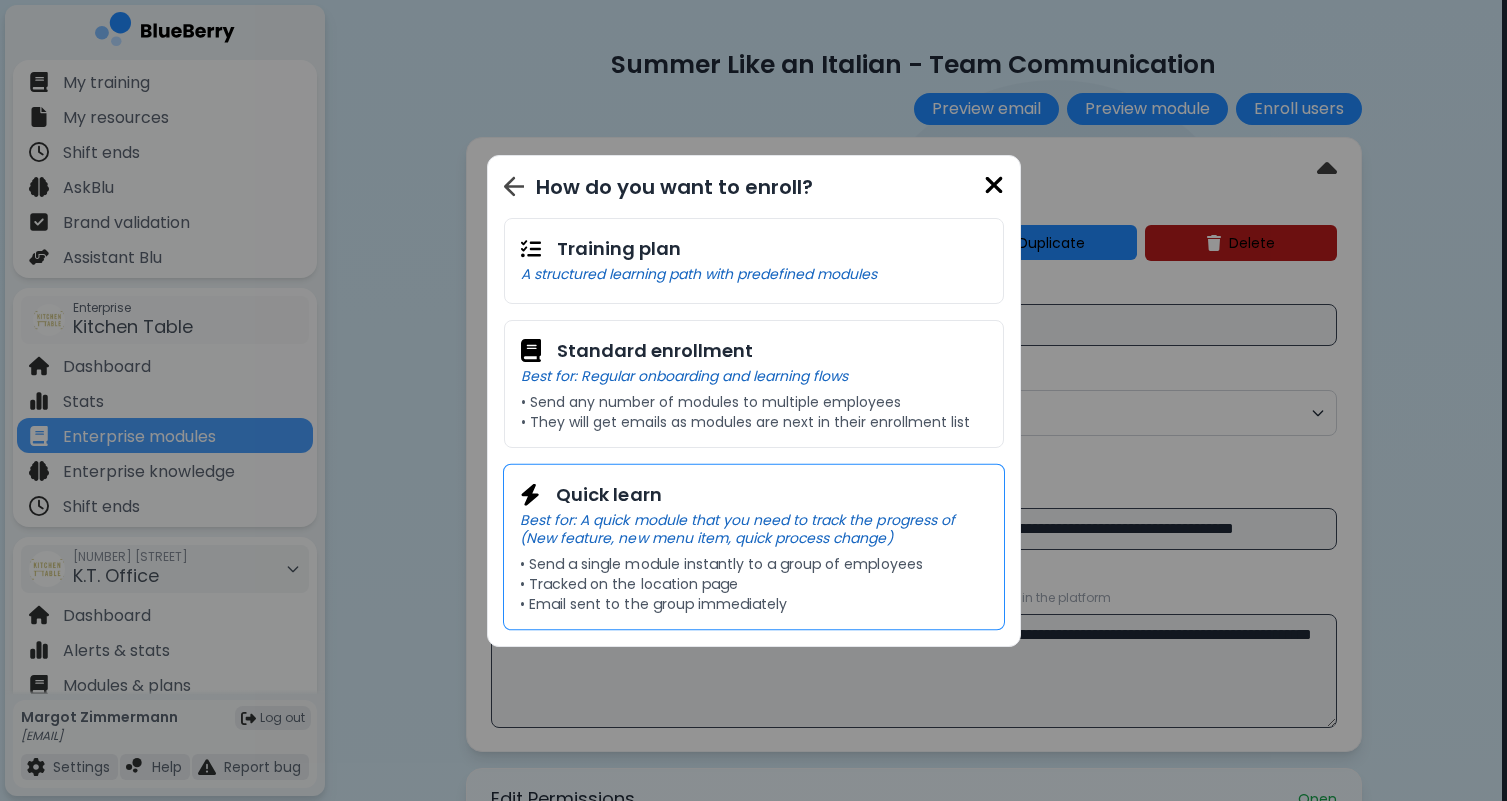 click on "Quick learn Best for: A quick module that you need to track the progress of (New feature, new menu item, quick process change) • Send a single module instantly to a group of employees • Tracked on the location page • Email sent to the group immediately" at bounding box center [753, 546] 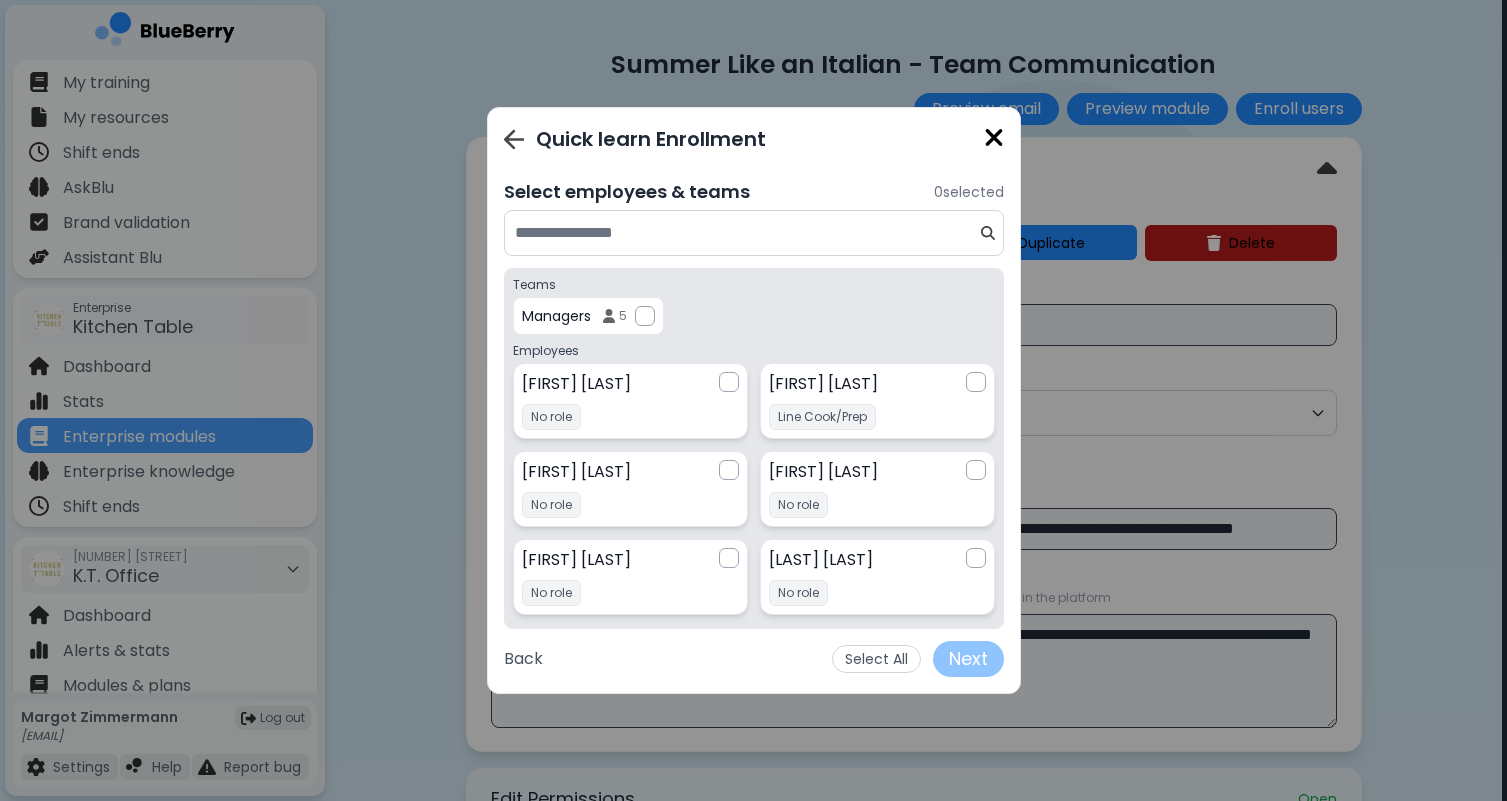 click at bounding box center [994, 137] 